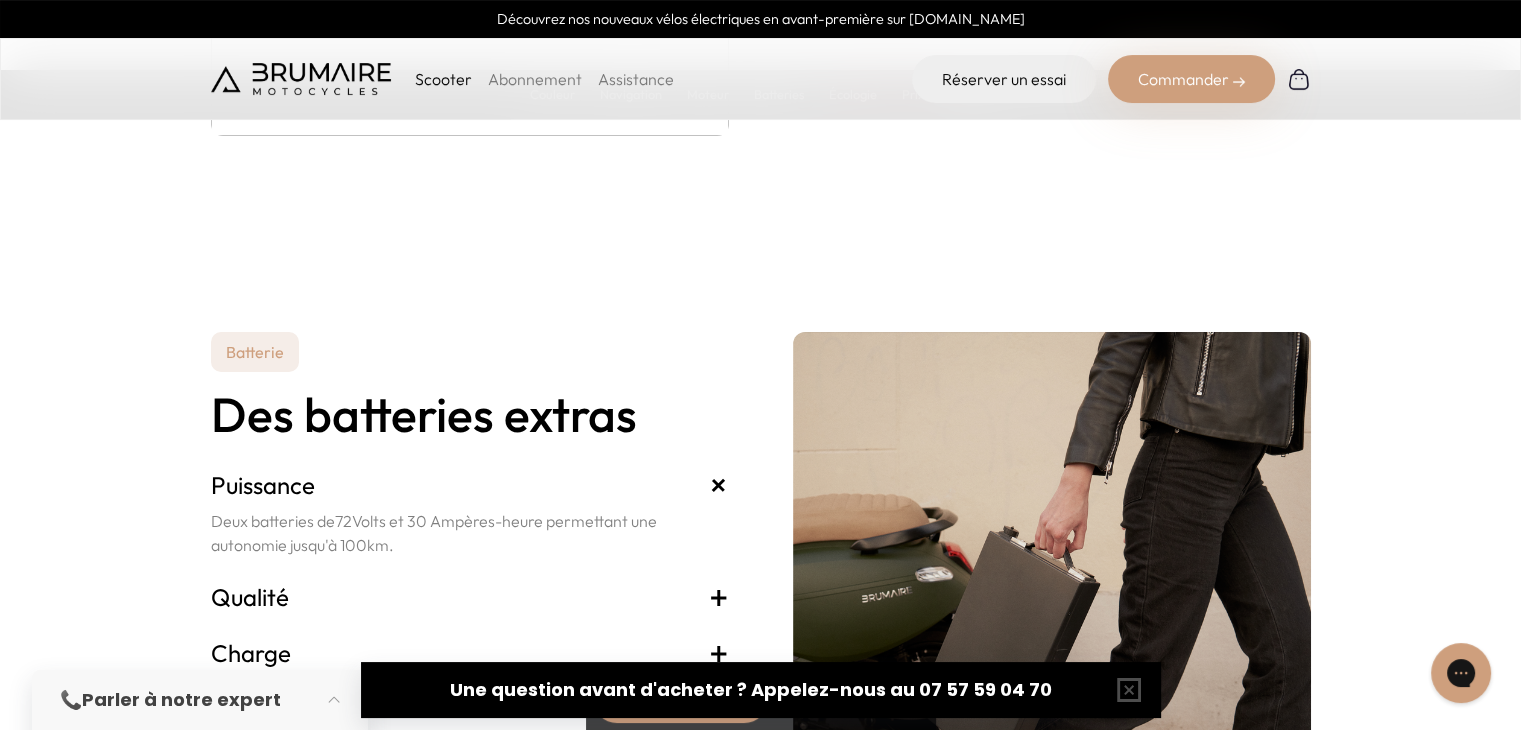 scroll, scrollTop: 4000, scrollLeft: 0, axis: vertical 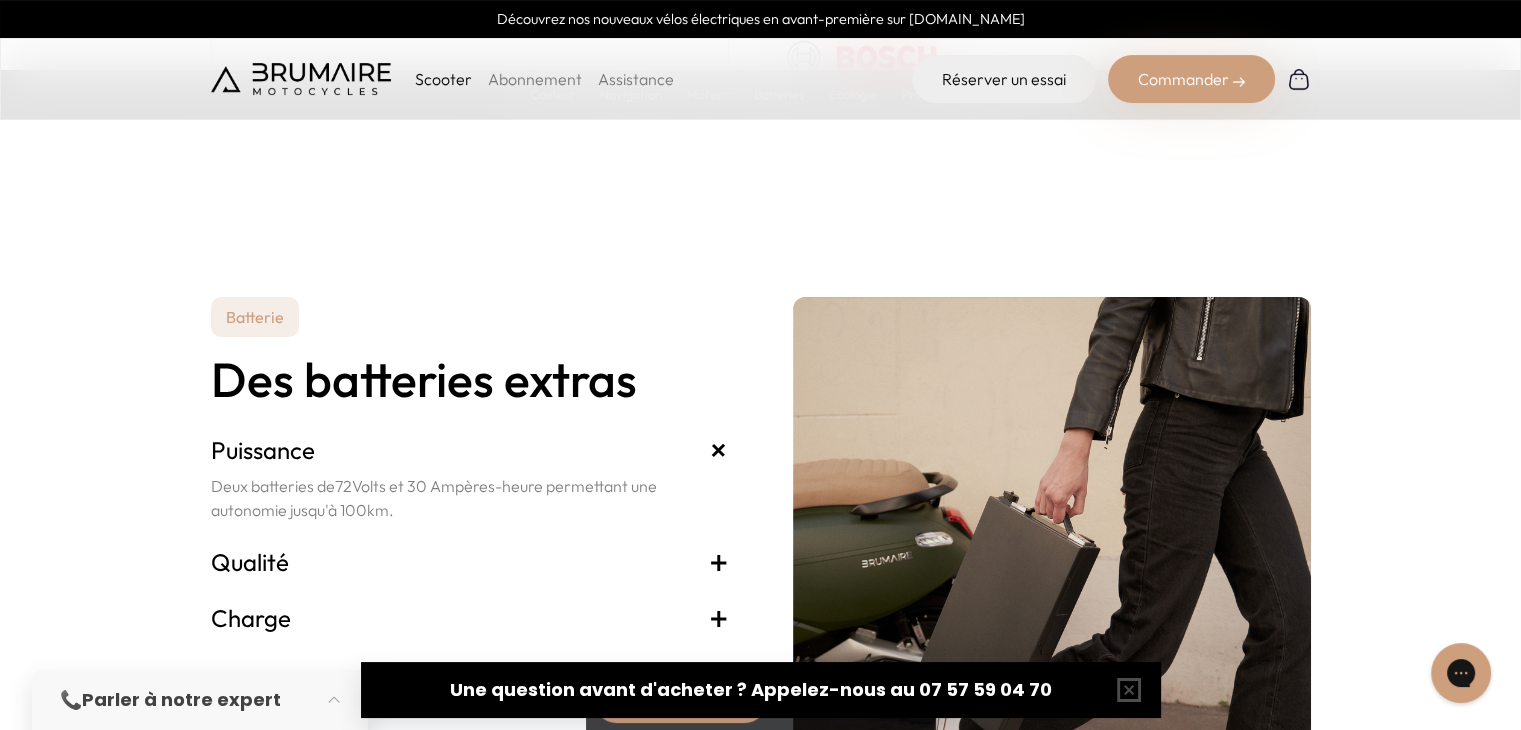 click on "+" at bounding box center (718, 450) 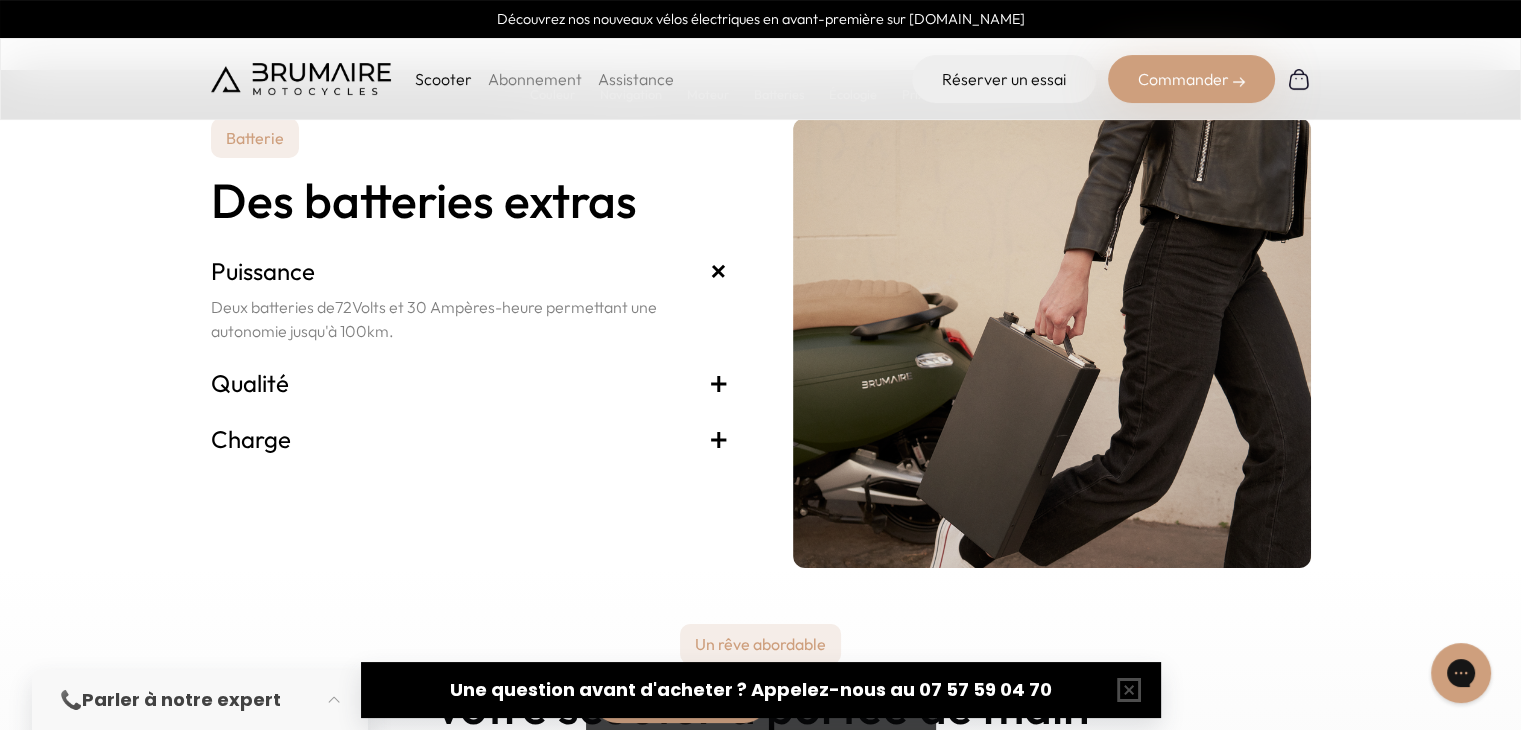 scroll, scrollTop: 4200, scrollLeft: 0, axis: vertical 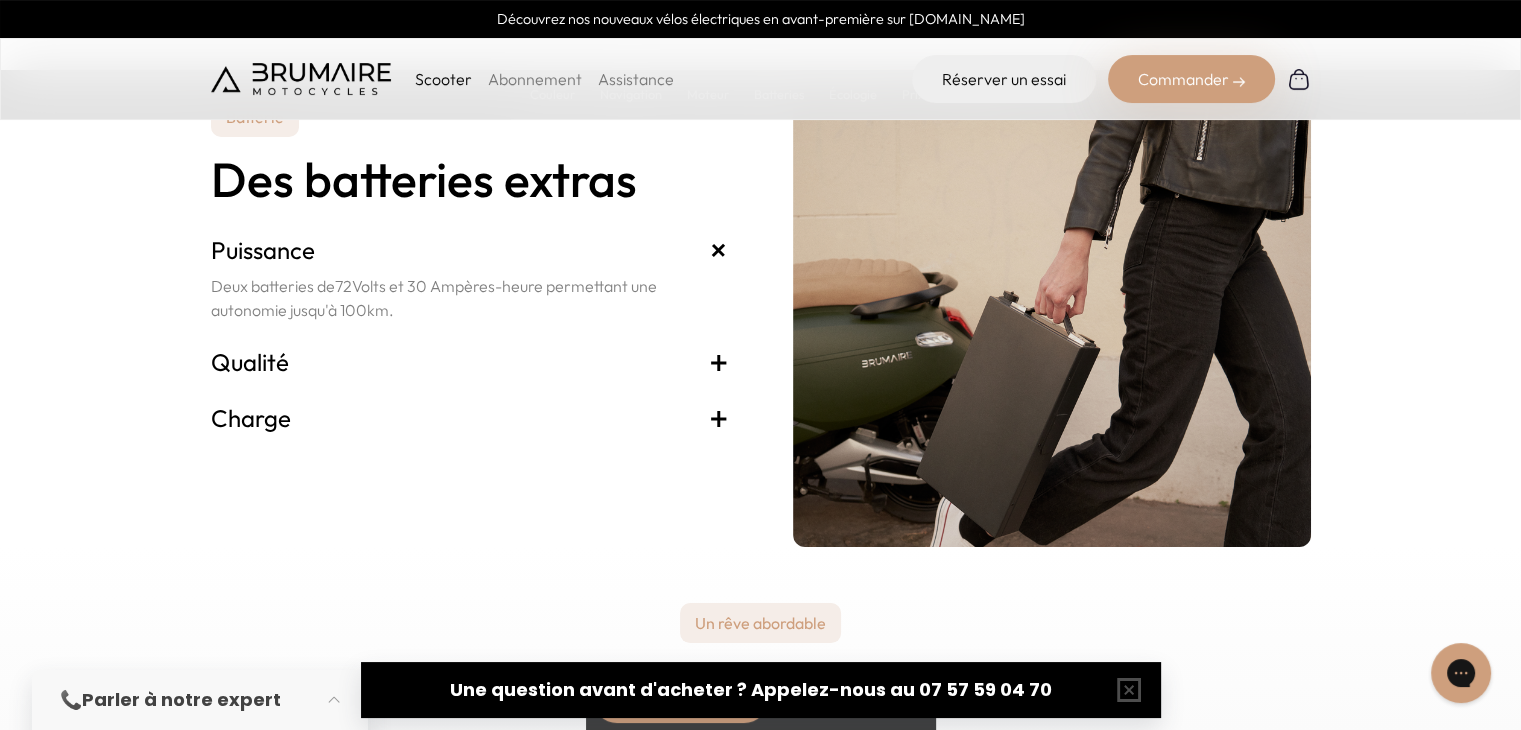 click on "+" at bounding box center (719, 362) 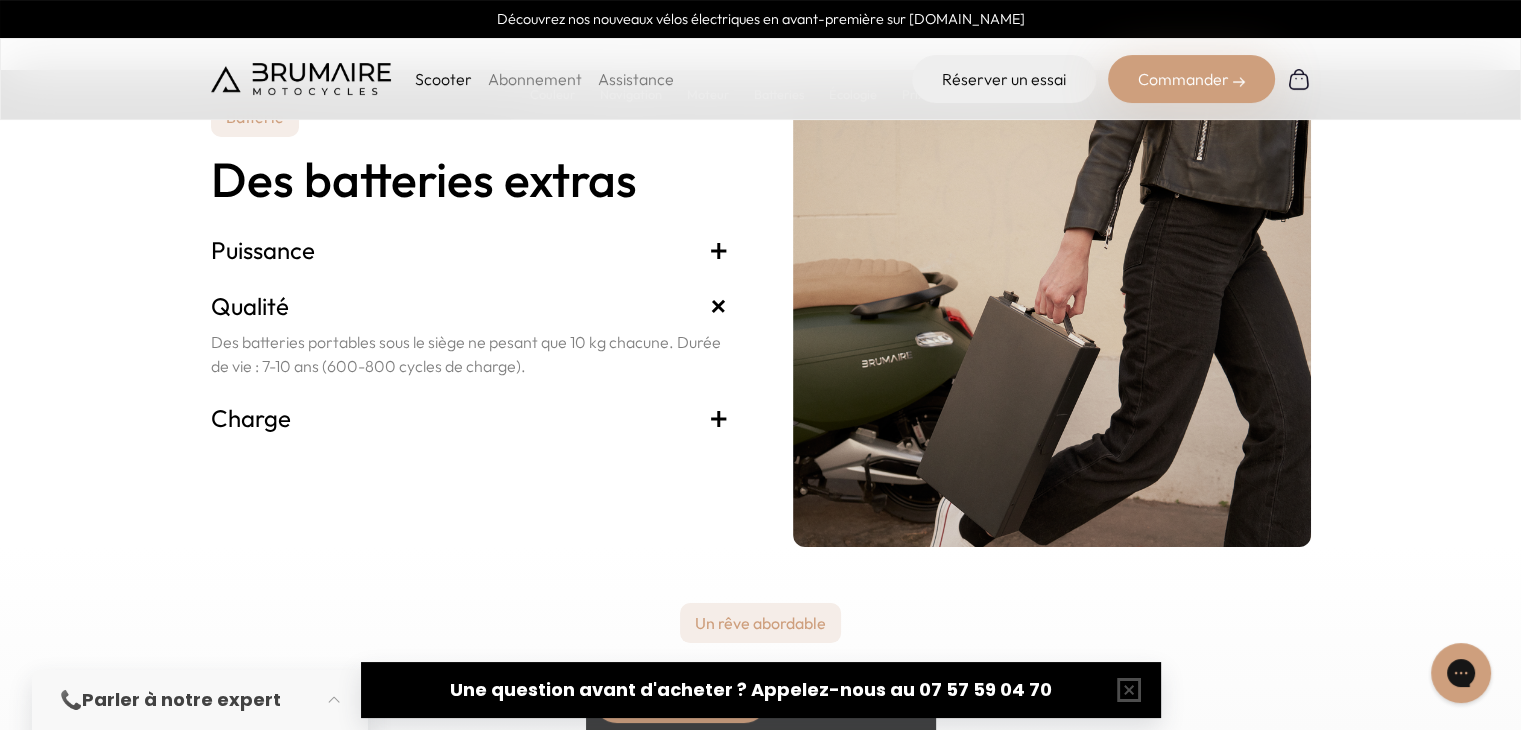 click on "+" at bounding box center (719, 418) 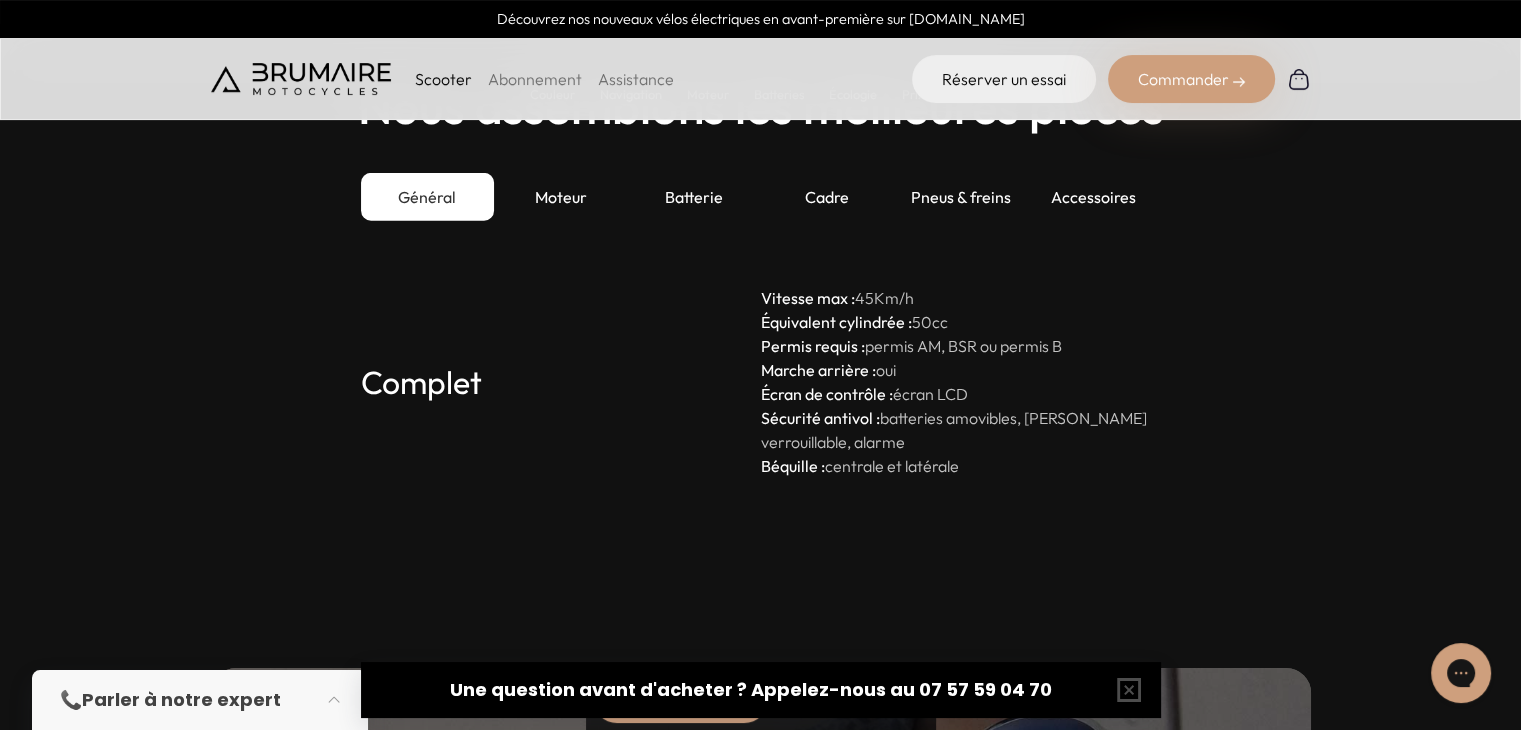 scroll, scrollTop: 5400, scrollLeft: 0, axis: vertical 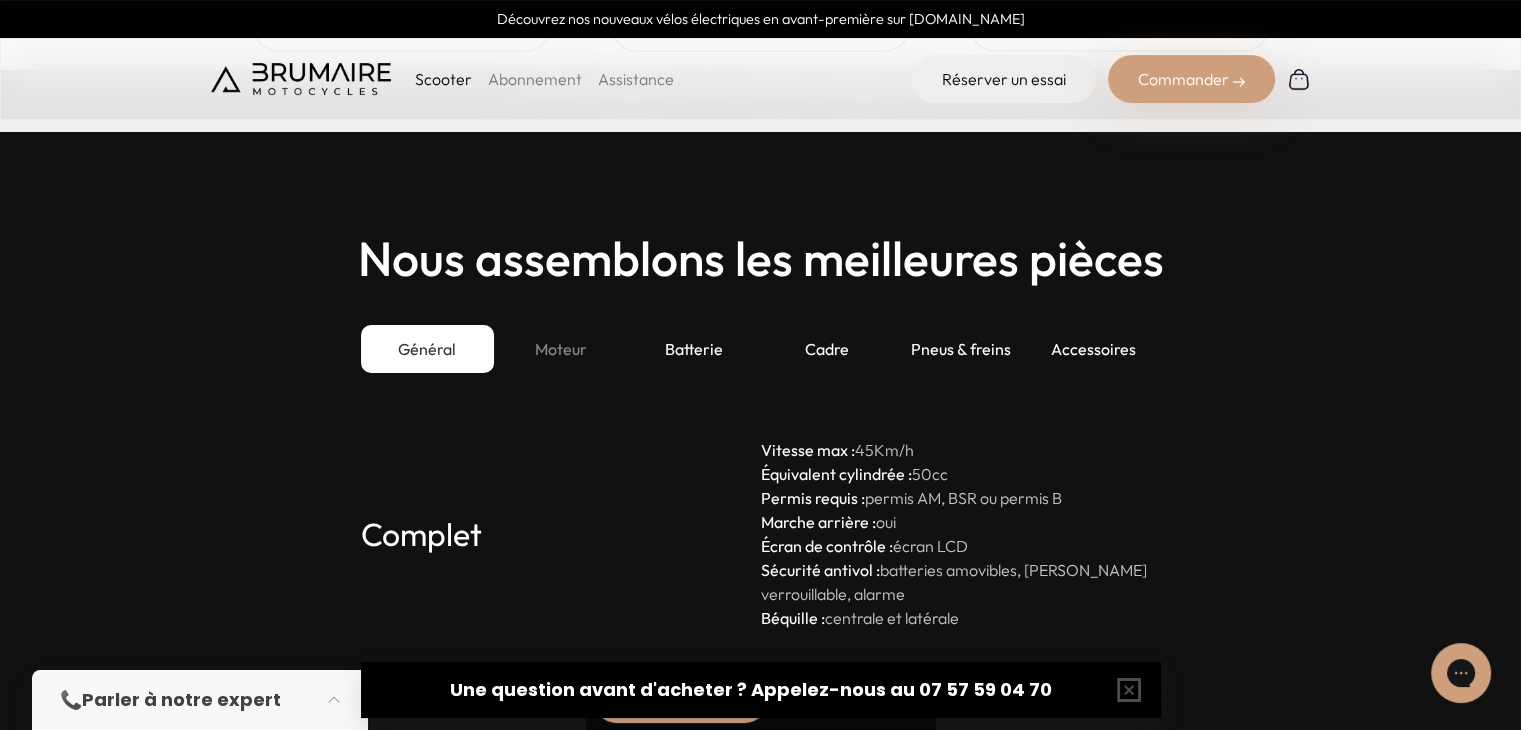 click on "Moteur" at bounding box center [560, 349] 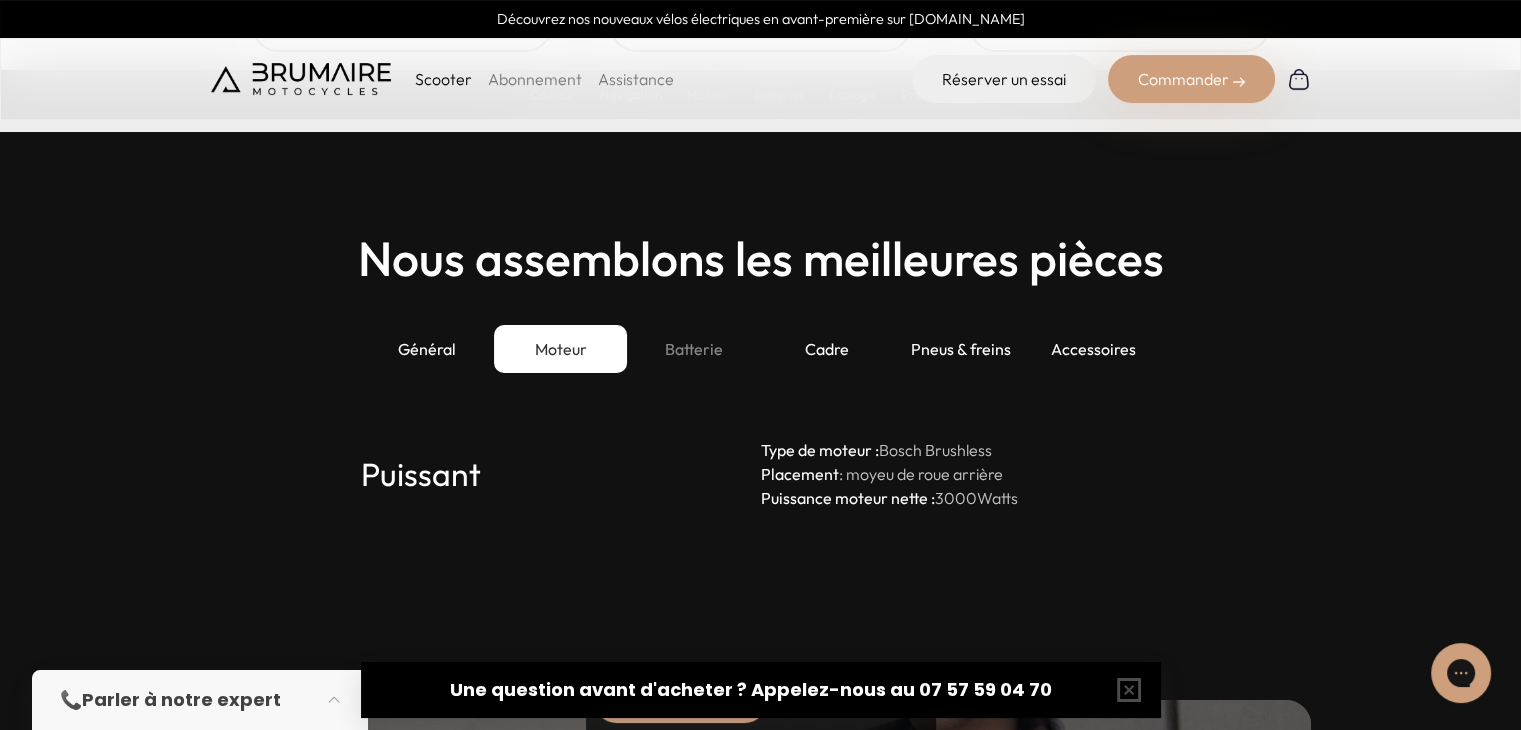 click on "Batterie" at bounding box center (693, 349) 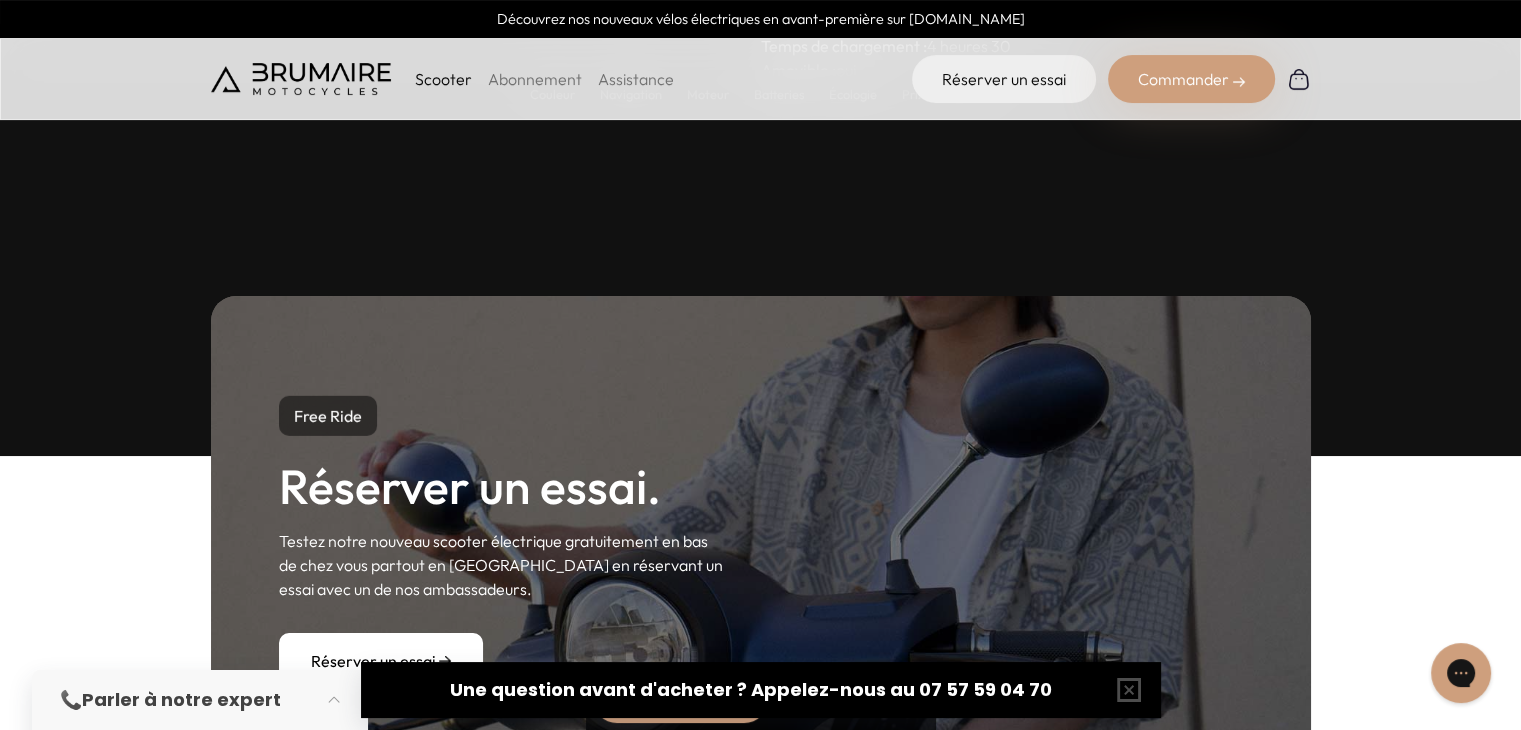 scroll, scrollTop: 5200, scrollLeft: 0, axis: vertical 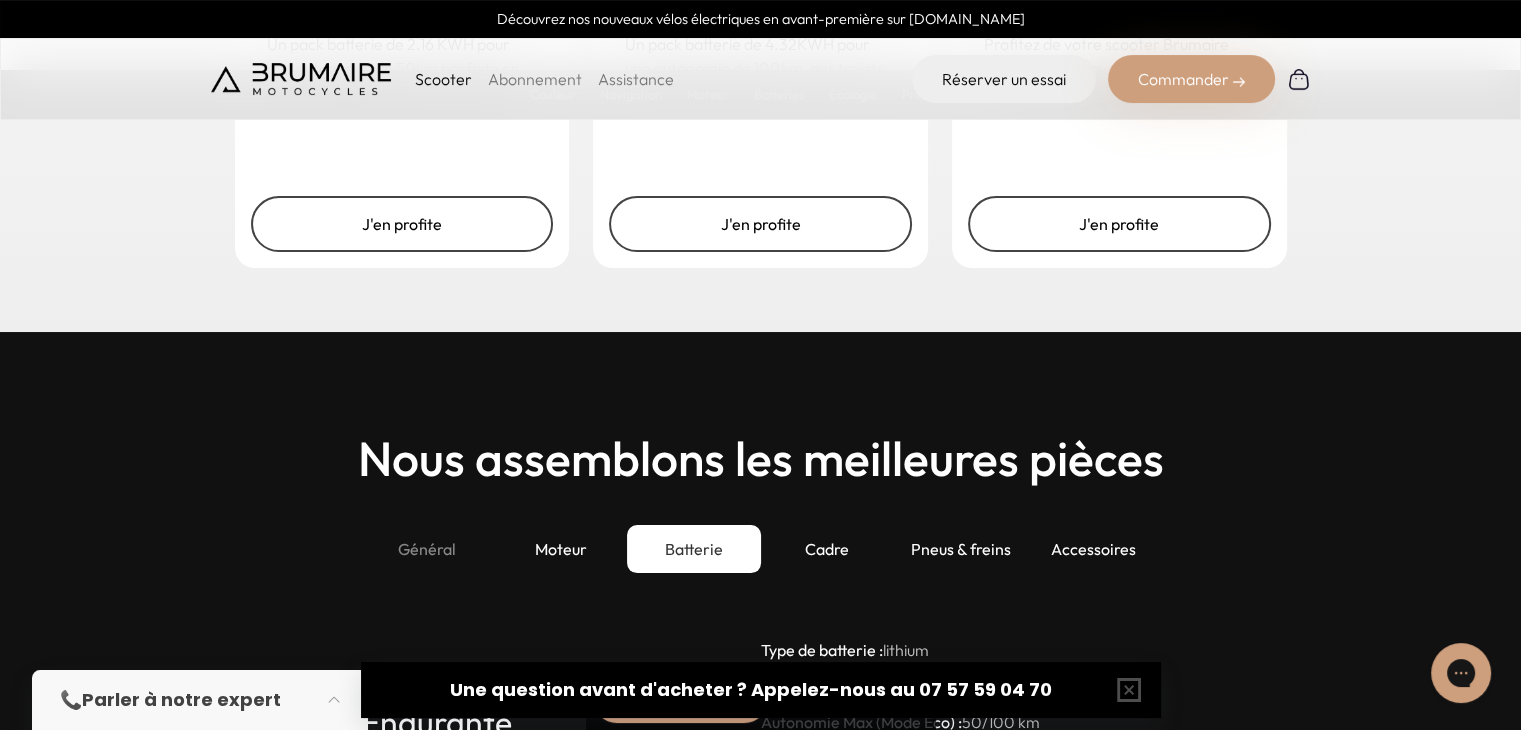 click on "Général" at bounding box center (427, 549) 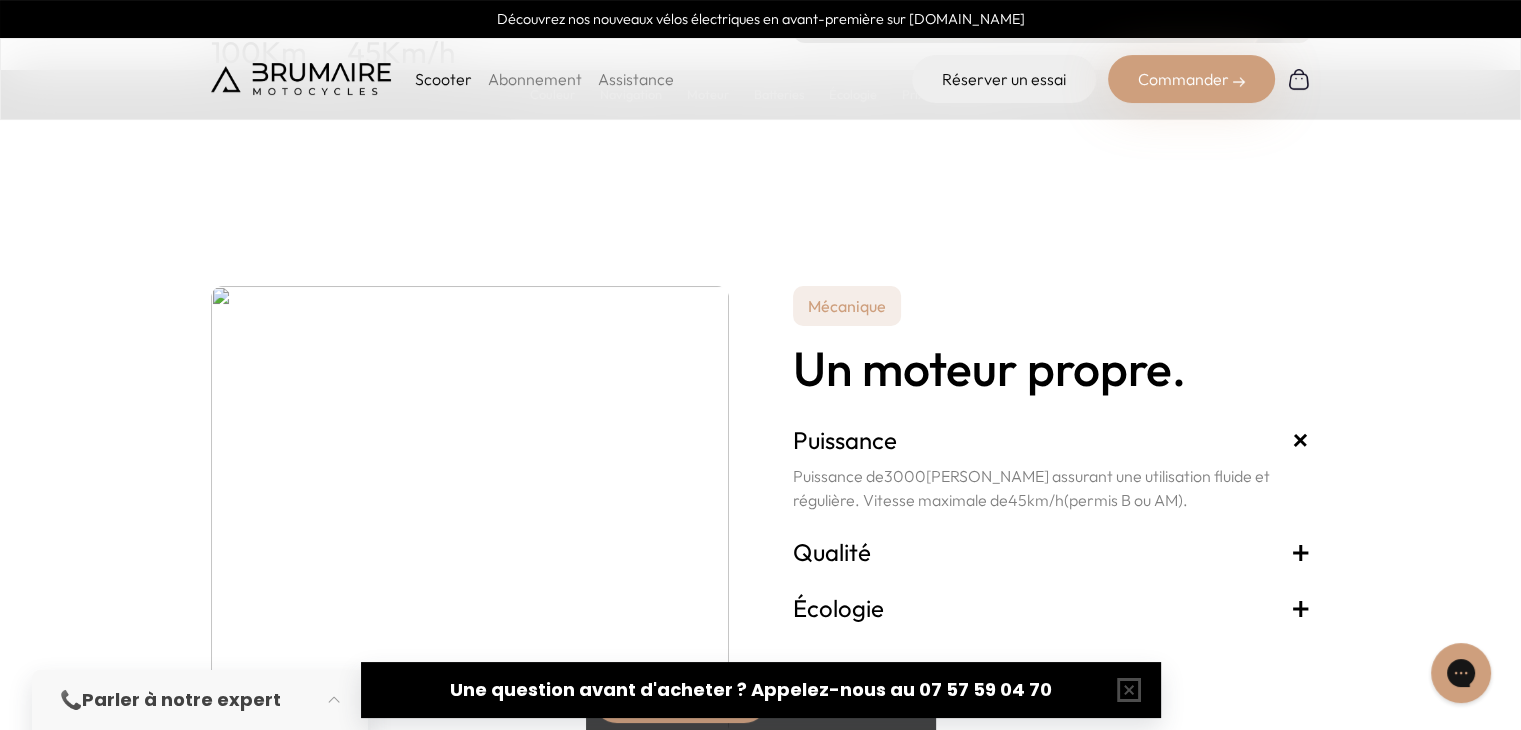 scroll, scrollTop: 3400, scrollLeft: 0, axis: vertical 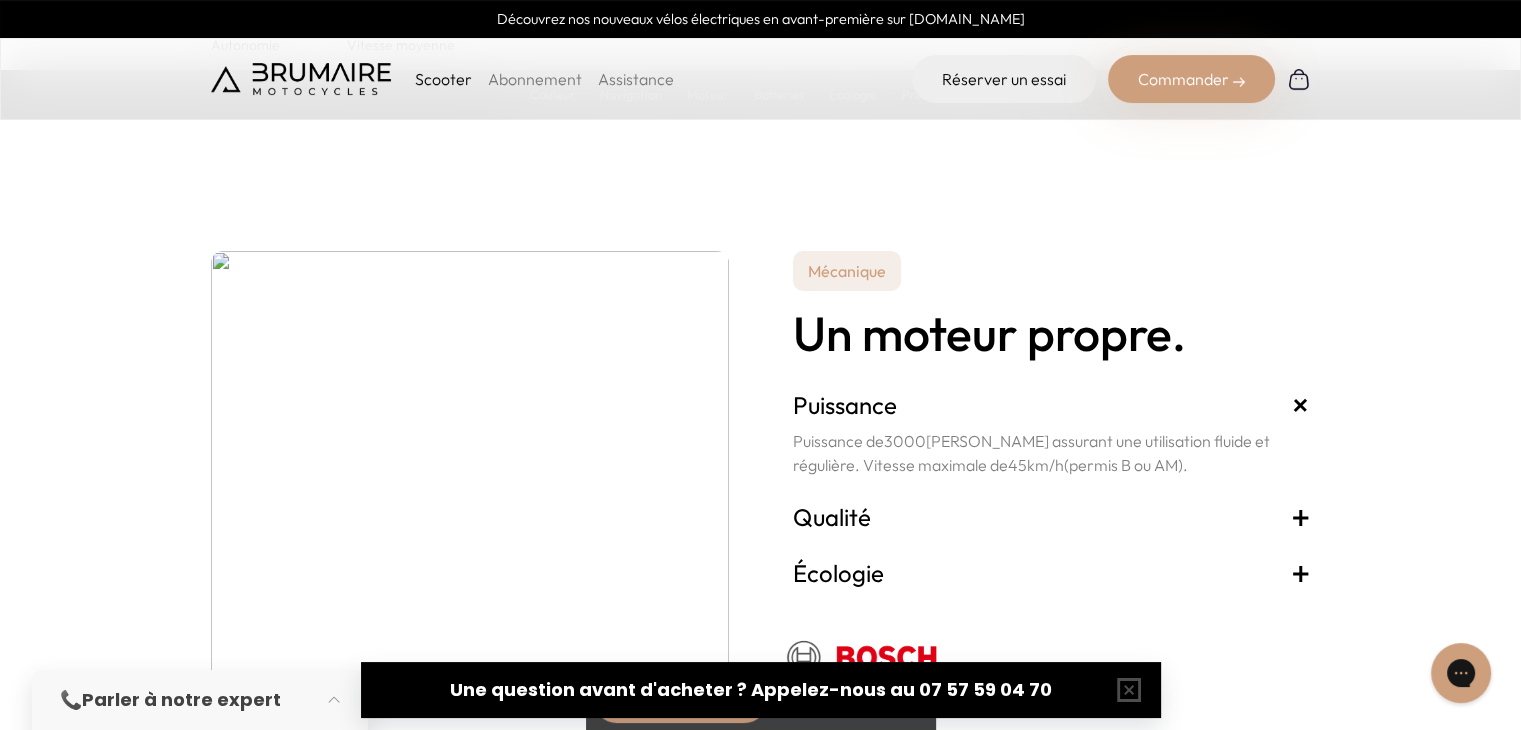click on "+" at bounding box center (1301, 516) 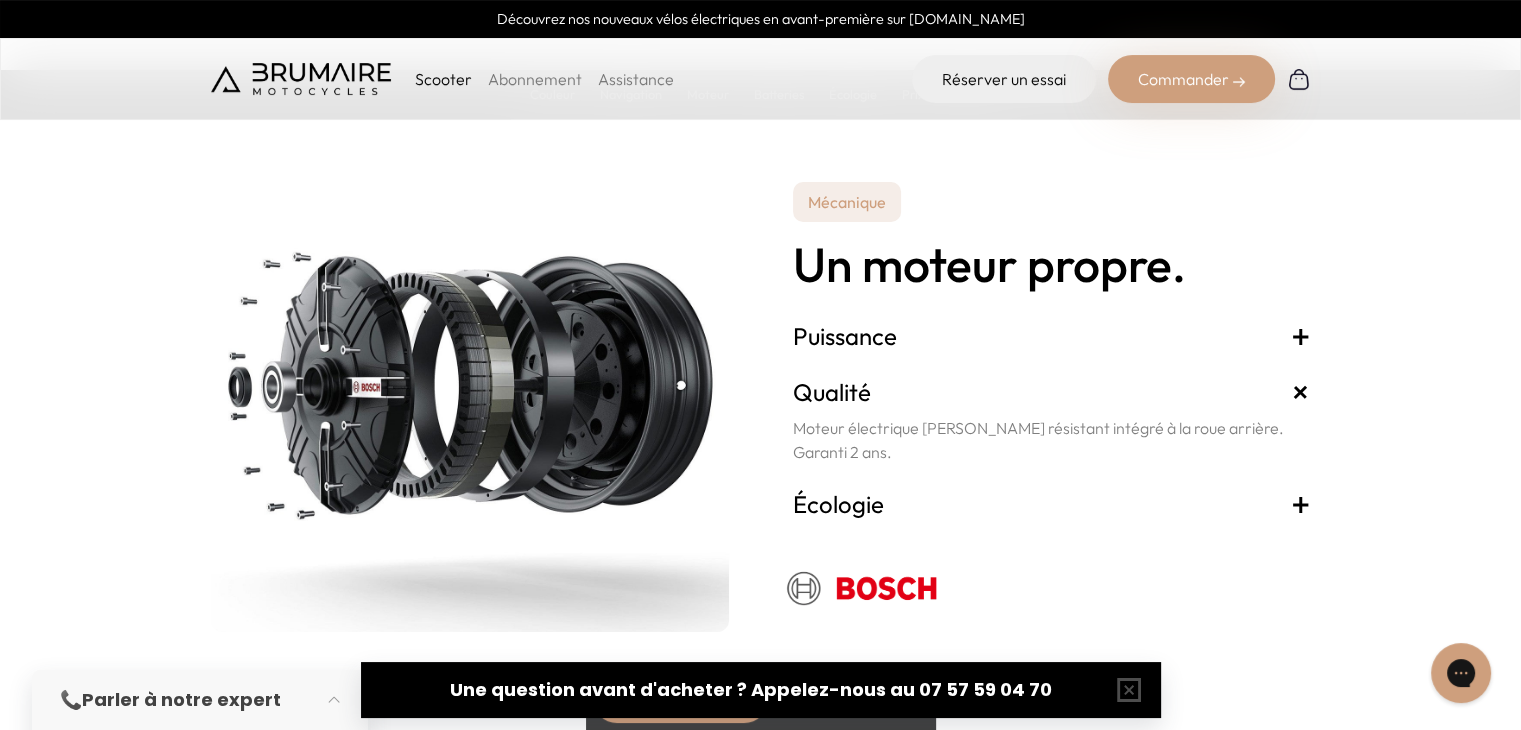 scroll, scrollTop: 3500, scrollLeft: 0, axis: vertical 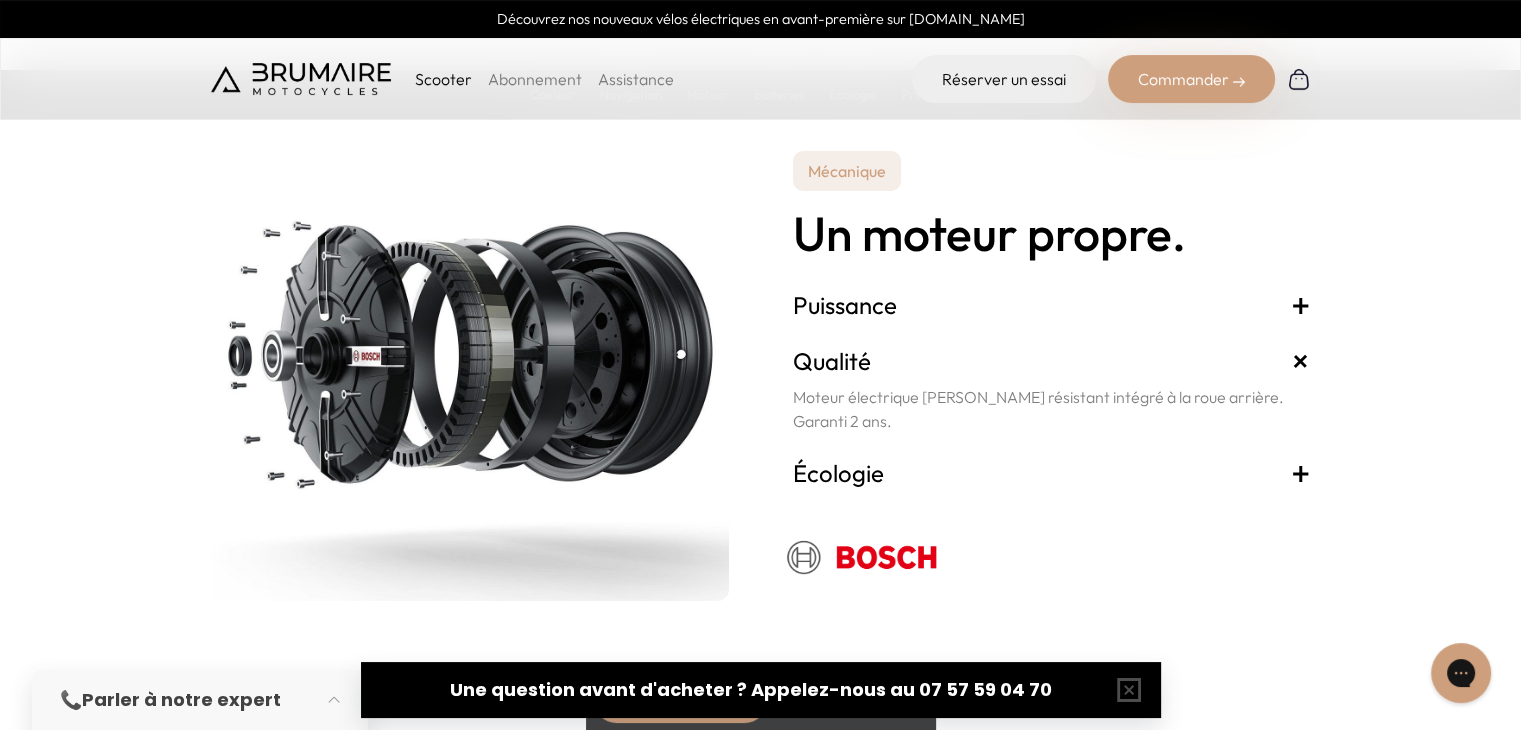drag, startPoint x: 1290, startPoint y: 470, endPoint x: 1268, endPoint y: 474, distance: 22.36068 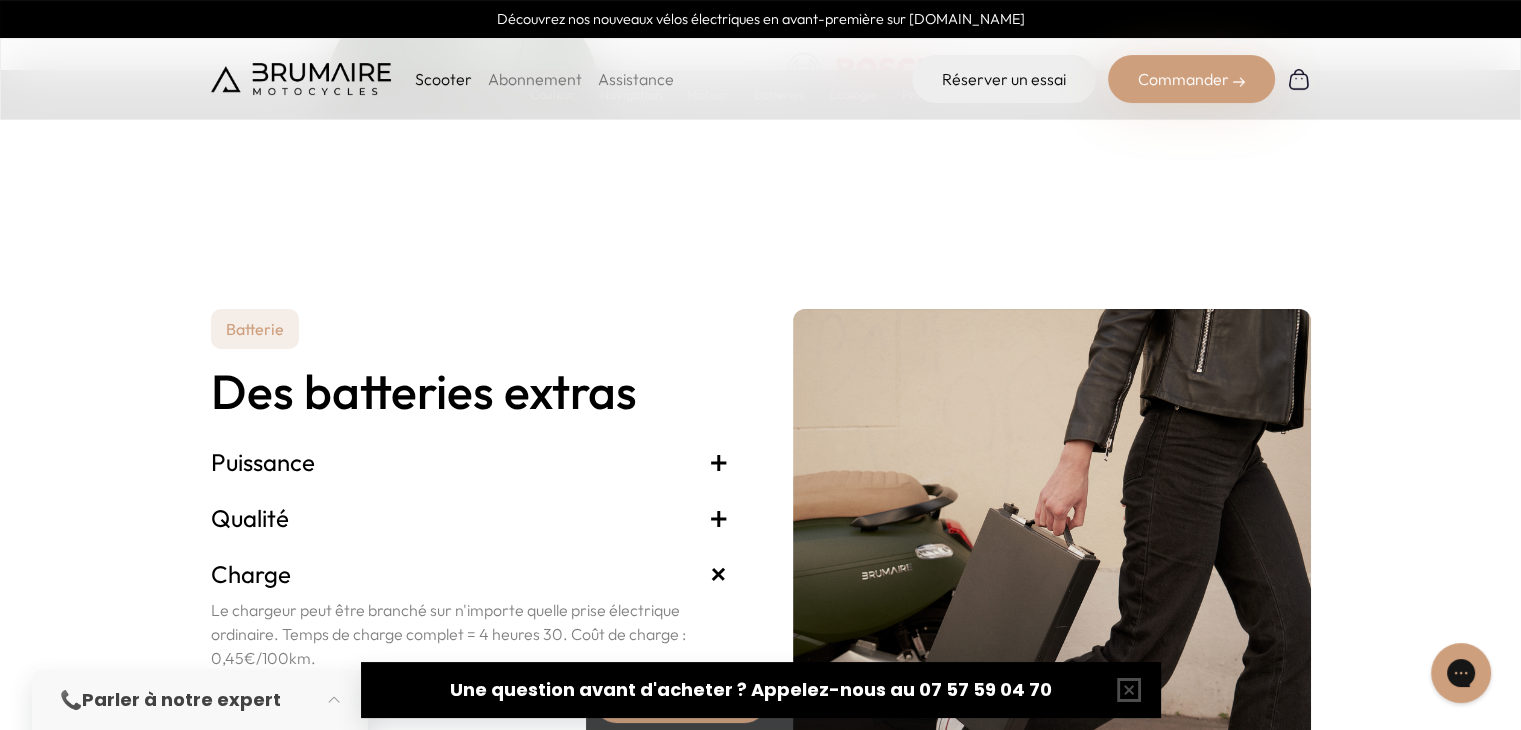 scroll, scrollTop: 4000, scrollLeft: 0, axis: vertical 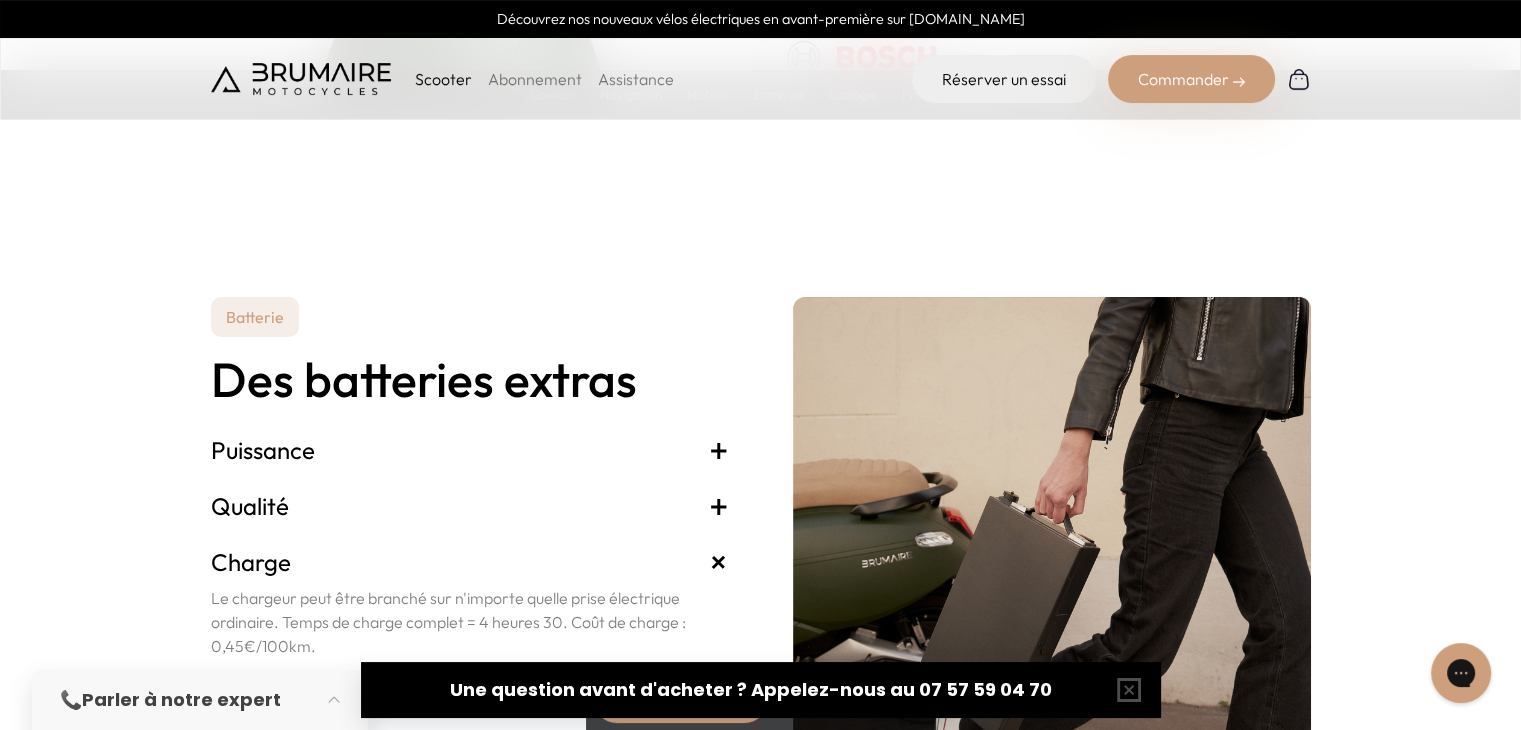 click on "+" at bounding box center [719, 450] 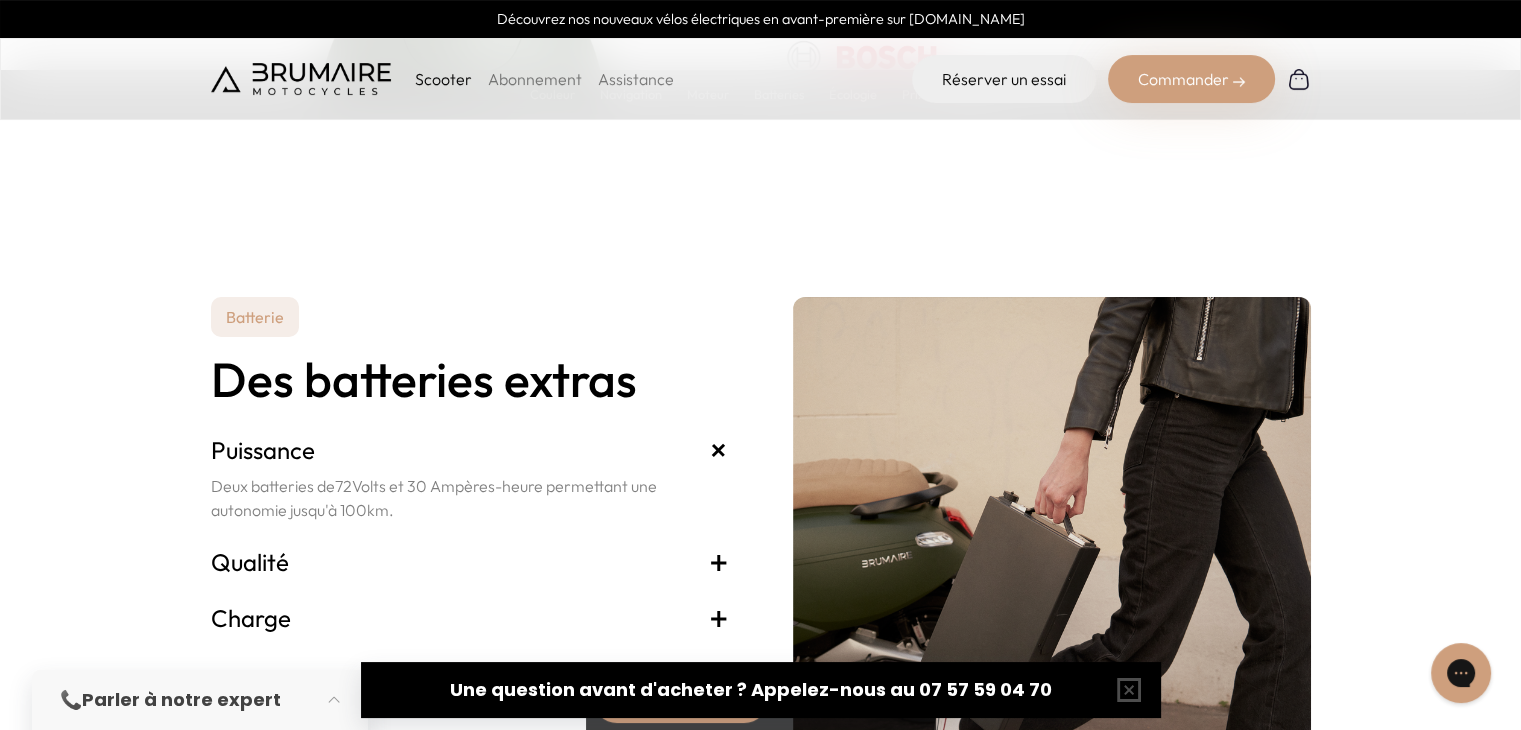 click on "+" at bounding box center [719, 562] 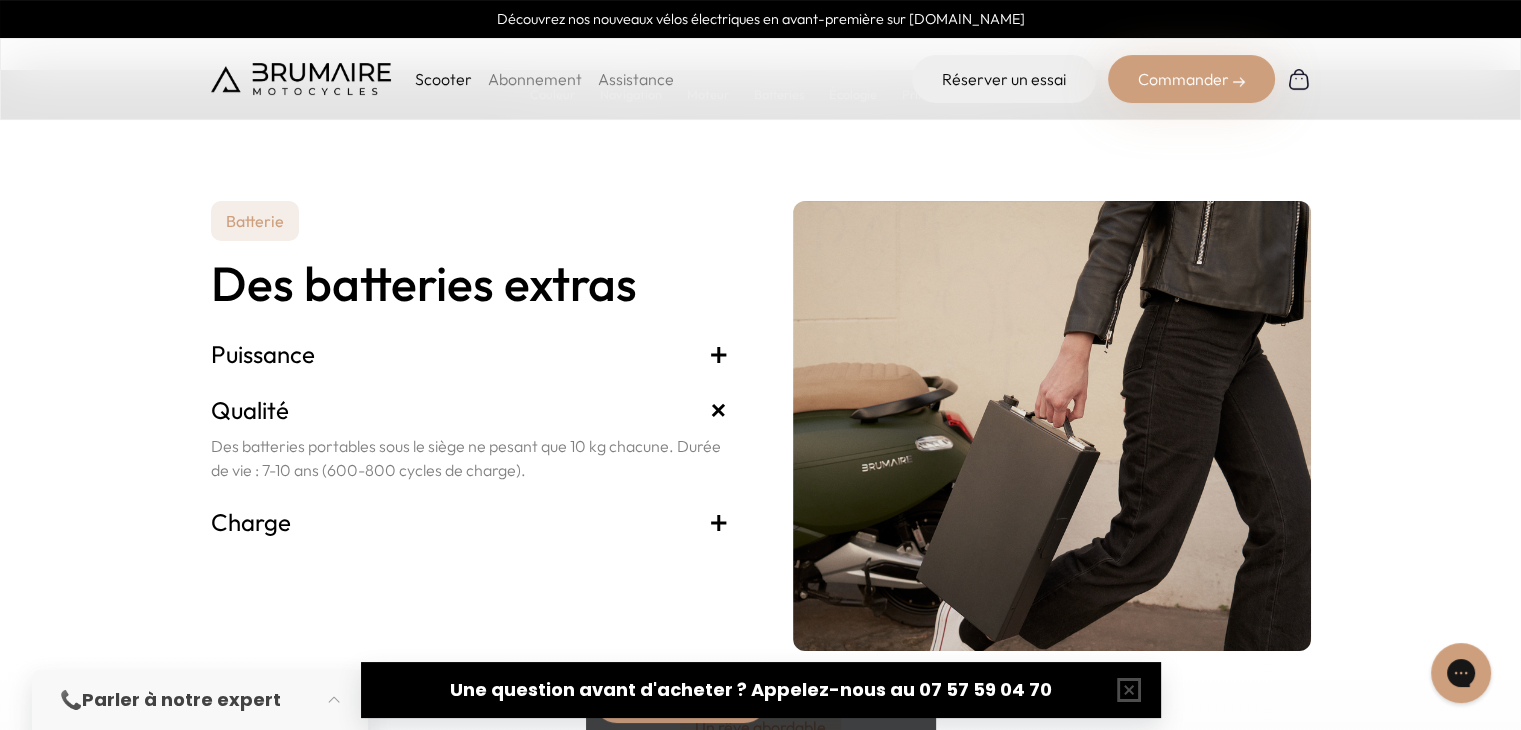 scroll, scrollTop: 4100, scrollLeft: 0, axis: vertical 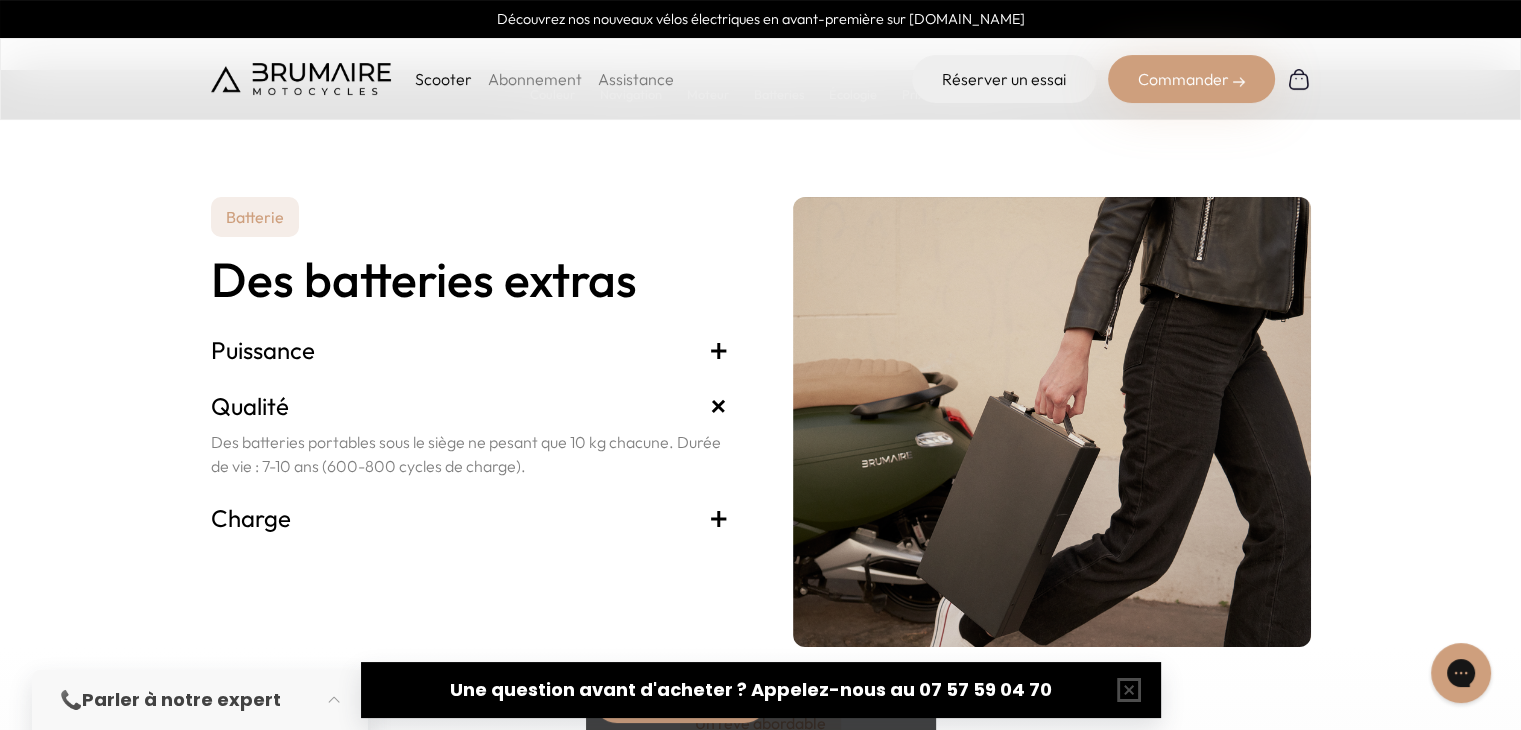click on "+" at bounding box center [719, 518] 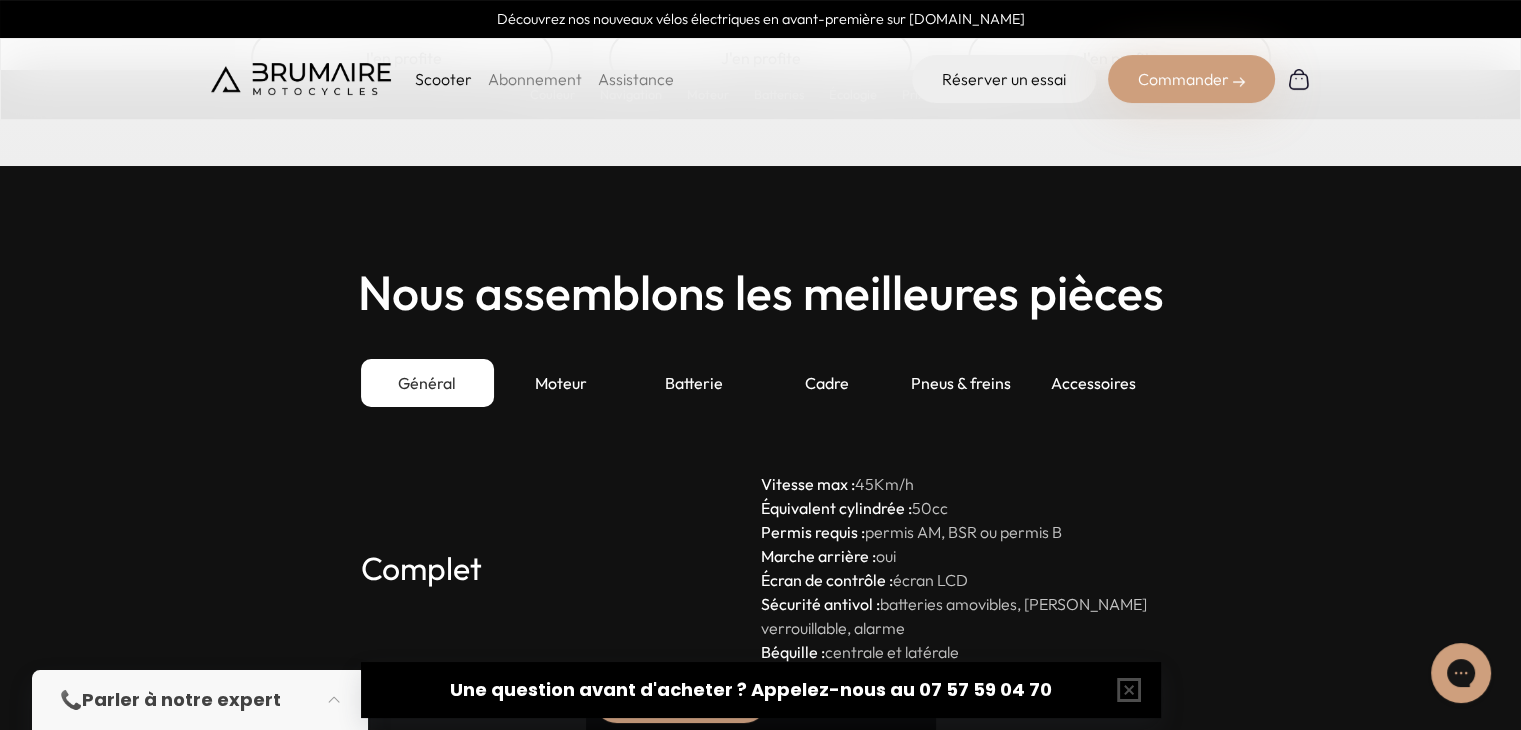 scroll, scrollTop: 5300, scrollLeft: 0, axis: vertical 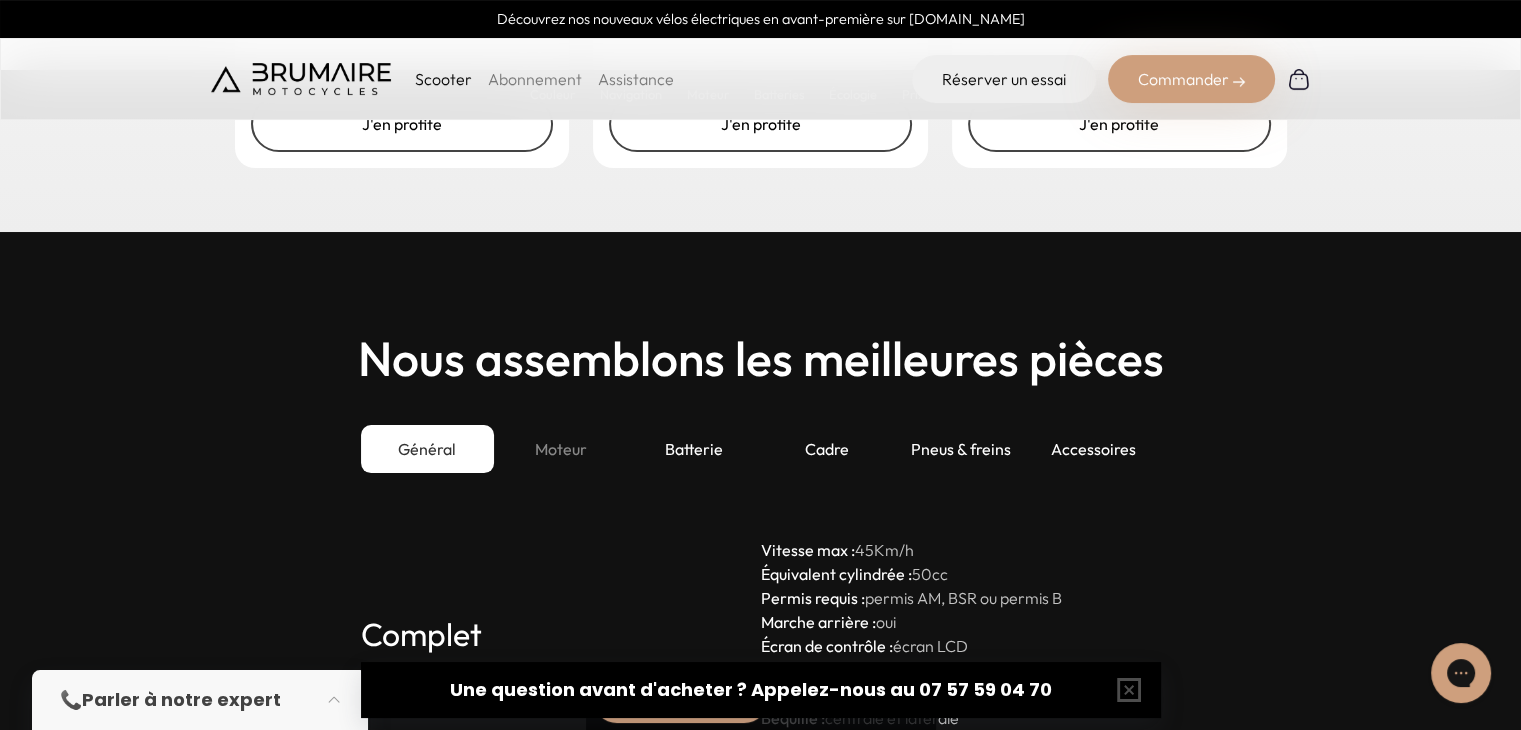 click on "Moteur" at bounding box center (560, 449) 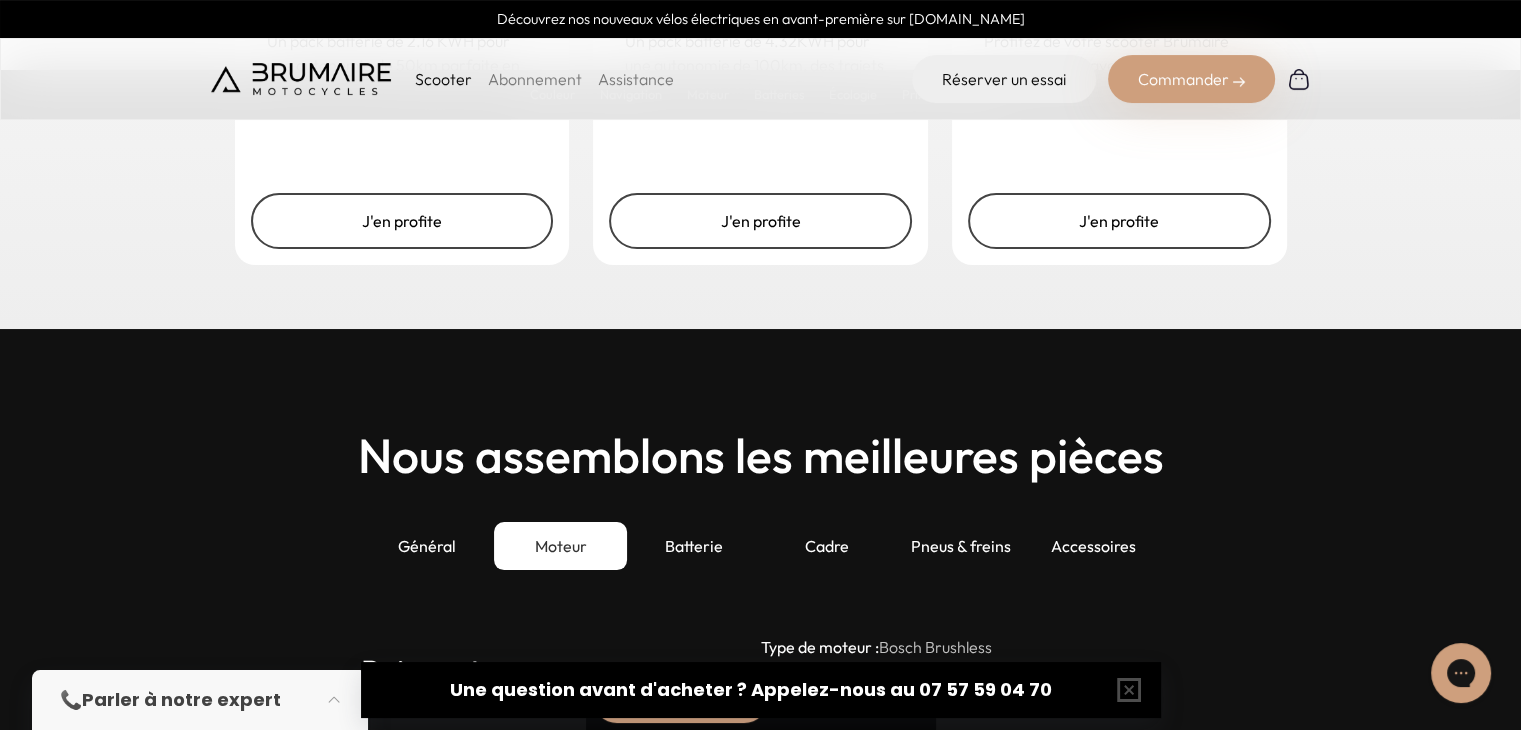 scroll, scrollTop: 5300, scrollLeft: 0, axis: vertical 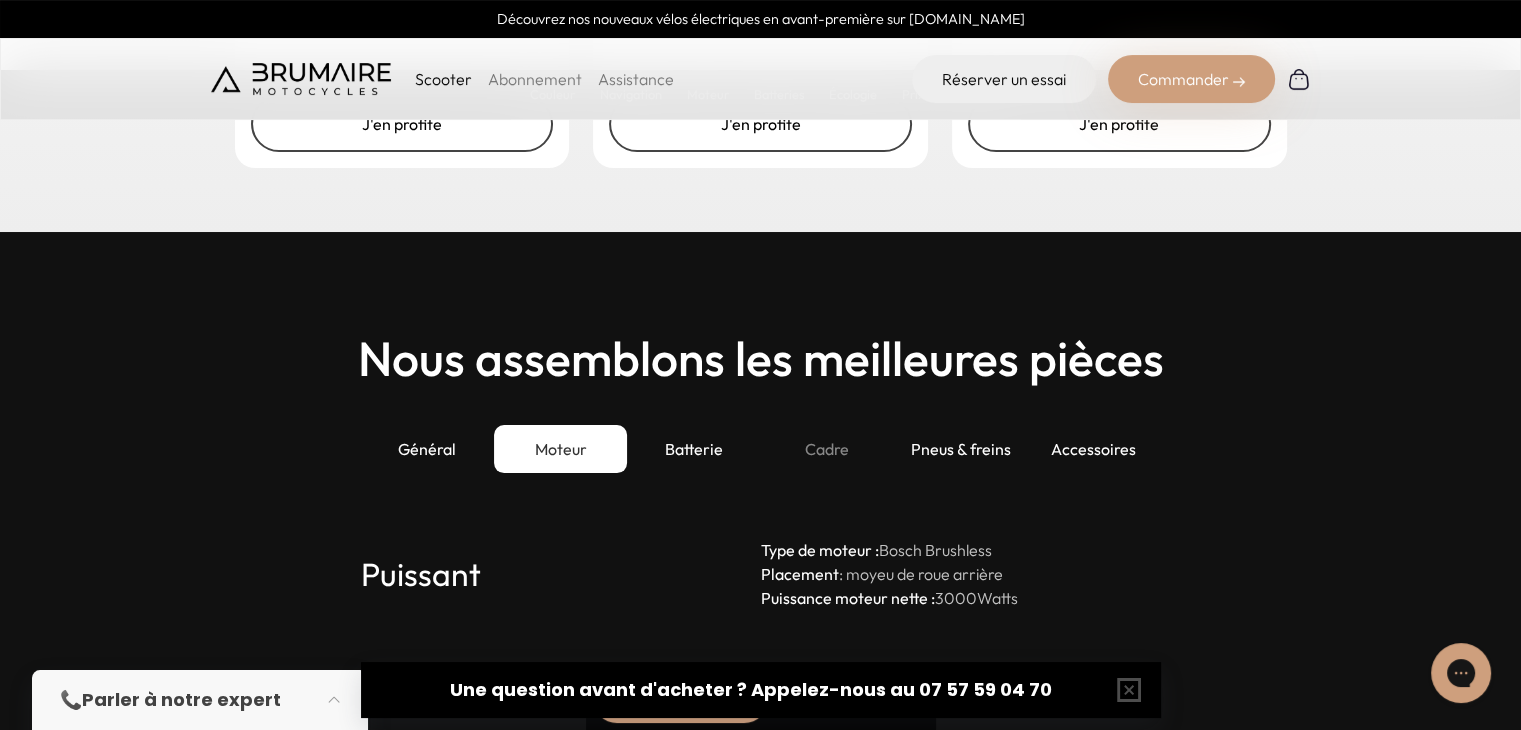 click on "Cadre" at bounding box center [827, 449] 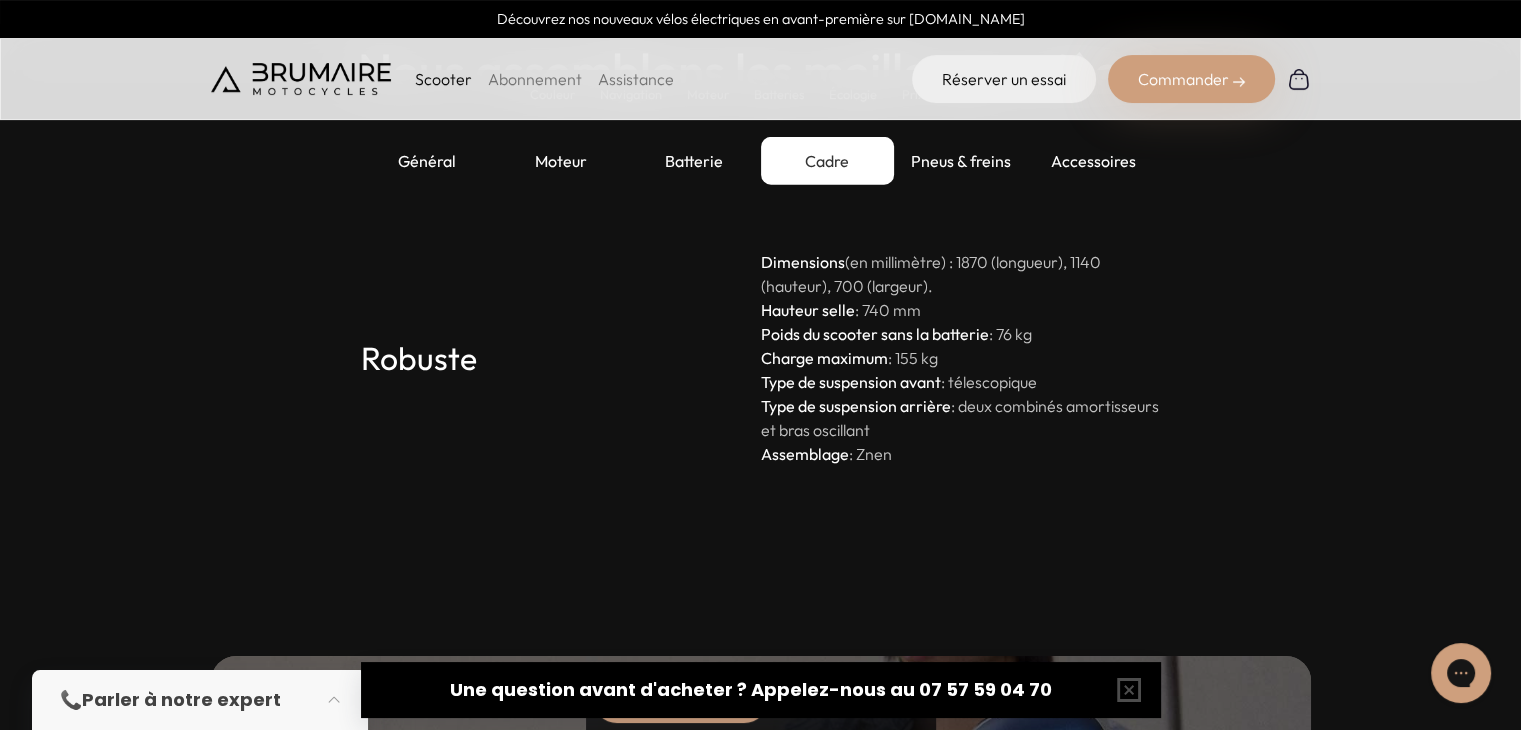 scroll, scrollTop: 5600, scrollLeft: 0, axis: vertical 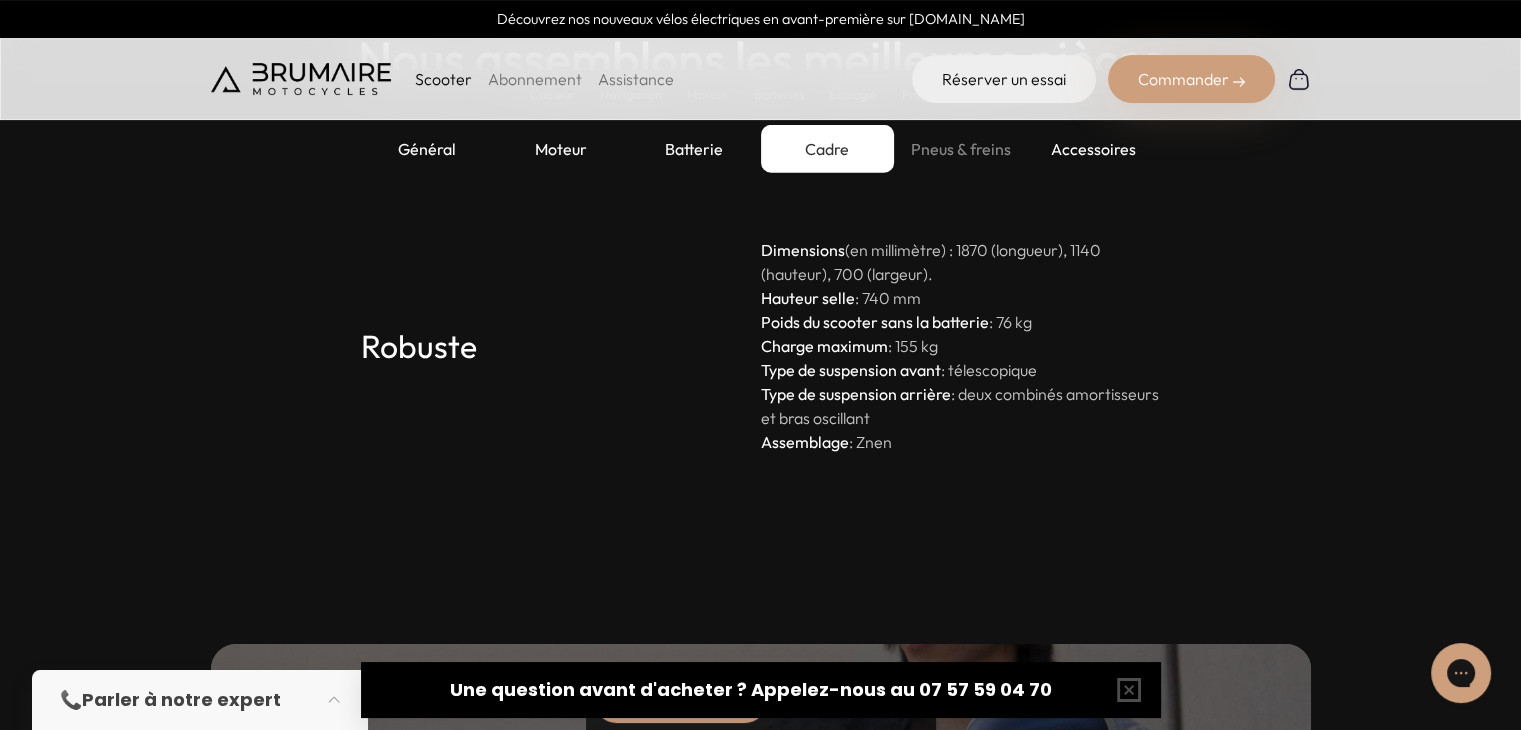 click on "Pneus & freins" at bounding box center (960, 149) 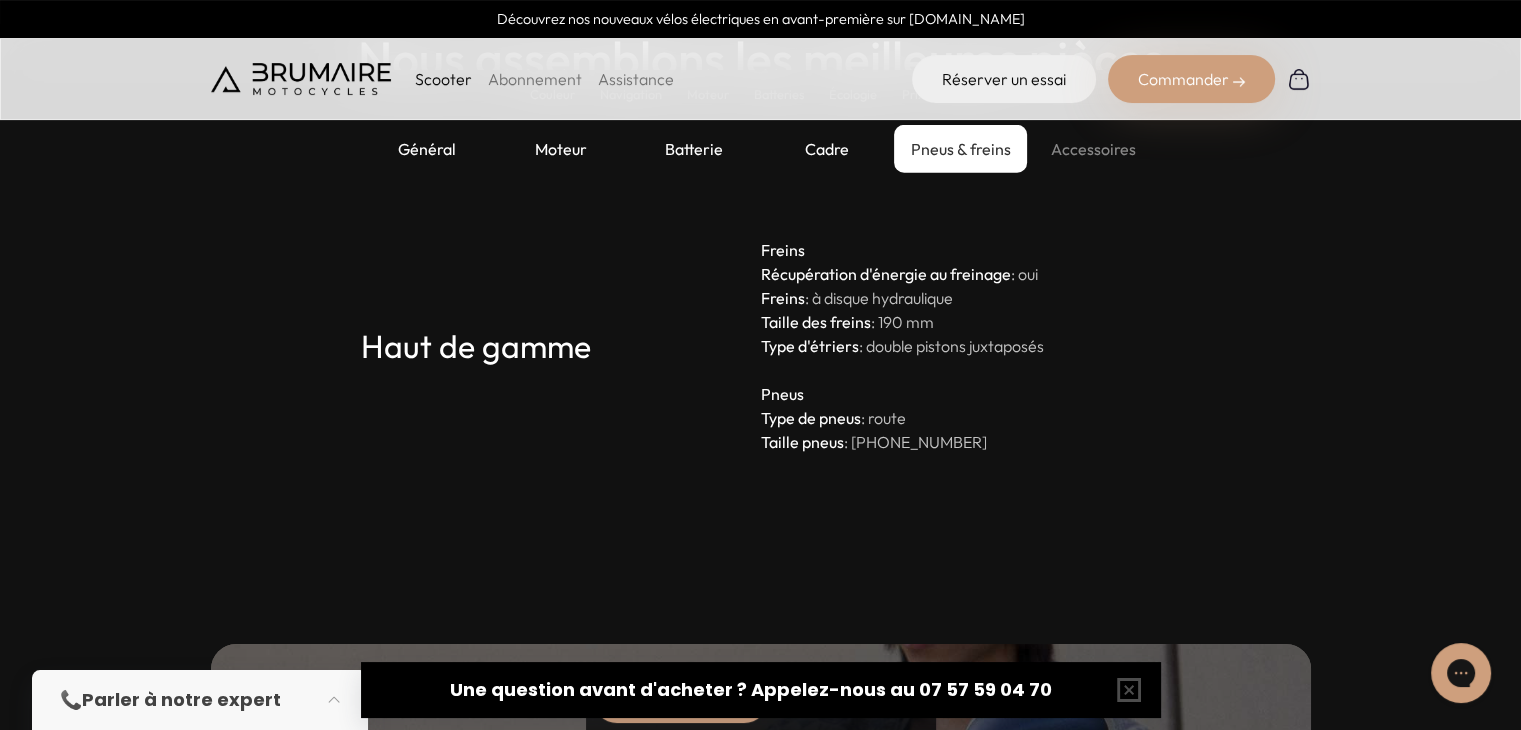 click on "Accessoires" at bounding box center [1093, 149] 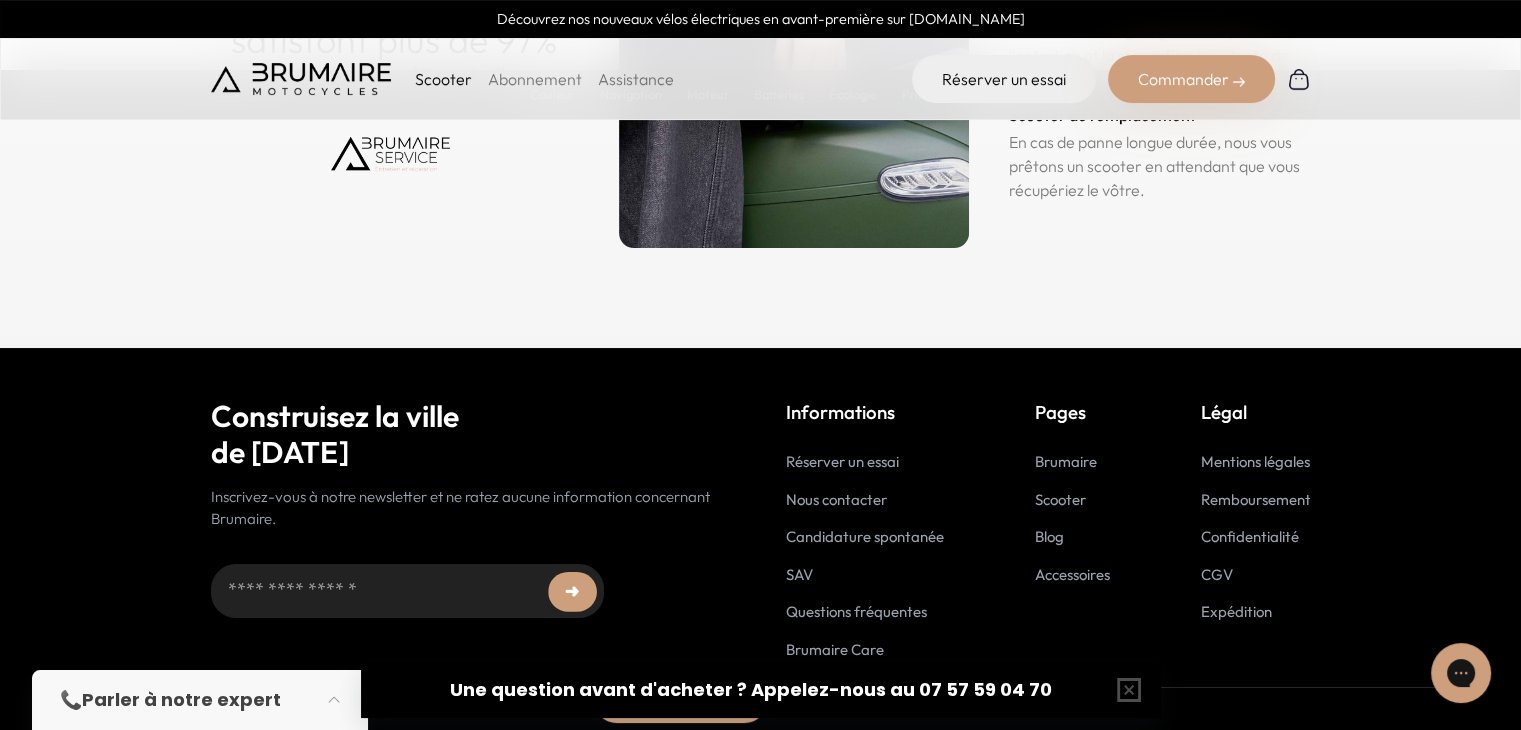 scroll, scrollTop: 9993, scrollLeft: 0, axis: vertical 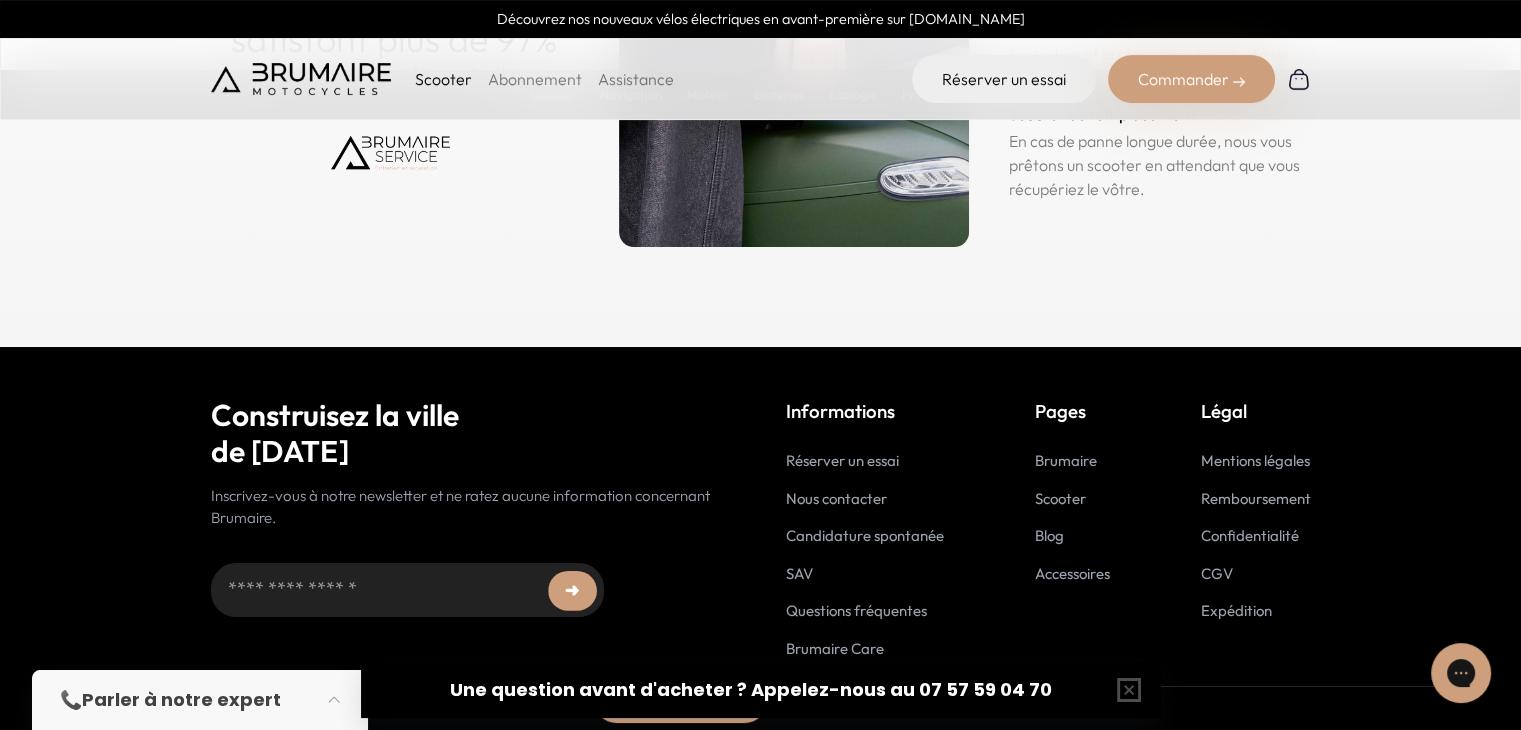 click on "Réserver un essai" at bounding box center [842, 460] 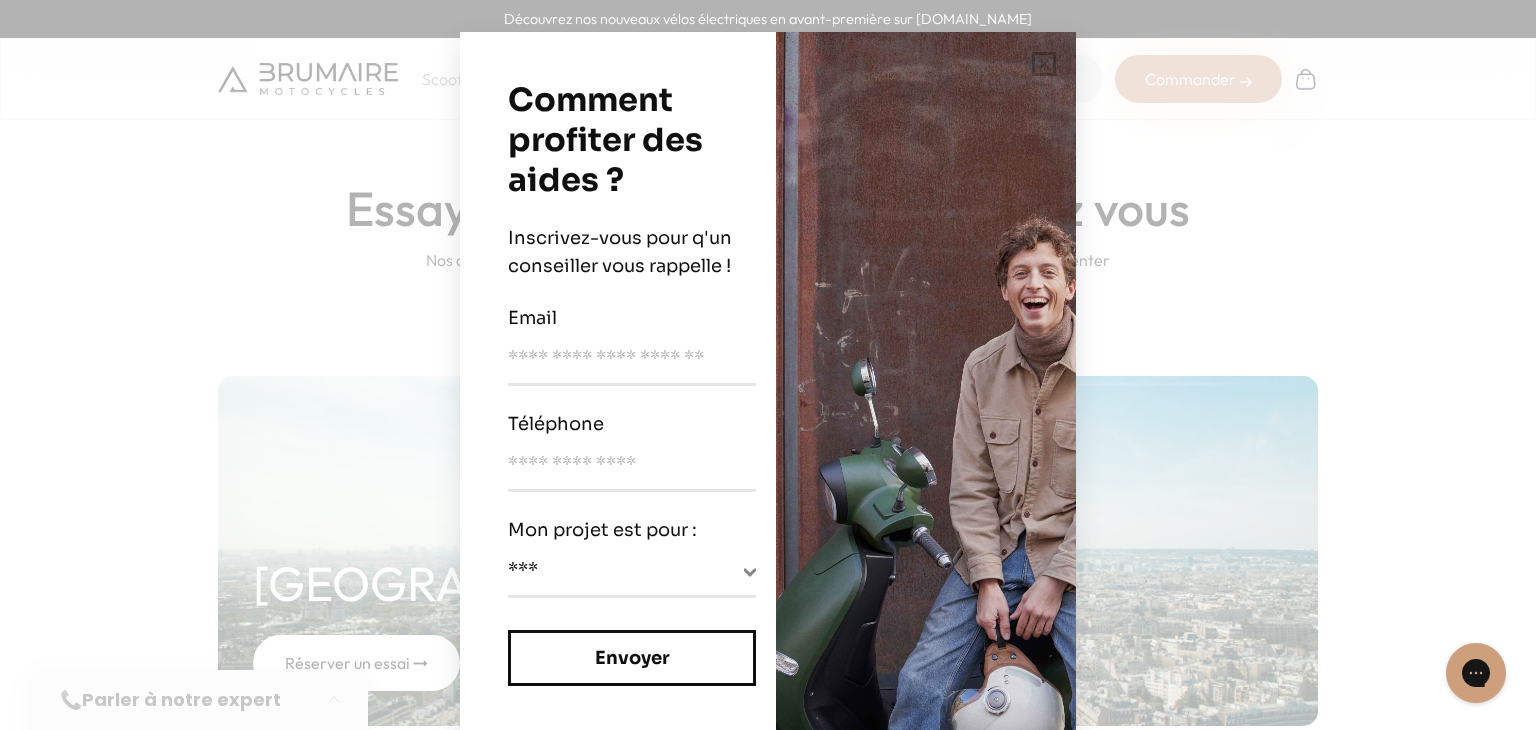scroll, scrollTop: 0, scrollLeft: 0, axis: both 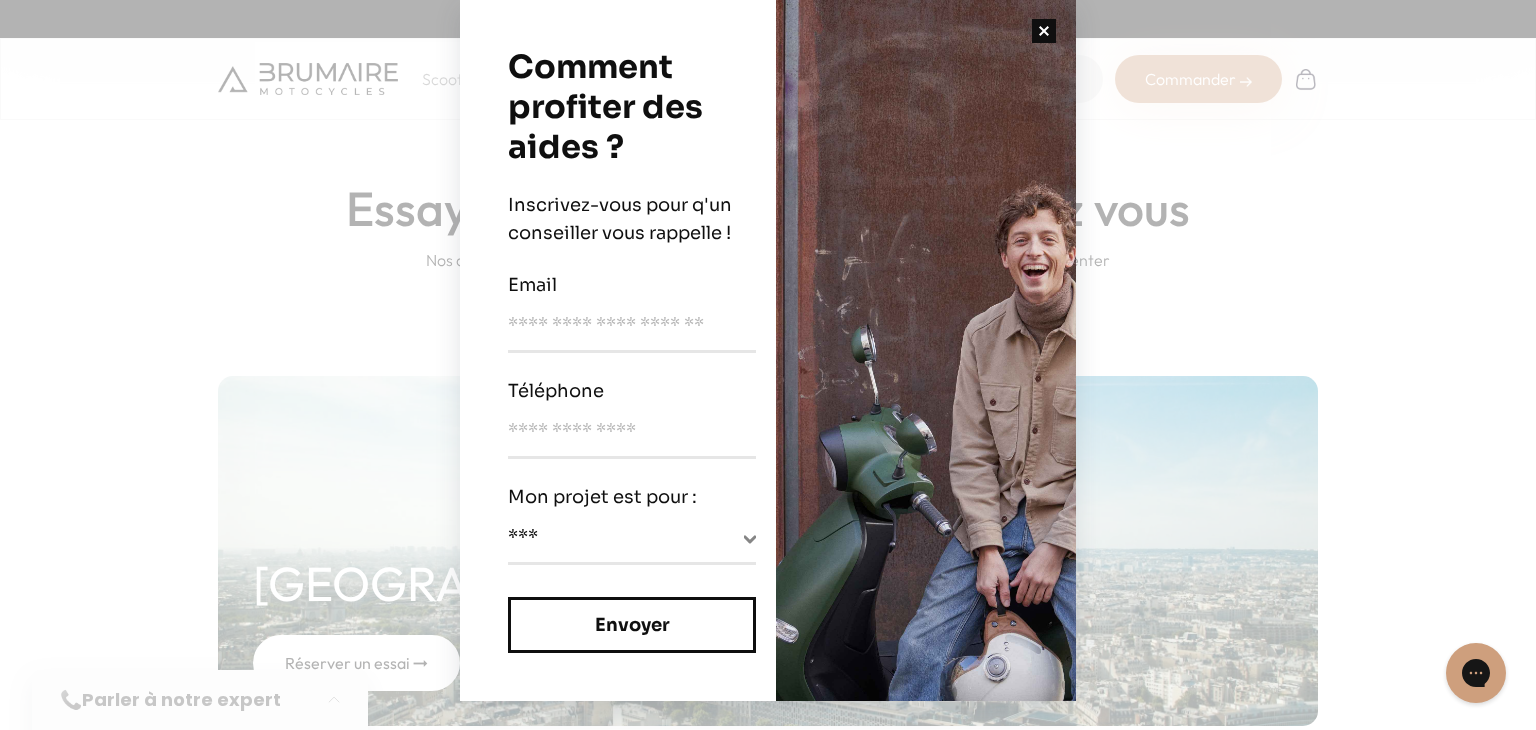 click at bounding box center (1044, 31) 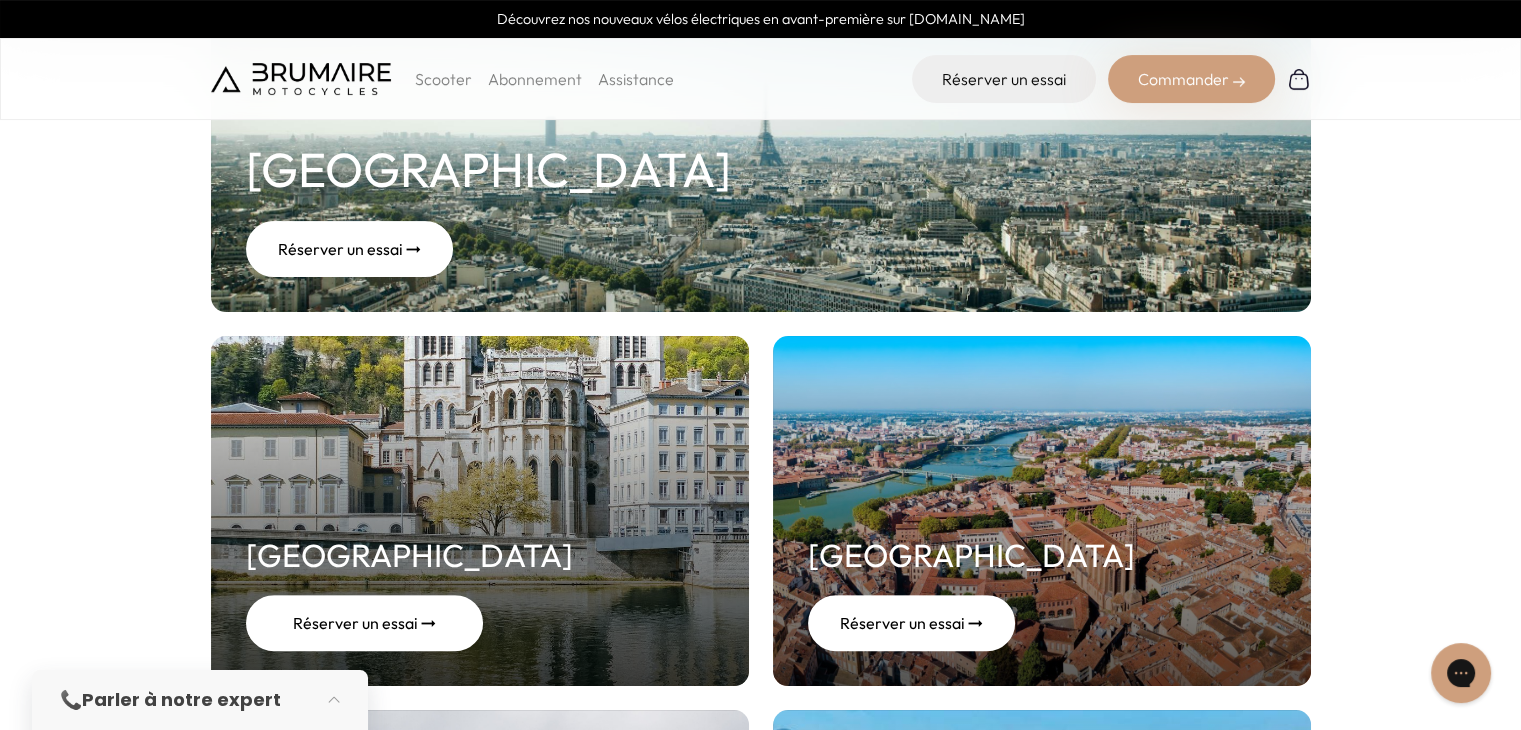 scroll, scrollTop: 600, scrollLeft: 0, axis: vertical 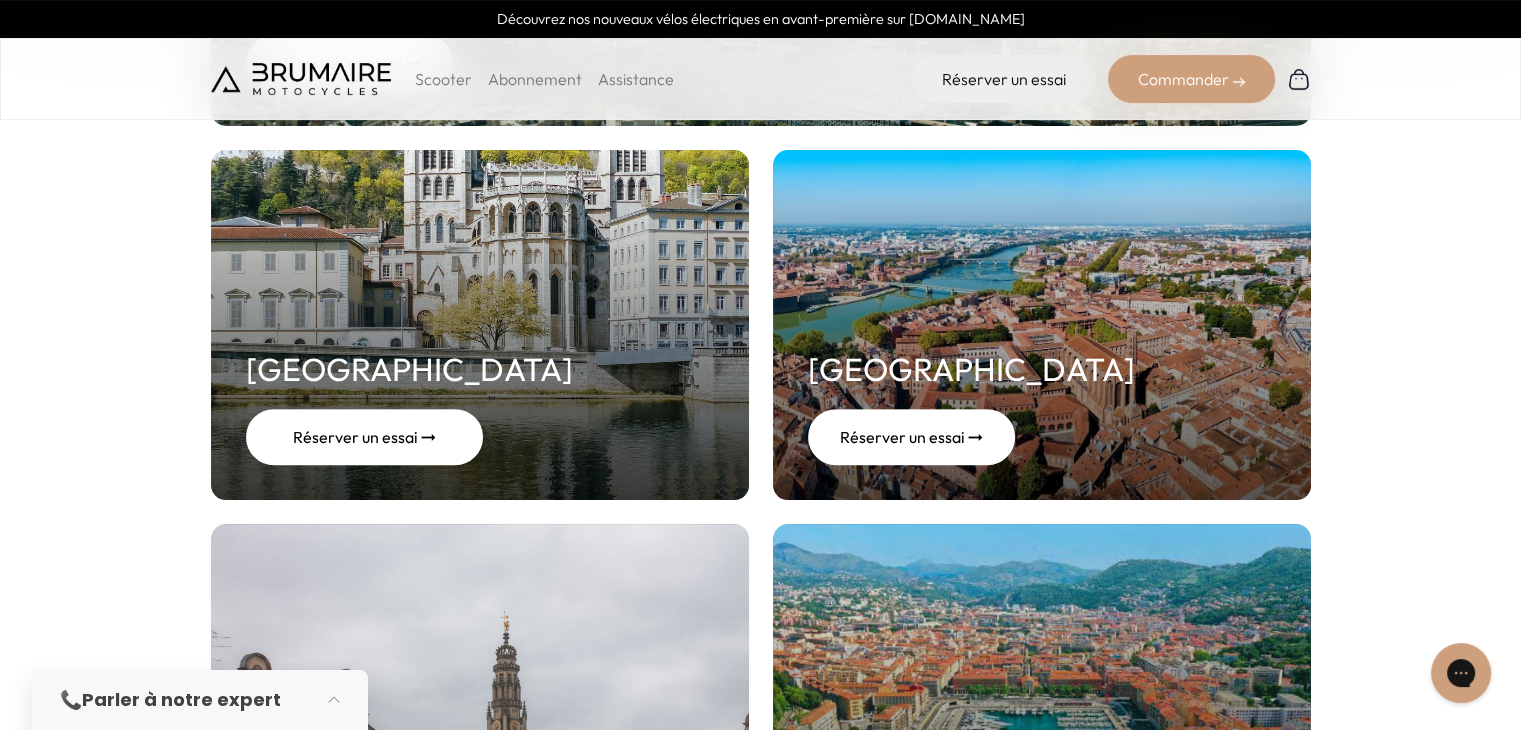 click on "Réserver un essai ➞" at bounding box center [364, 437] 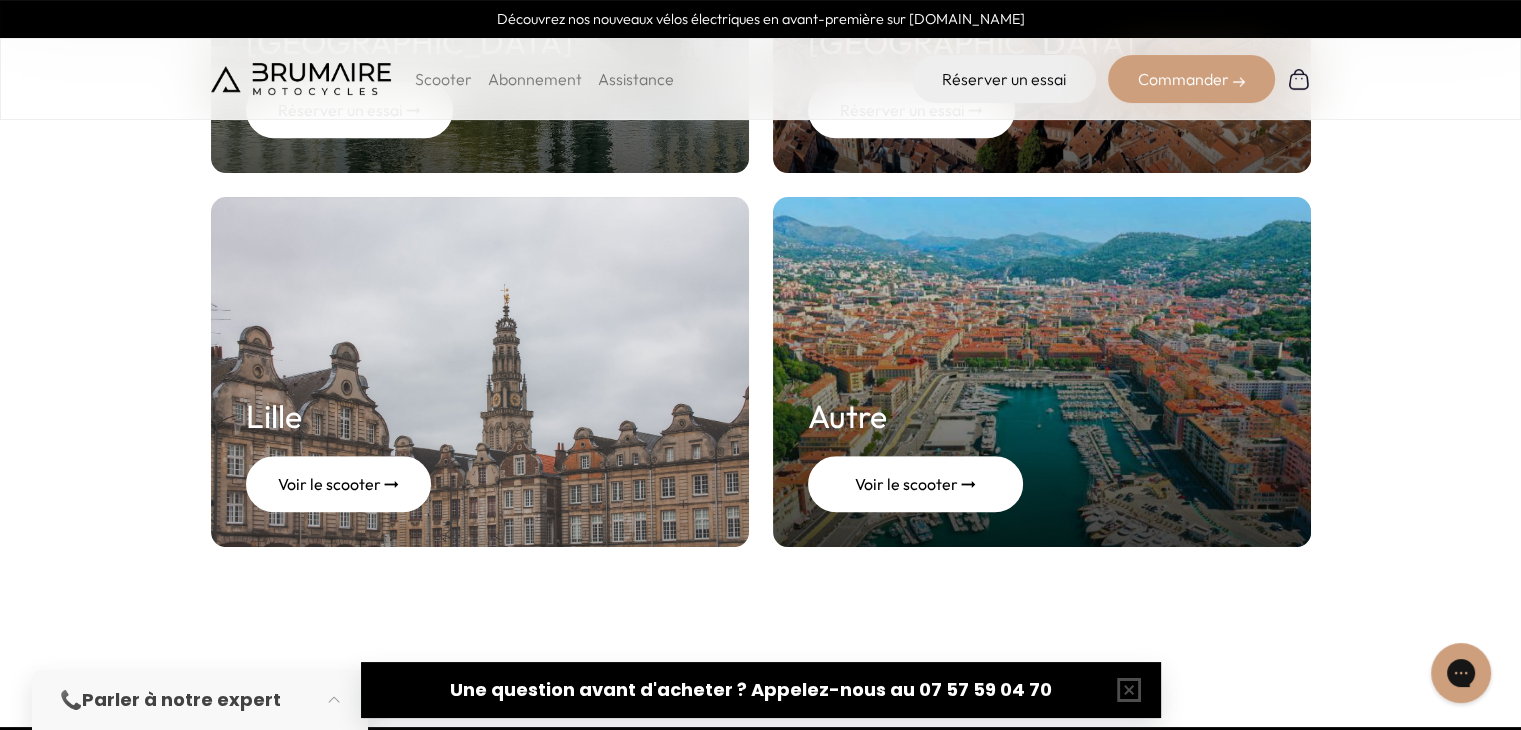 scroll, scrollTop: 1000, scrollLeft: 0, axis: vertical 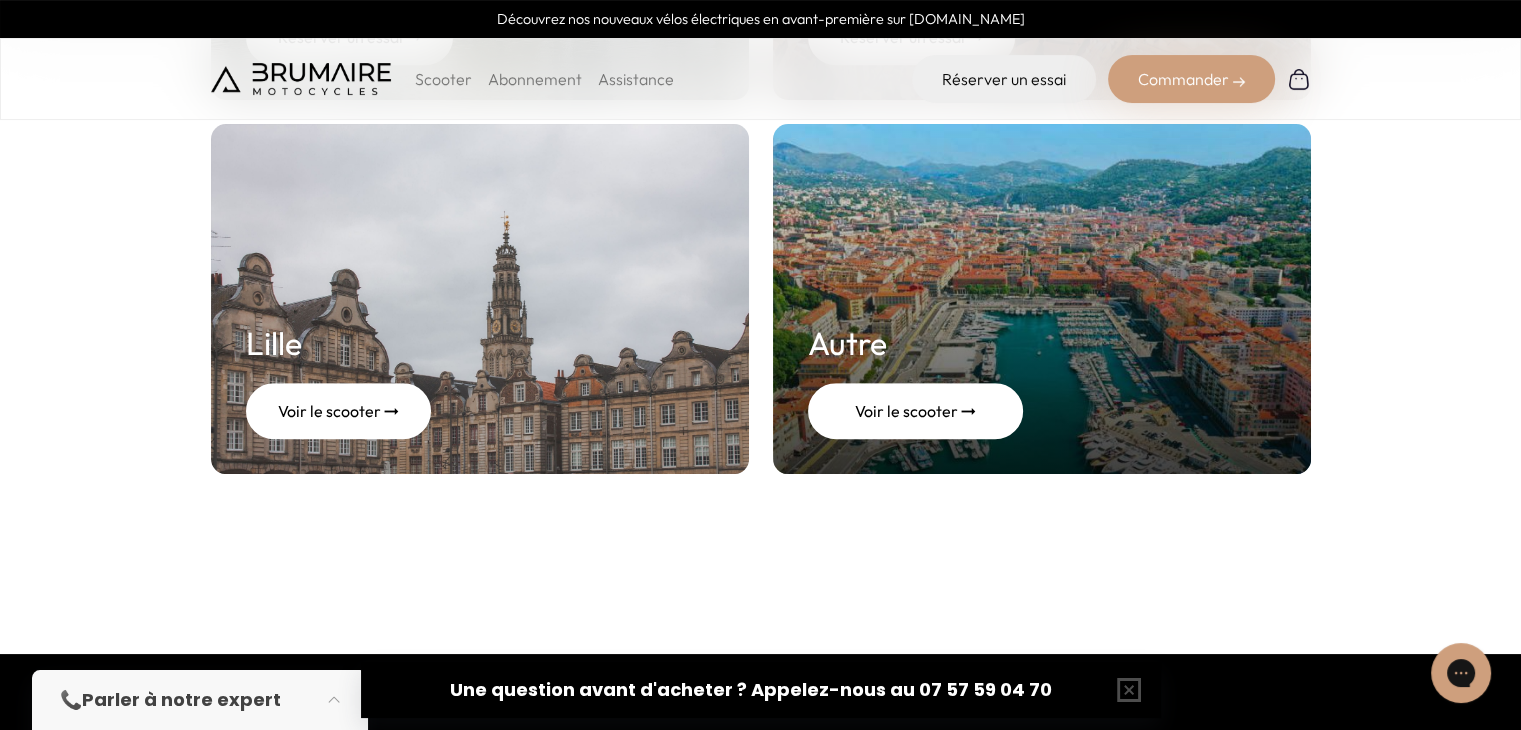 click on "Voir le scooter ➞" at bounding box center (915, 411) 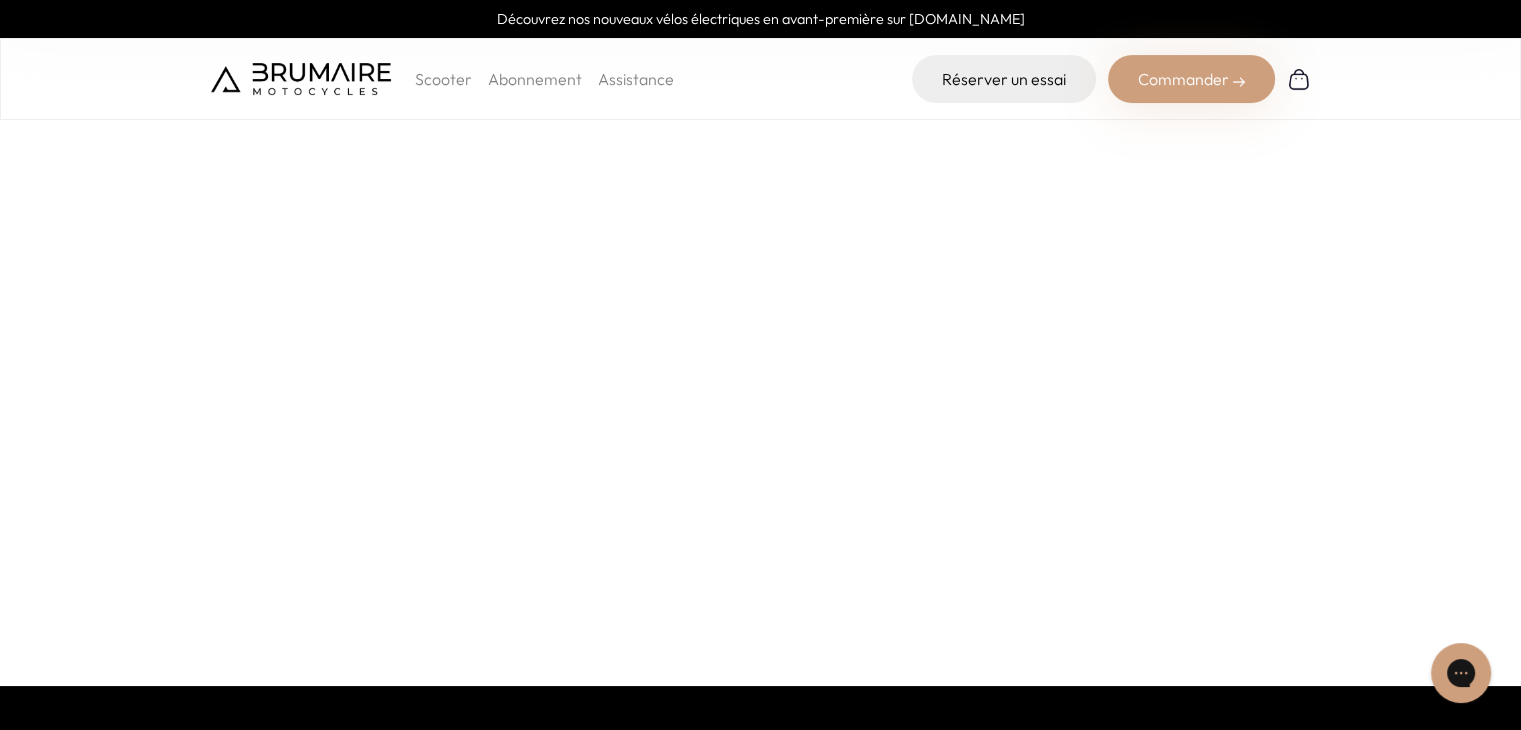 scroll, scrollTop: 400, scrollLeft: 0, axis: vertical 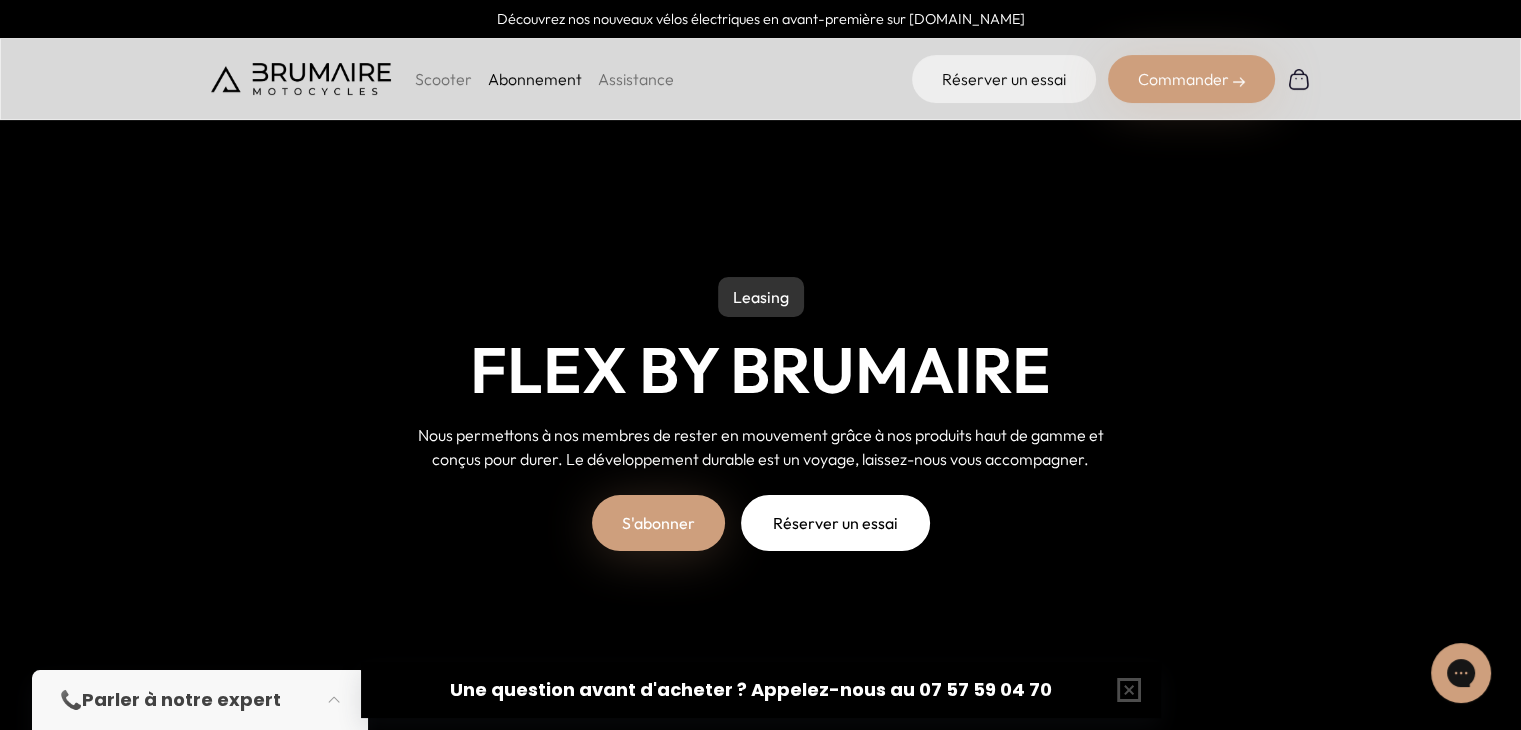 click on "Assistance" at bounding box center (636, 79) 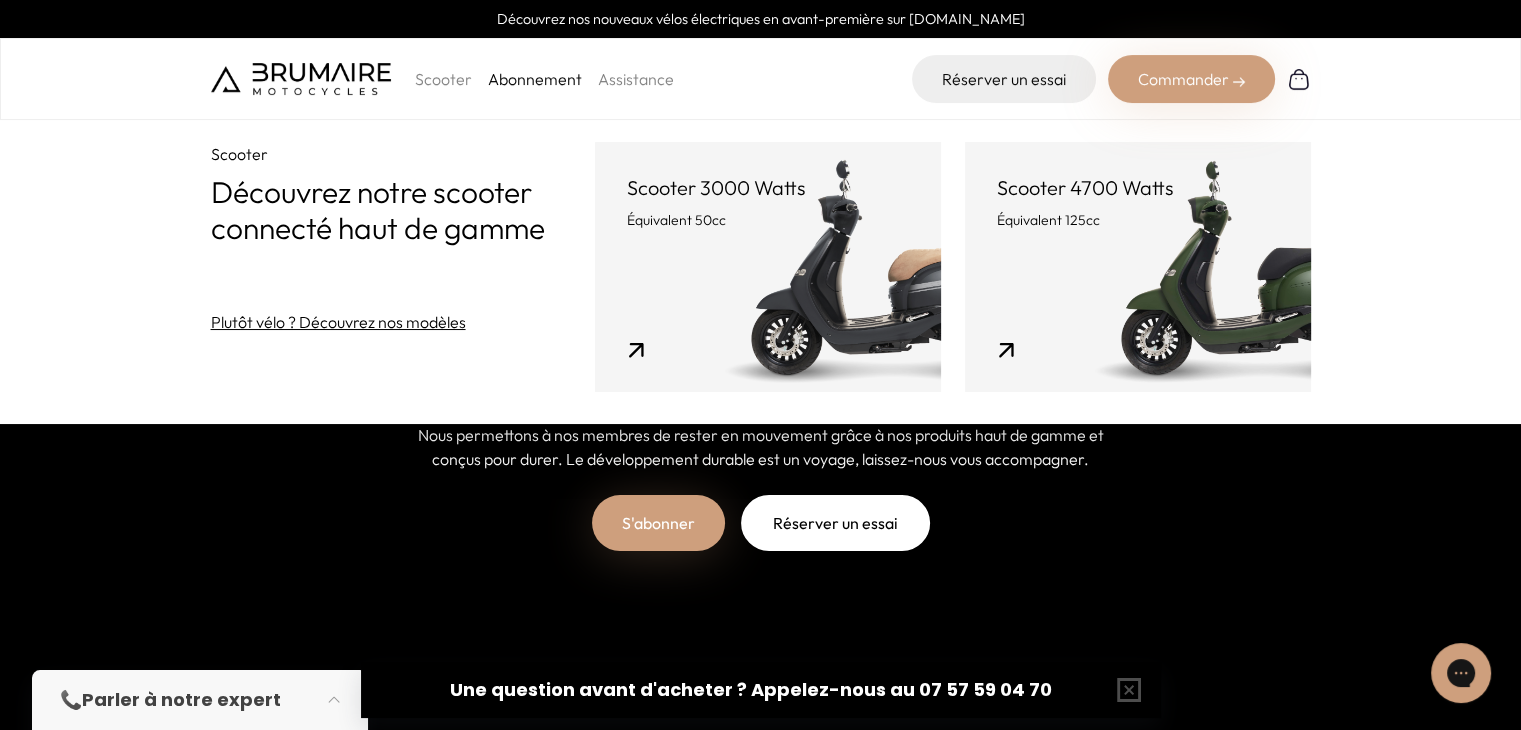 click on "Scooter 3000 Watts
Équivalent 50cc" at bounding box center [768, 267] 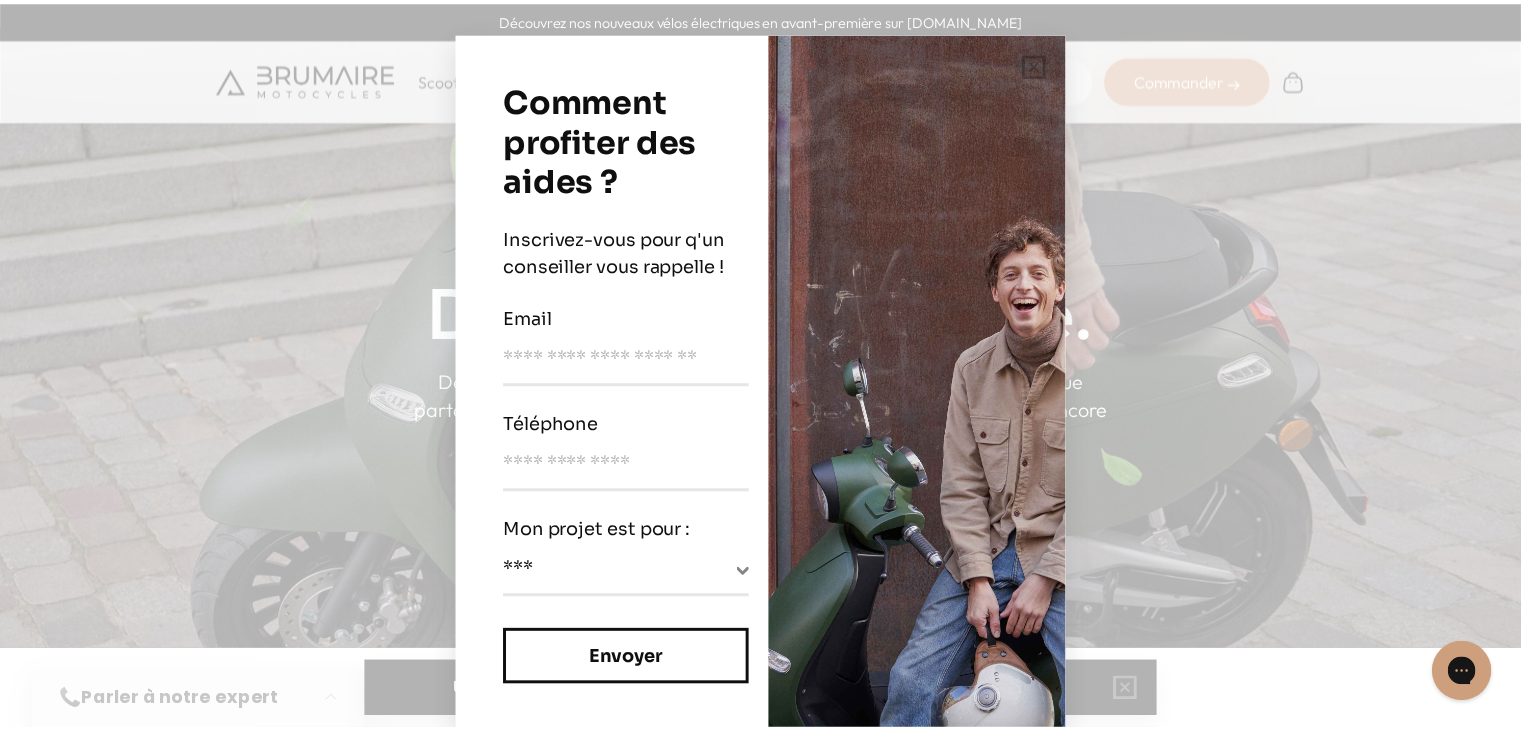 scroll, scrollTop: 0, scrollLeft: 0, axis: both 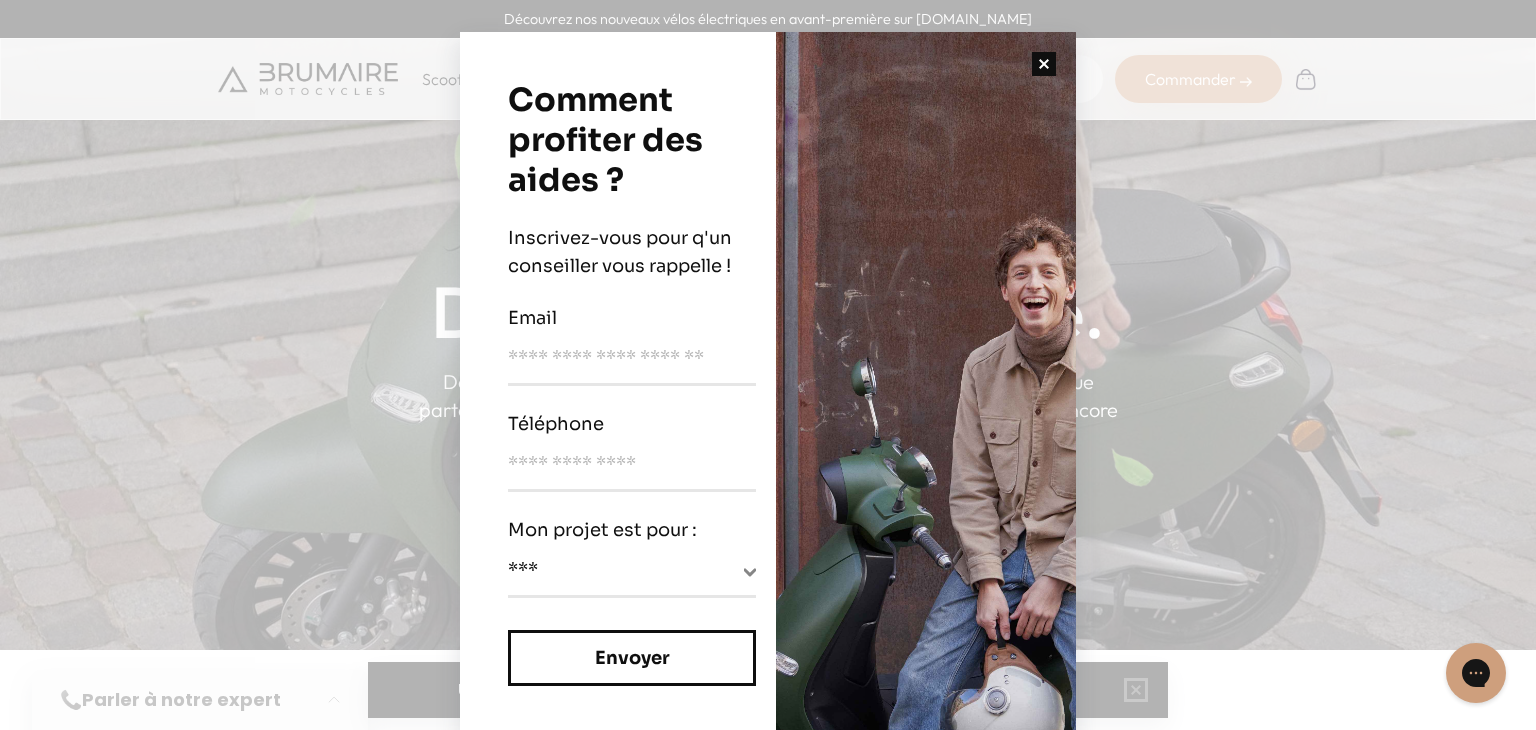 click at bounding box center [1044, 64] 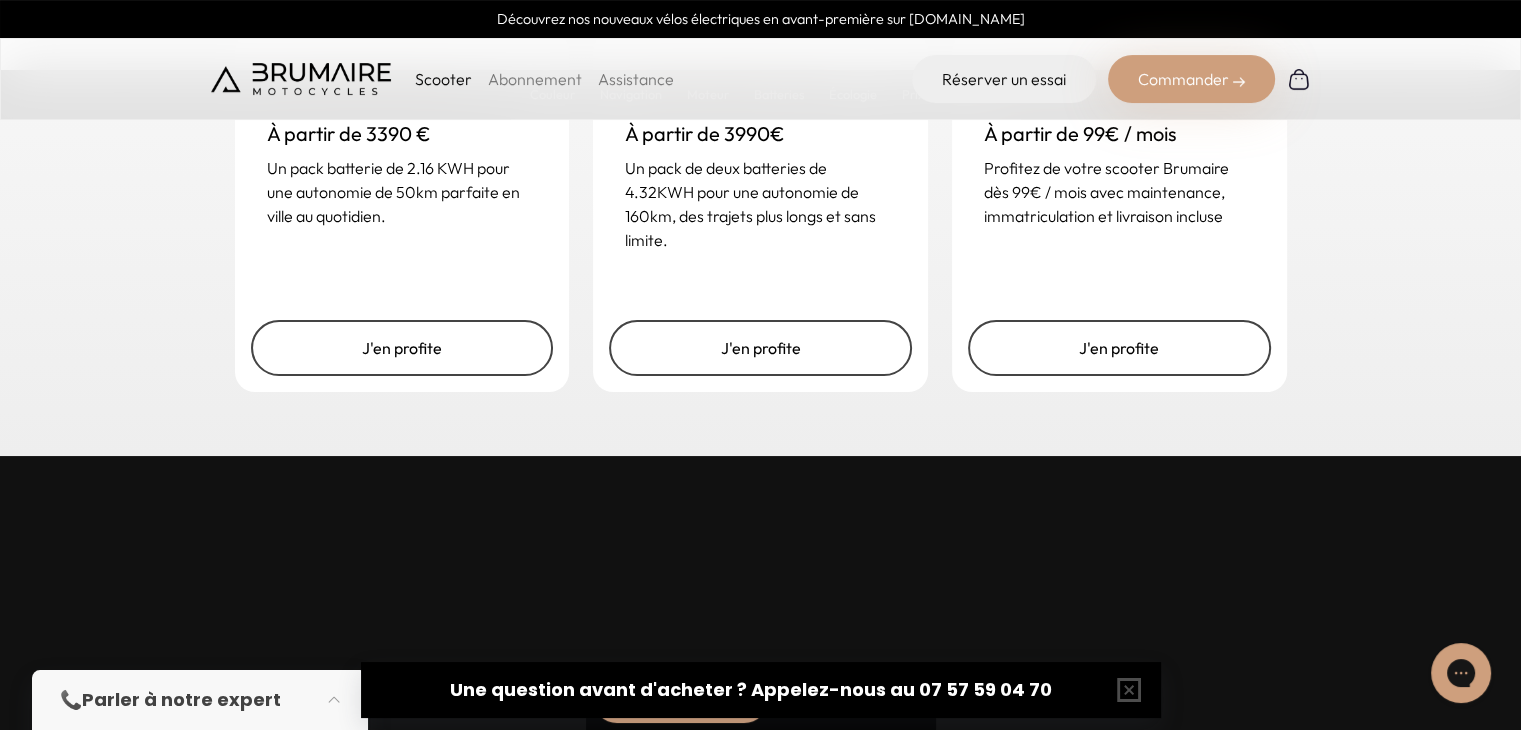 scroll, scrollTop: 5100, scrollLeft: 0, axis: vertical 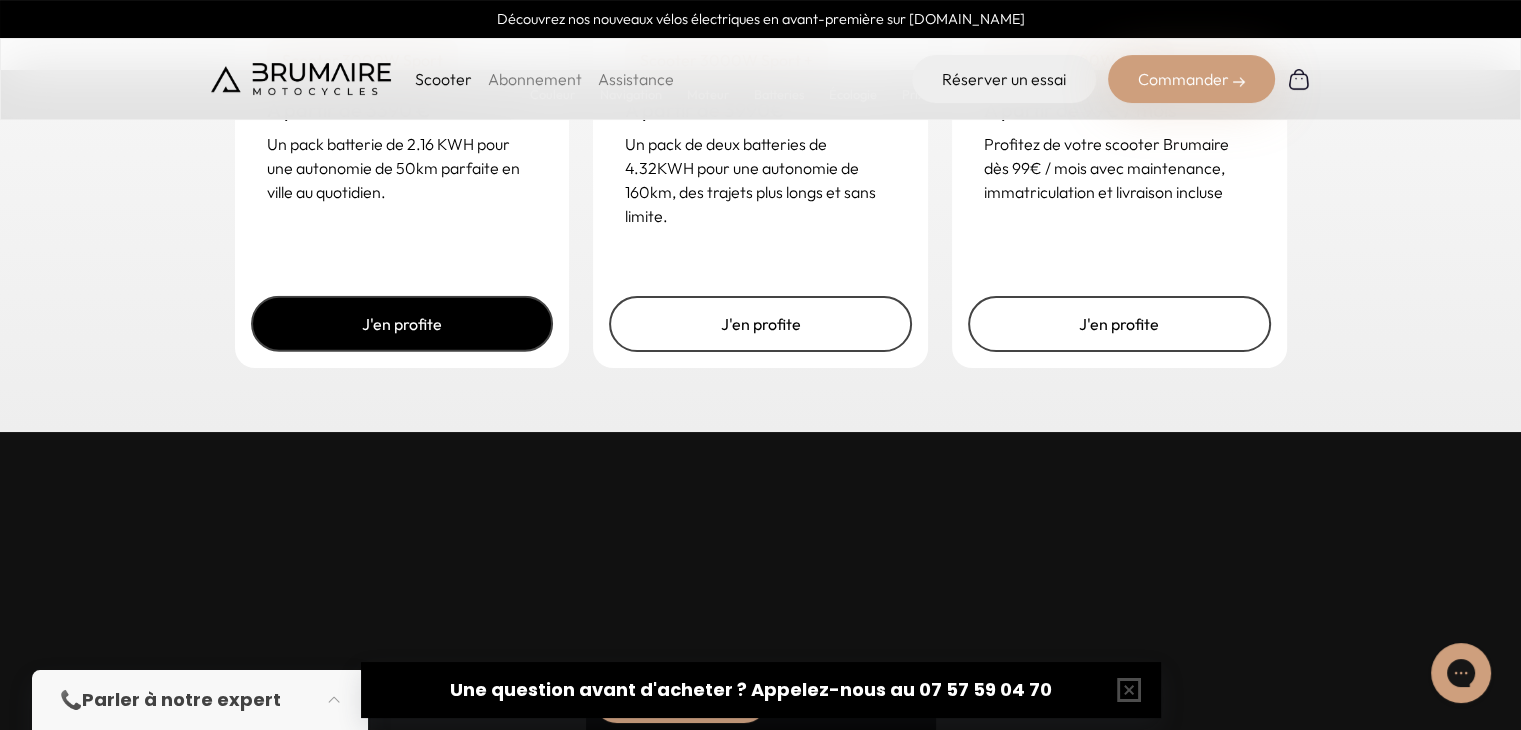 click on "J'en profite" at bounding box center (402, 324) 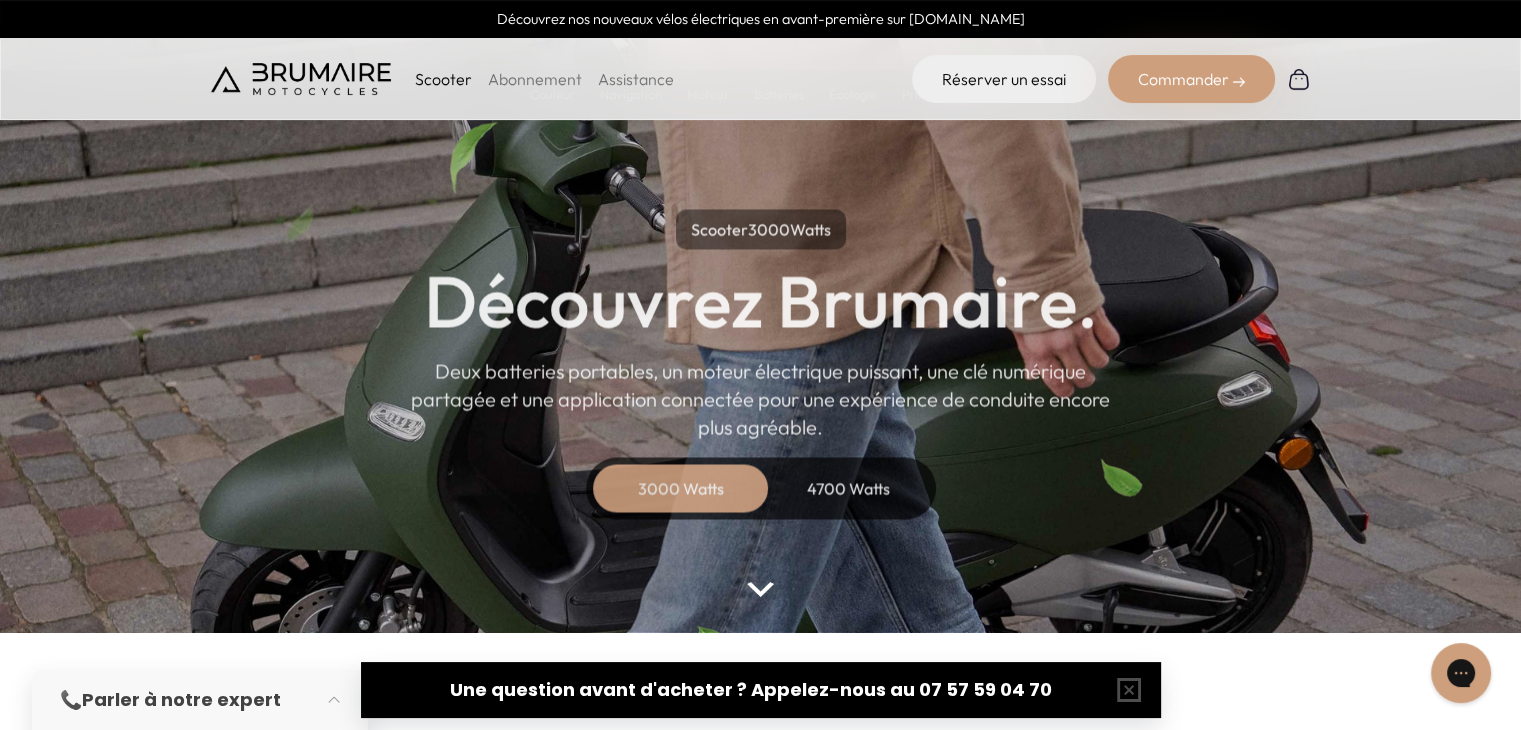 scroll, scrollTop: 0, scrollLeft: 0, axis: both 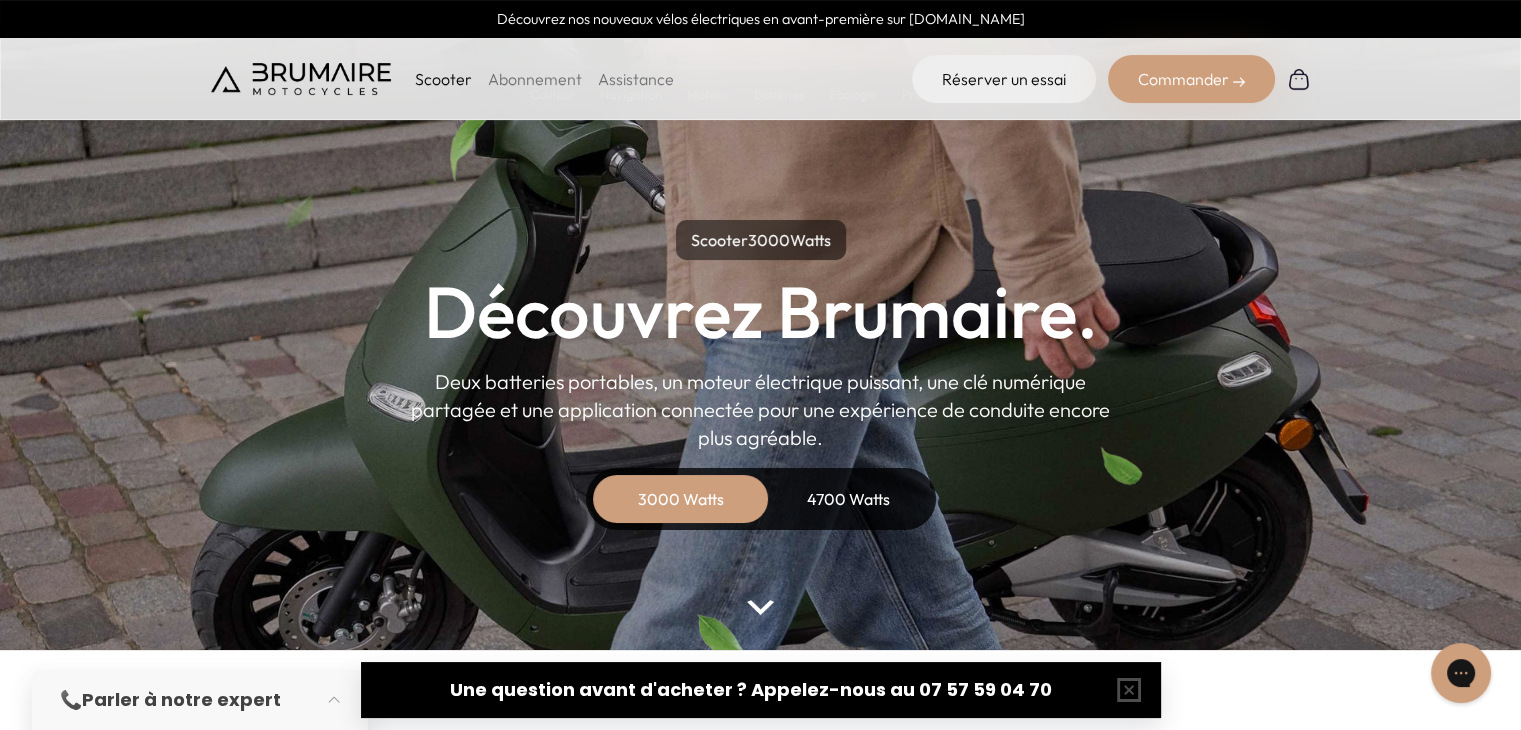 click on "3000 Watts" at bounding box center (681, 499) 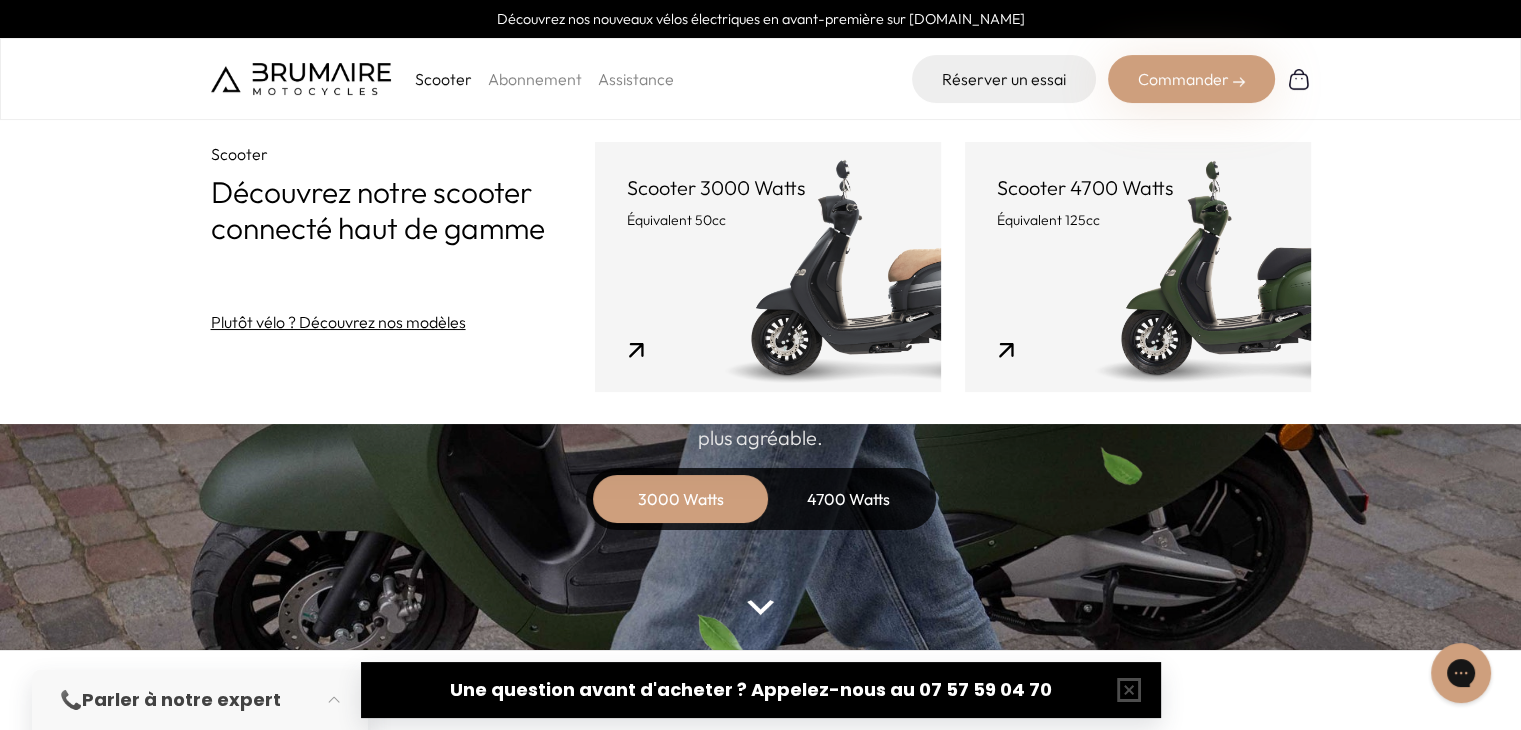 click on "Scooter 3000 Watts
Équivalent 50cc" at bounding box center (768, 267) 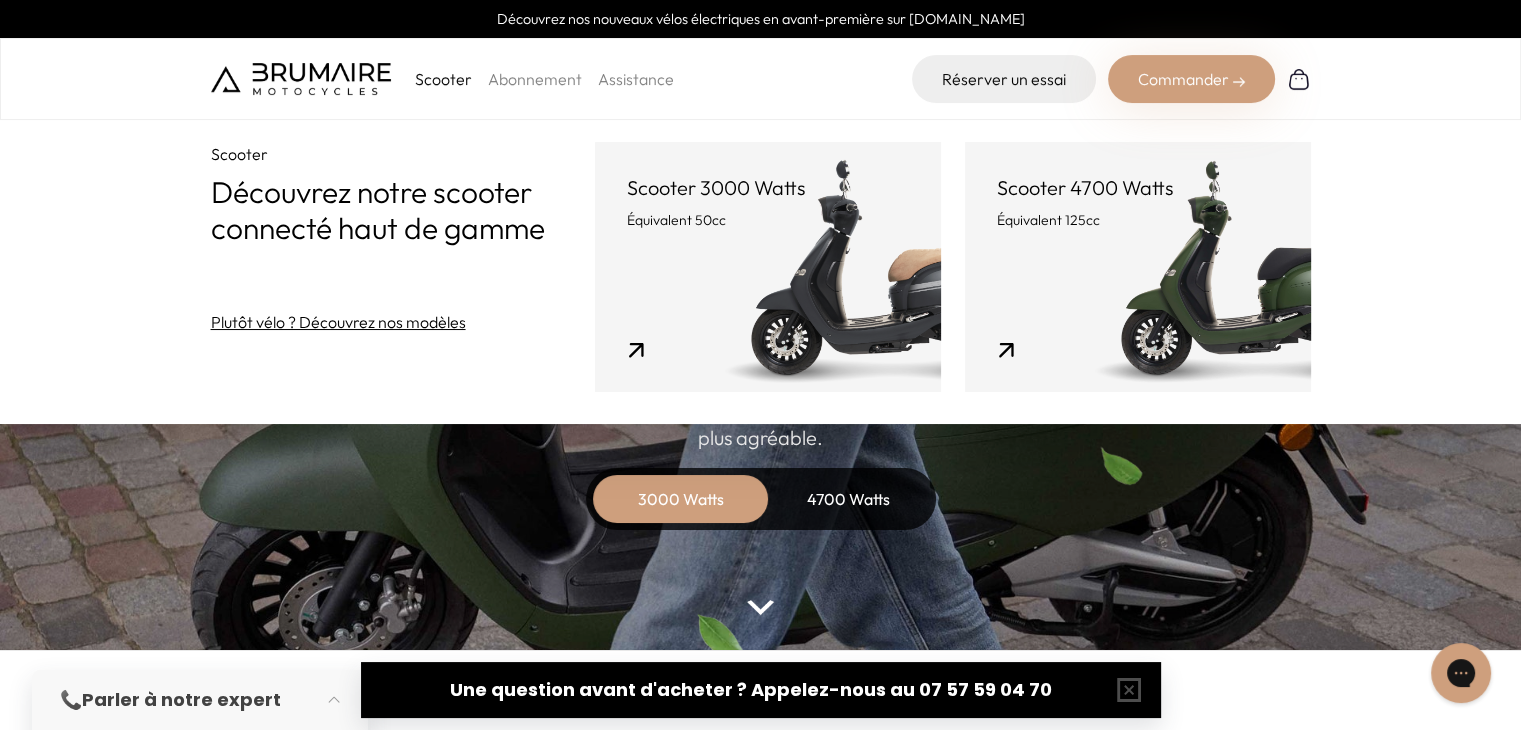 click on "Scooter 3000 Watts
Équivalent 50cc" at bounding box center (768, 267) 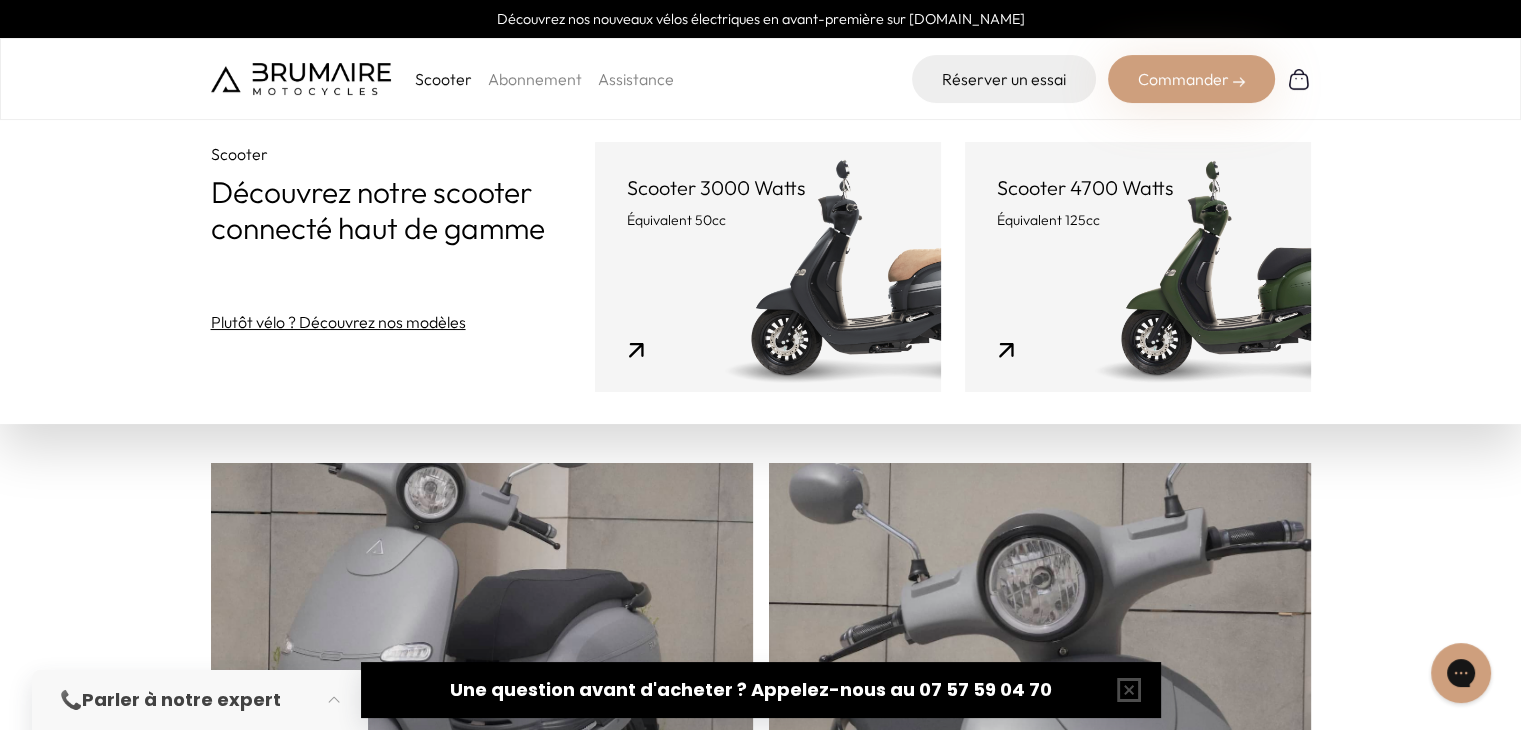 scroll, scrollTop: 500, scrollLeft: 0, axis: vertical 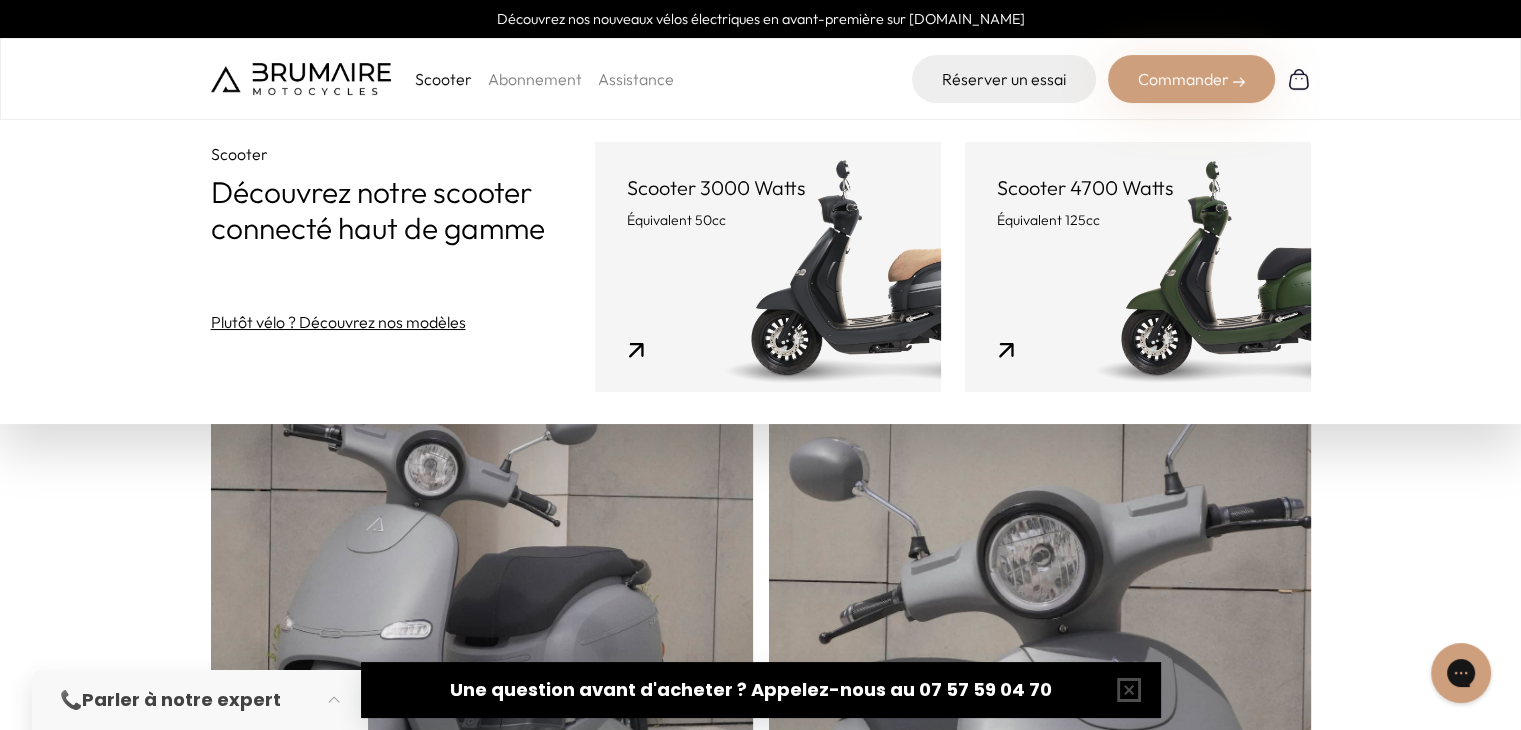 click on "Scooter 3000 Watts
Équivalent 50cc" at bounding box center (768, 267) 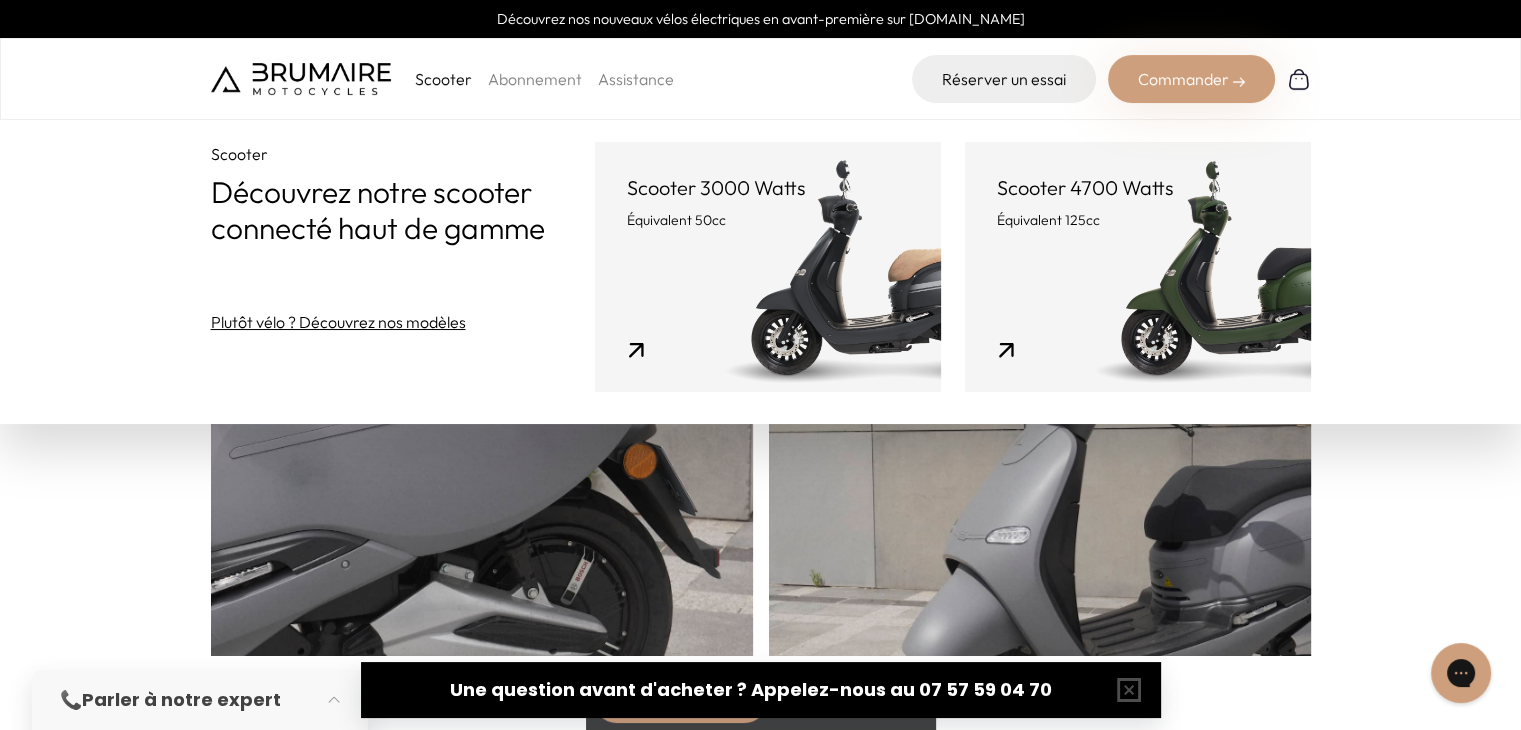 scroll, scrollTop: 1100, scrollLeft: 0, axis: vertical 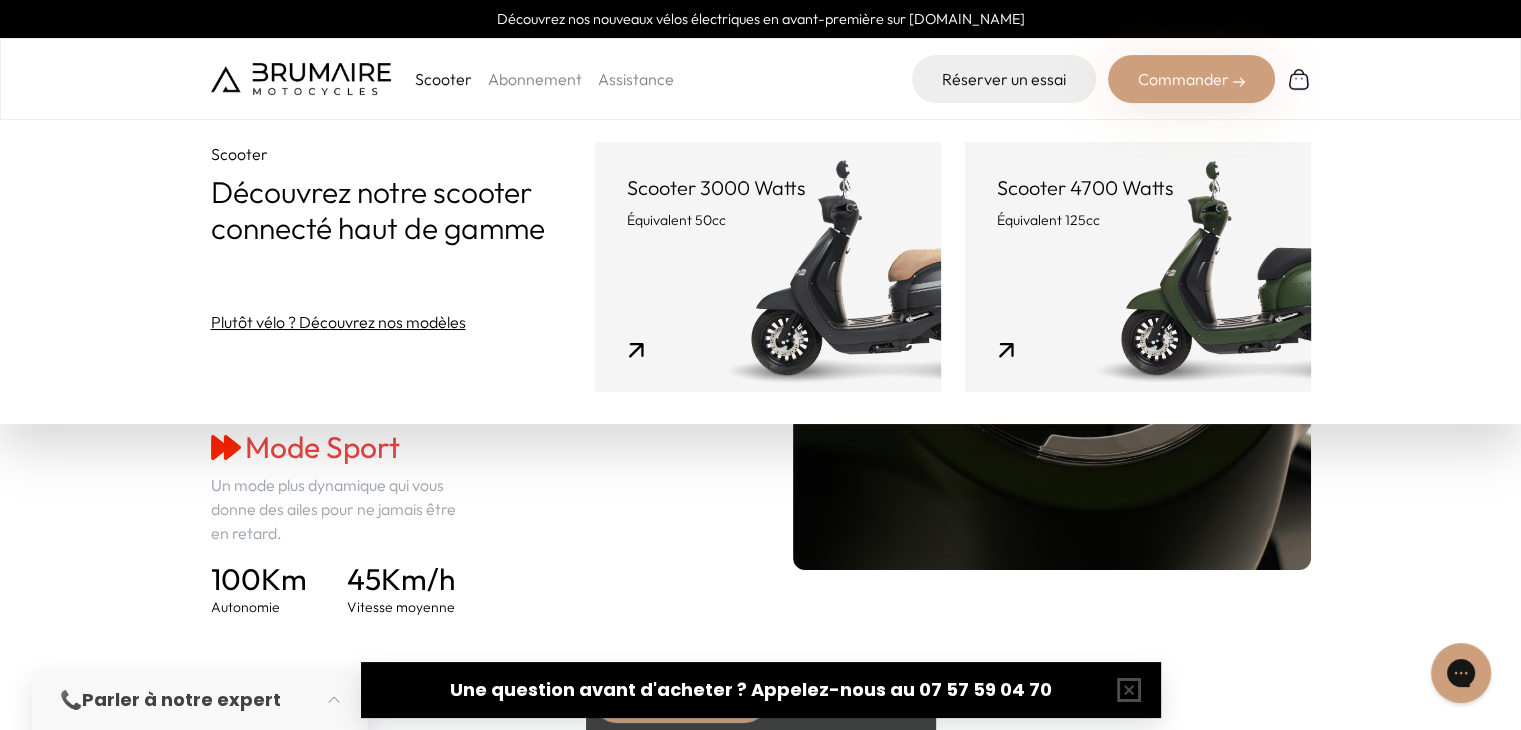 click on "Navigation
2  modes de conduite.
Choisissez le mode de conduite le plus adapté à votre environnement.
Mode Eco
Un mode pour la ville afin de rouler plus prudemment et d'économiser vos batteries.
120  Km
Autonomie
30  Km/h
Vitesse moyenne
Mode Confort
Un mode plus souple qui convient à toute situation.
80 Km
Autonomie
70 Km/h
Vitesse moyenne
Mode Sport
100" at bounding box center [760, 295] 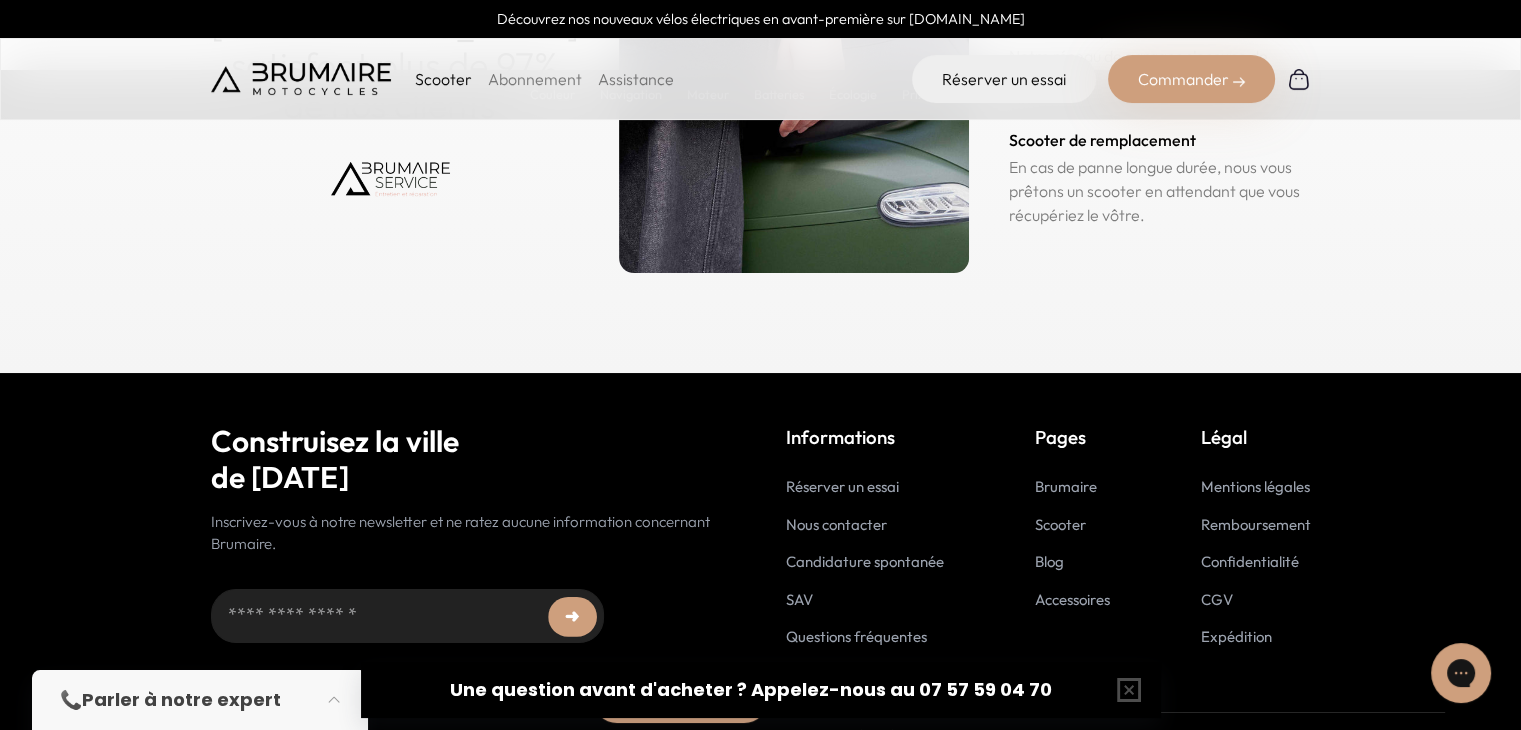 scroll, scrollTop: 10041, scrollLeft: 0, axis: vertical 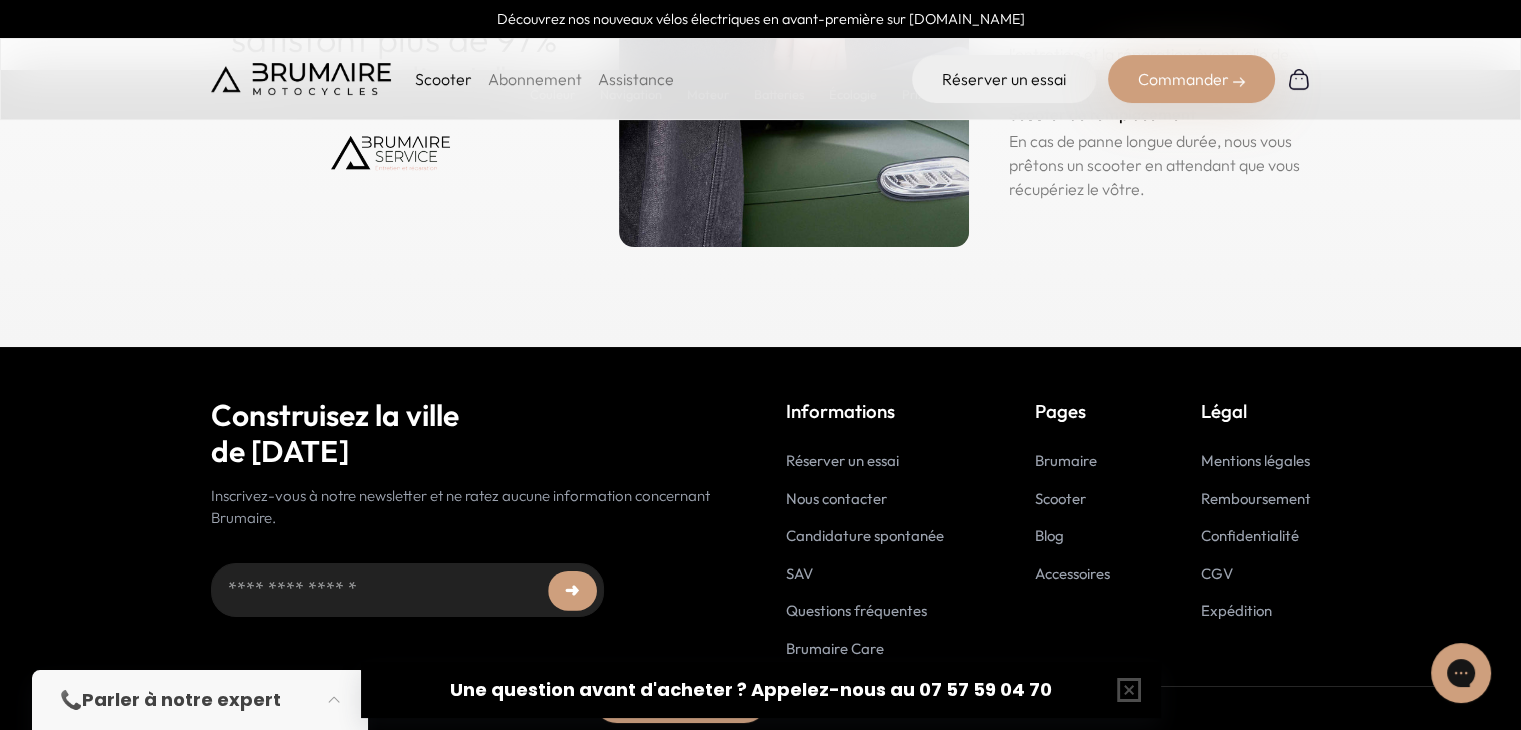 click on "Questions fréquentes" at bounding box center [856, 610] 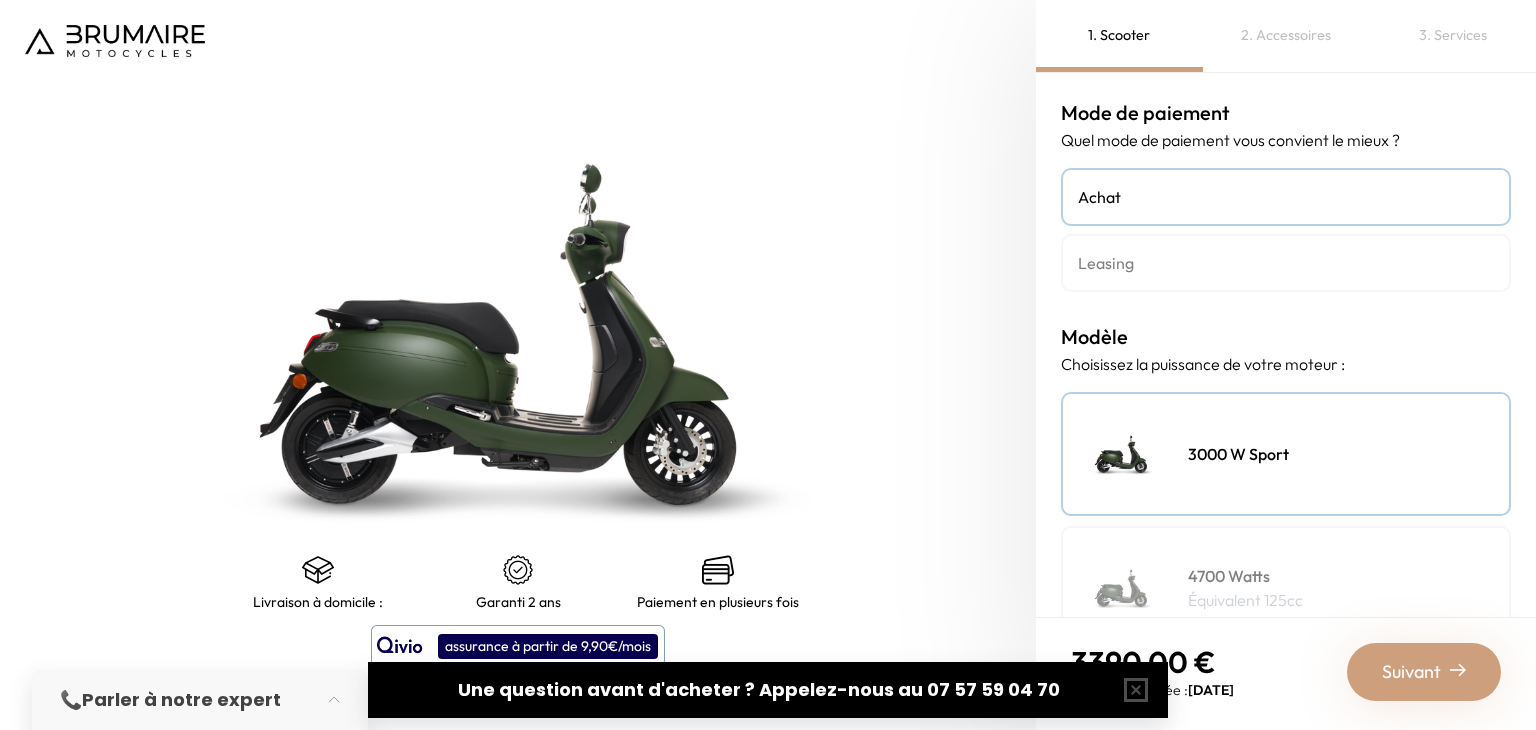 scroll, scrollTop: 0, scrollLeft: 0, axis: both 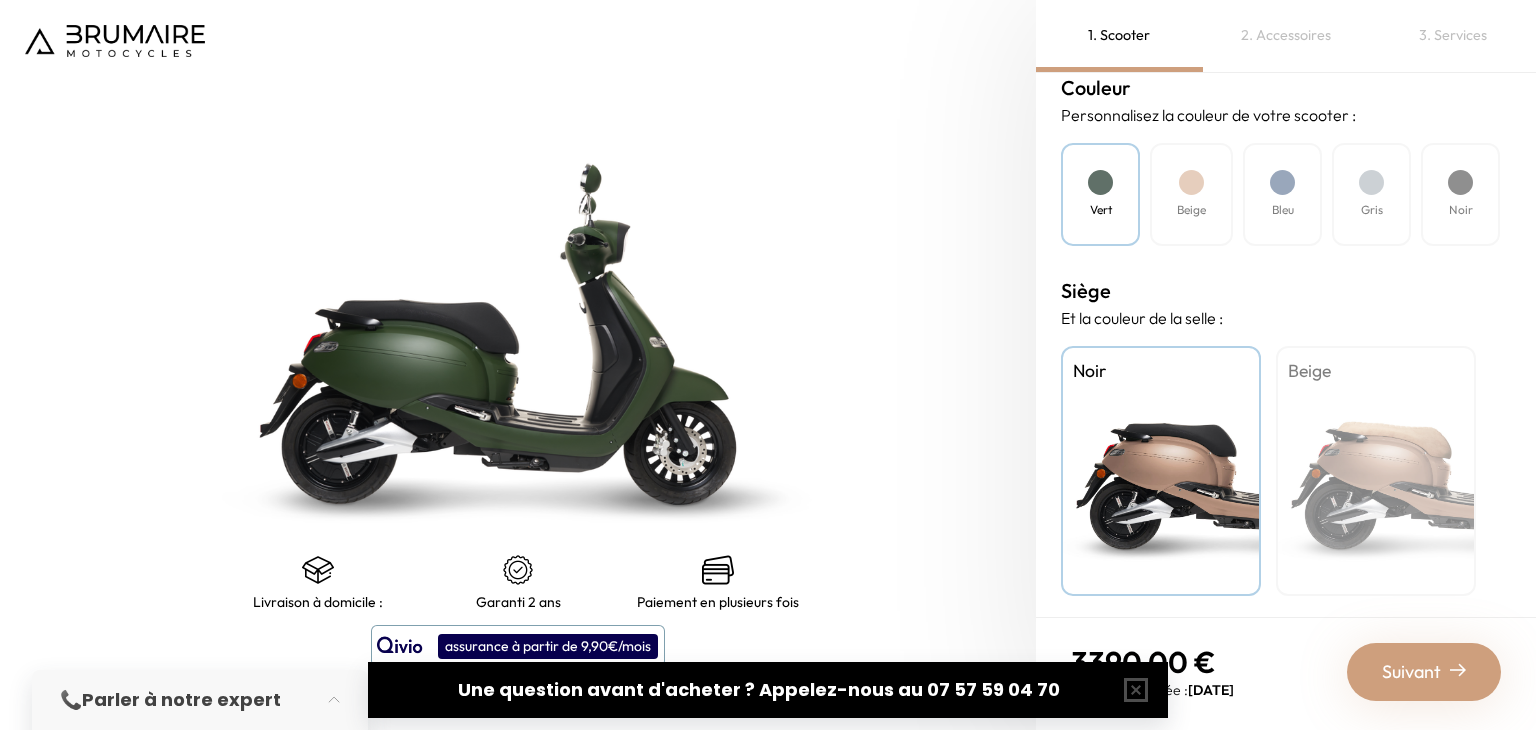 click on "Noir" at bounding box center (1460, 194) 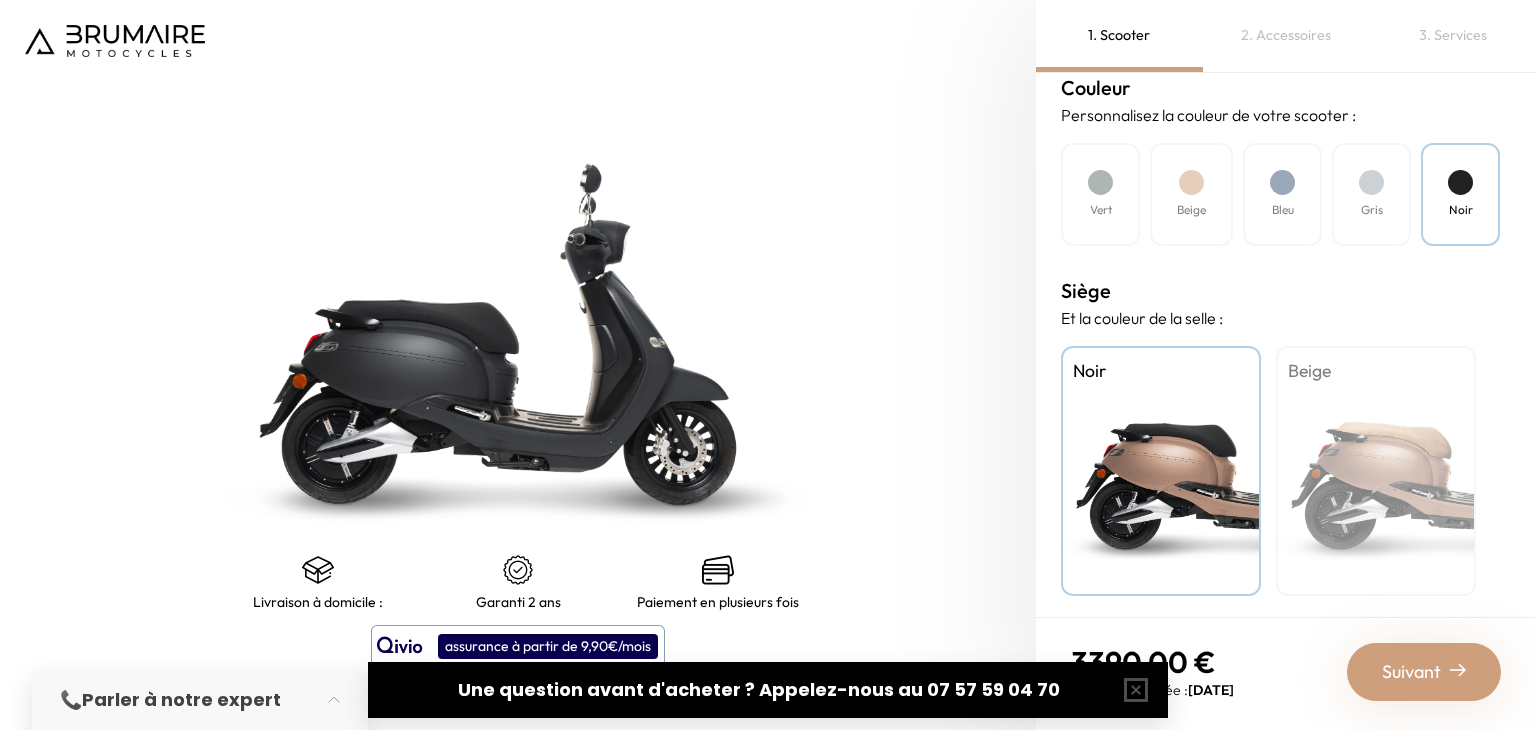 click on "Bleu" at bounding box center (1282, 194) 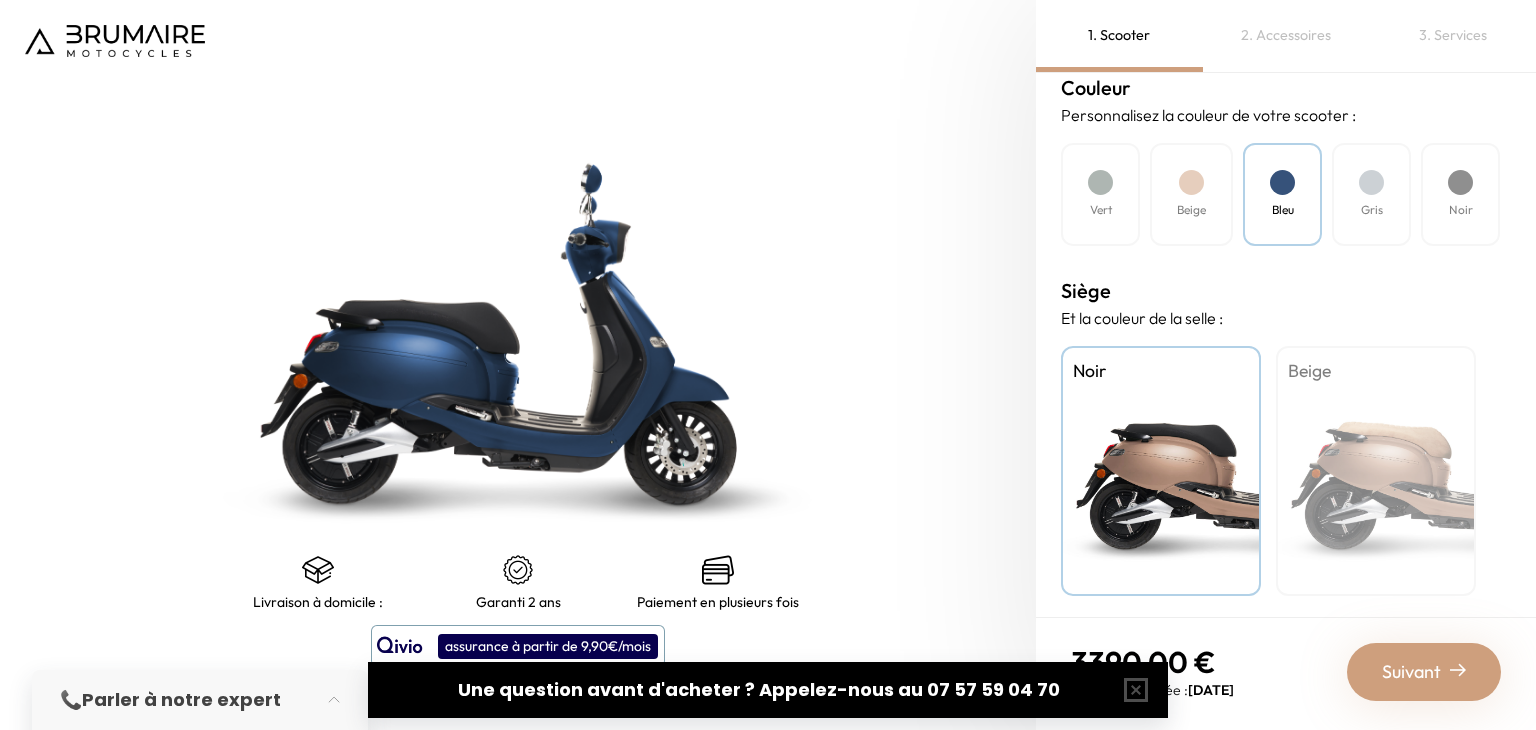 click on "Beige" at bounding box center [1191, 194] 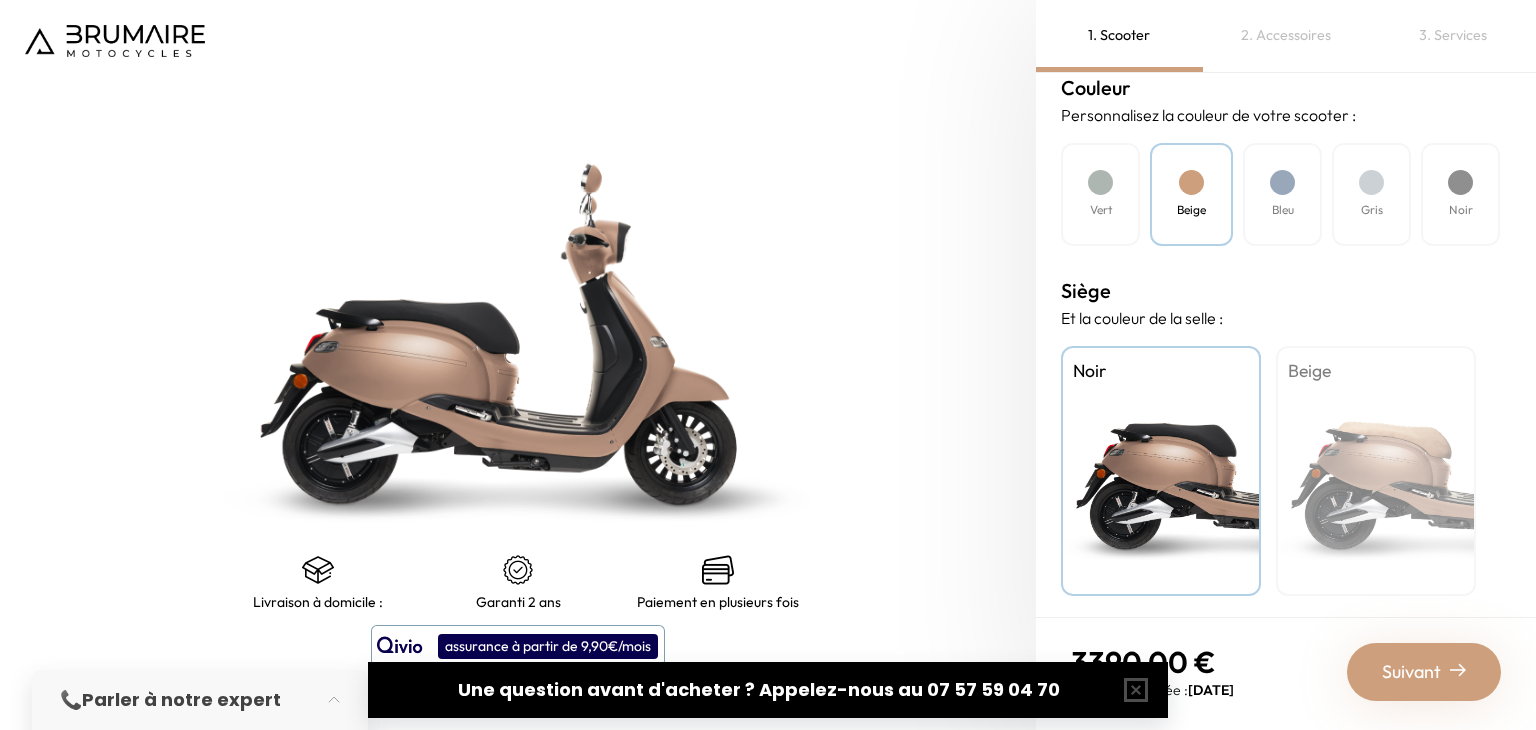 click on "Gris" at bounding box center [1371, 194] 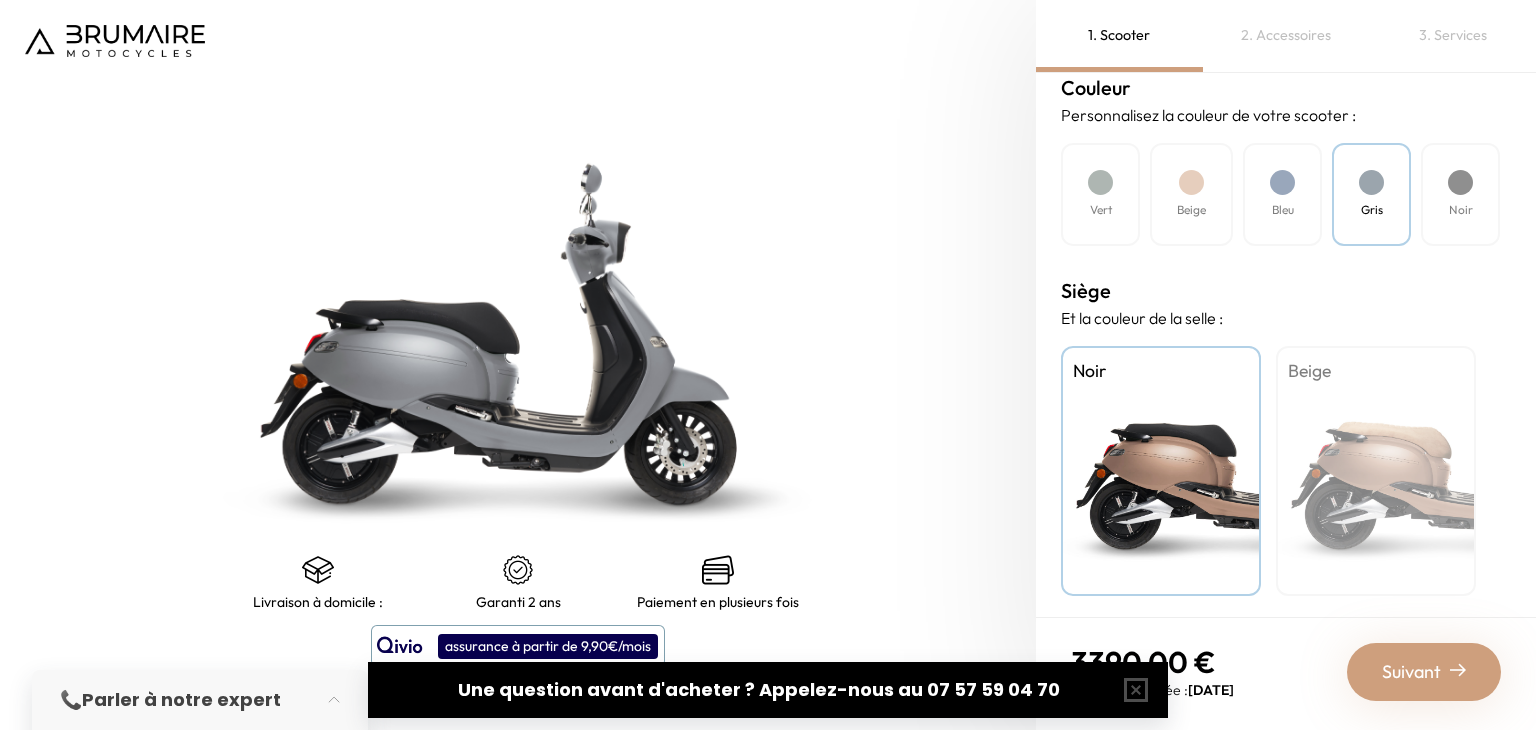 click on "Vert" at bounding box center (1100, 194) 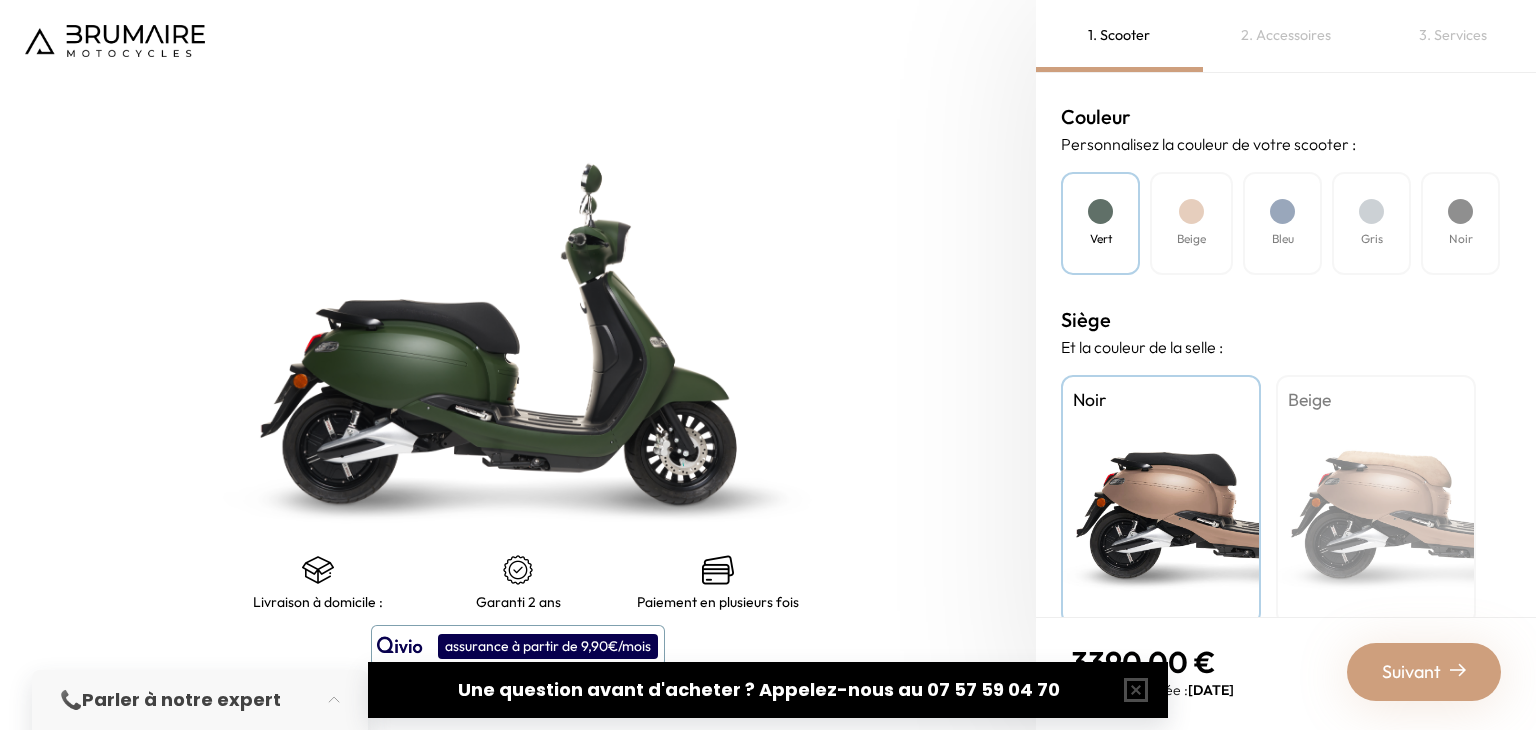 scroll, scrollTop: 607, scrollLeft: 0, axis: vertical 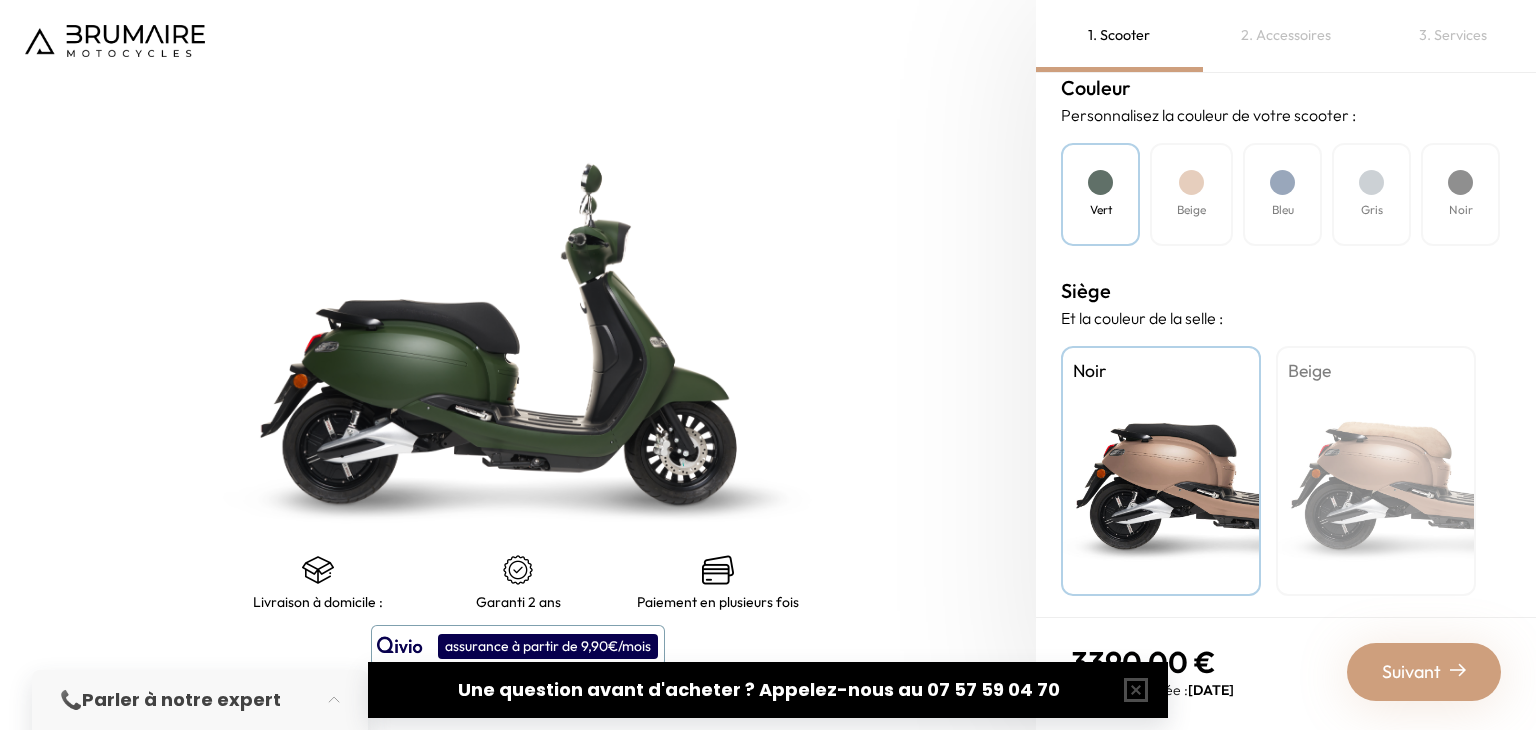 click at bounding box center [1282, 182] 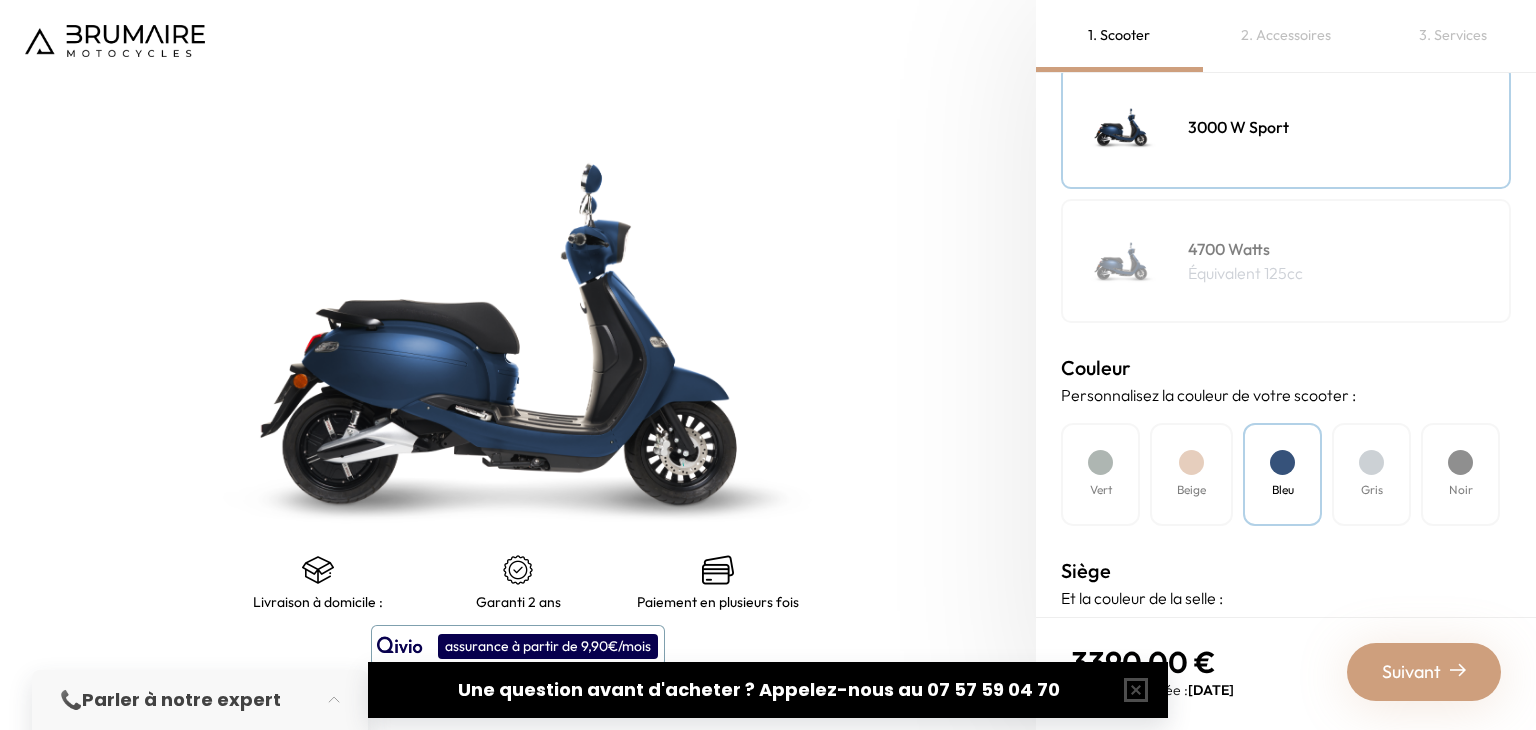 scroll, scrollTop: 507, scrollLeft: 0, axis: vertical 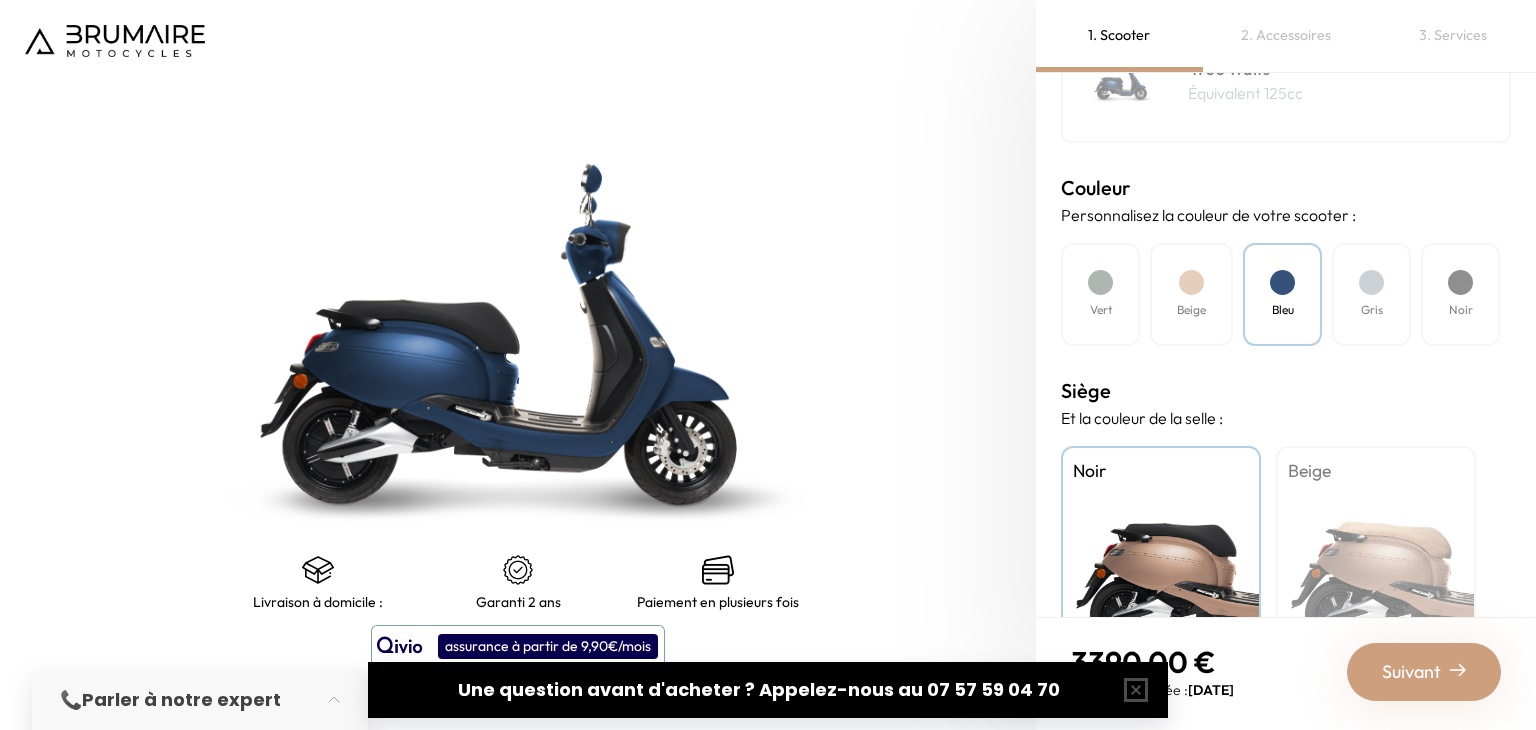 click on "Vert" at bounding box center (1100, 294) 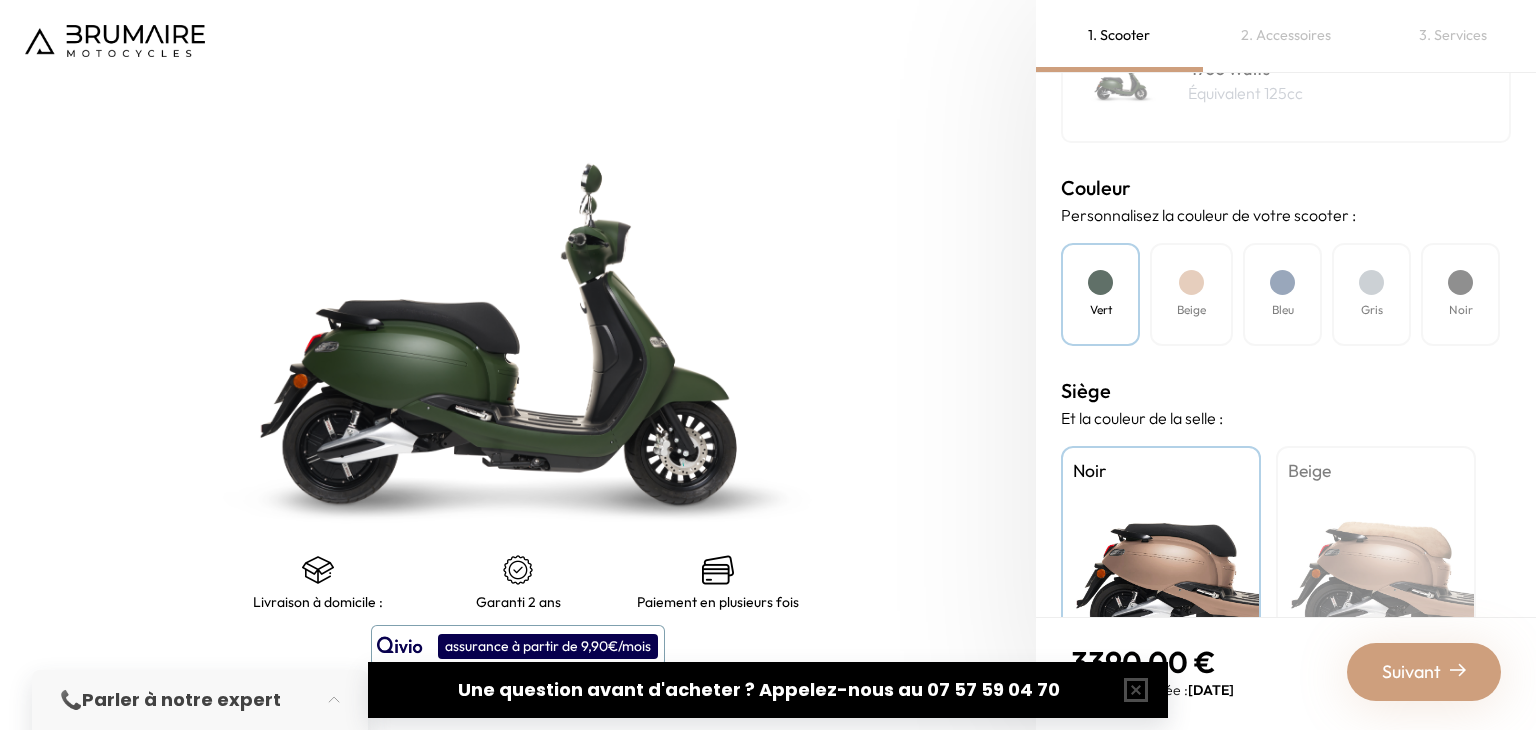 click on "Beige" at bounding box center [1191, 294] 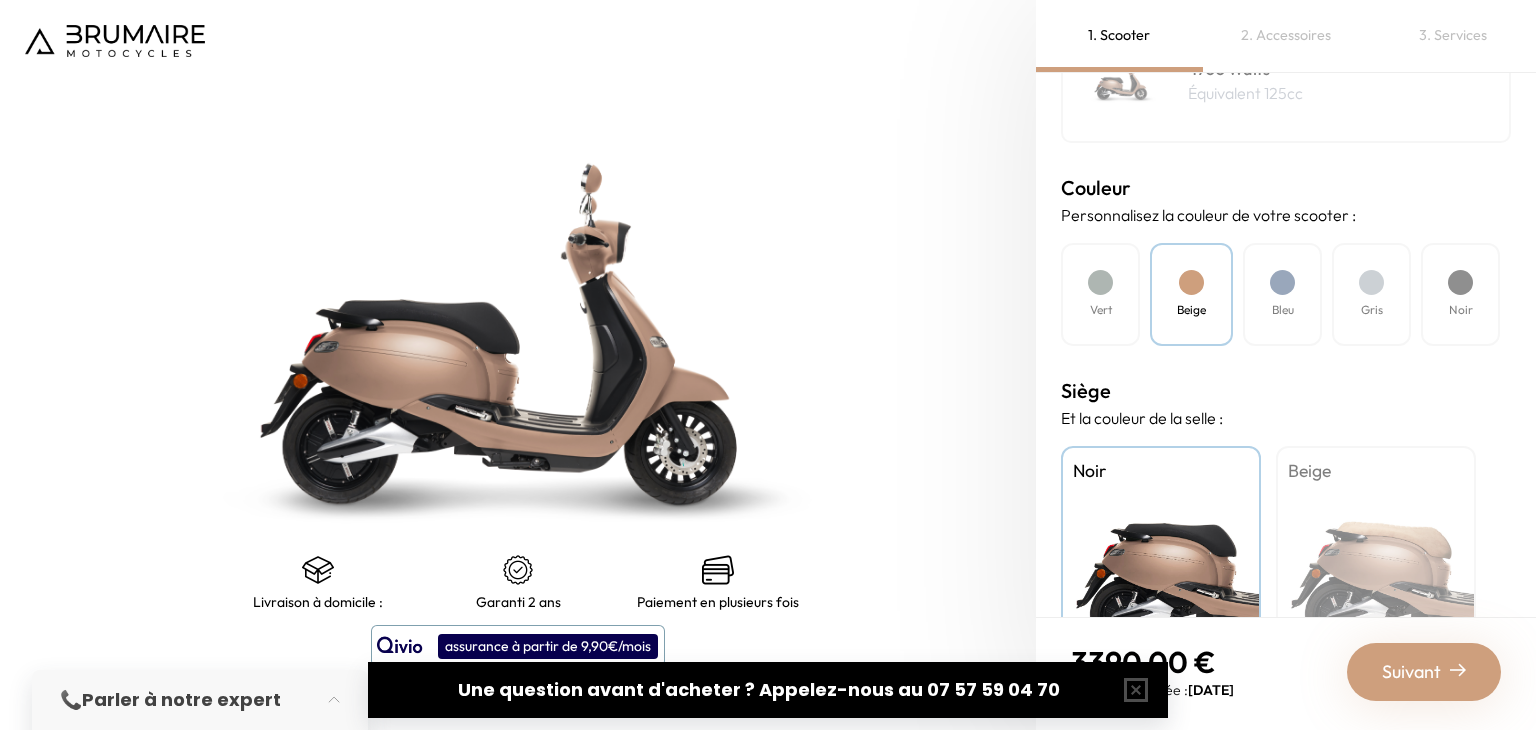 click on "Bleu" at bounding box center [1283, 310] 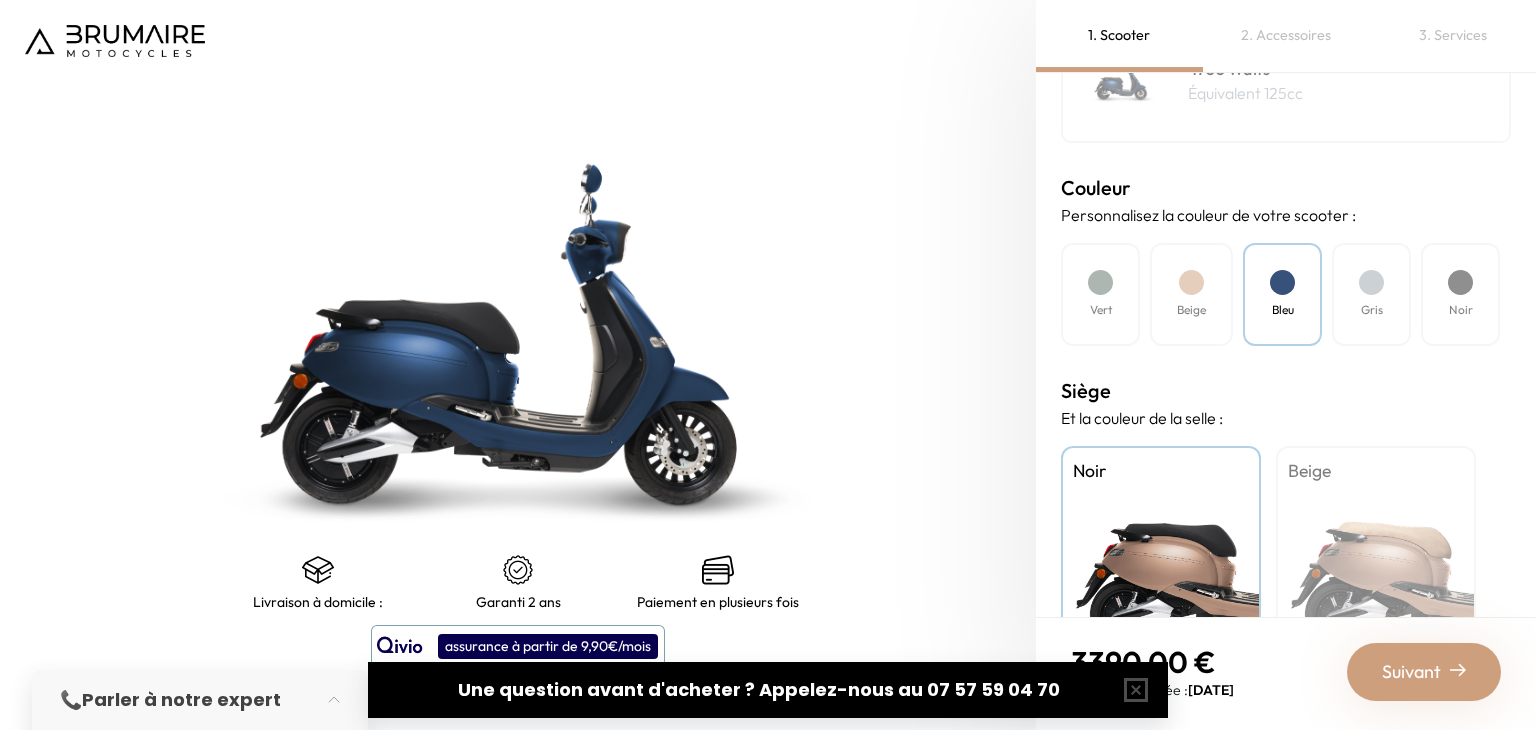 click on "Gris" at bounding box center (1371, 294) 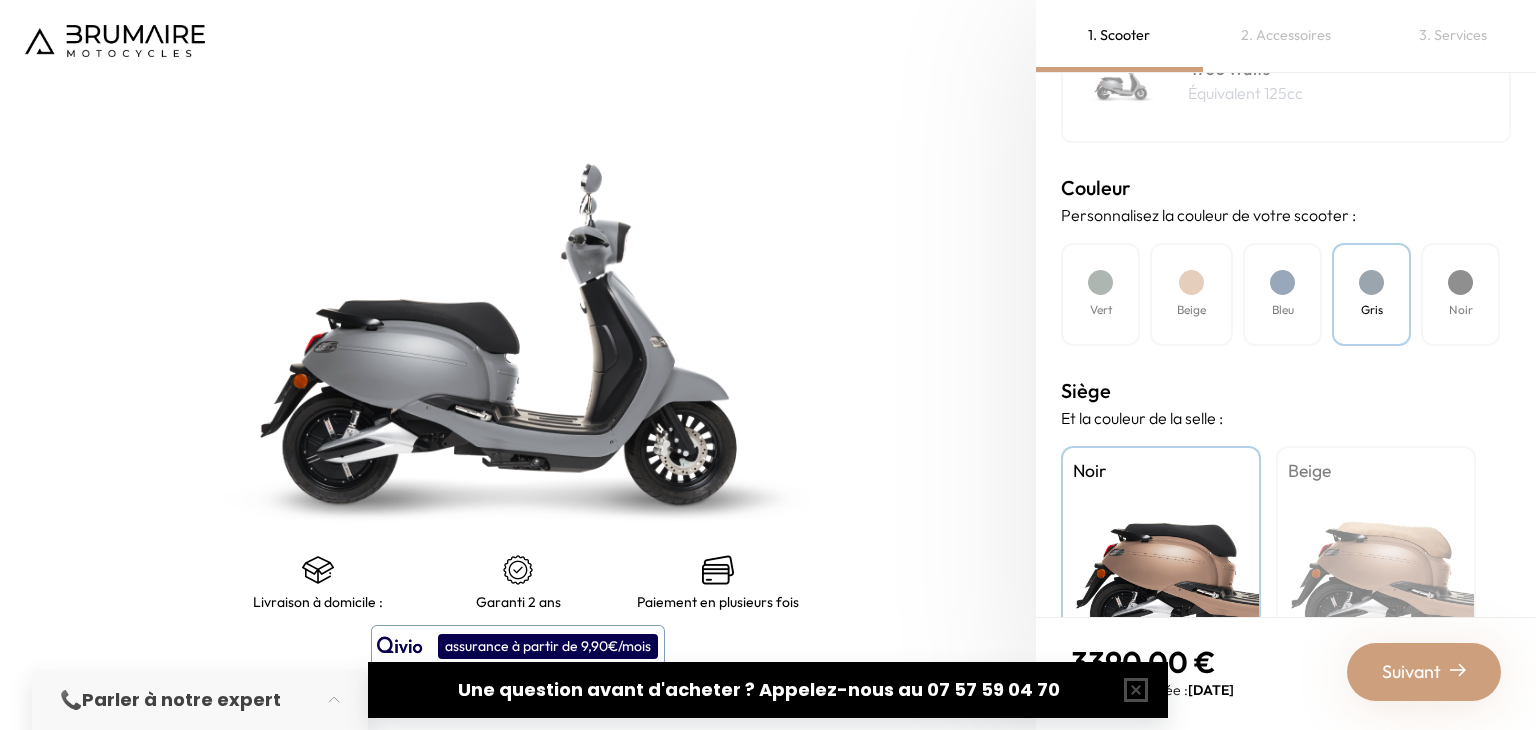click at bounding box center (1460, 282) 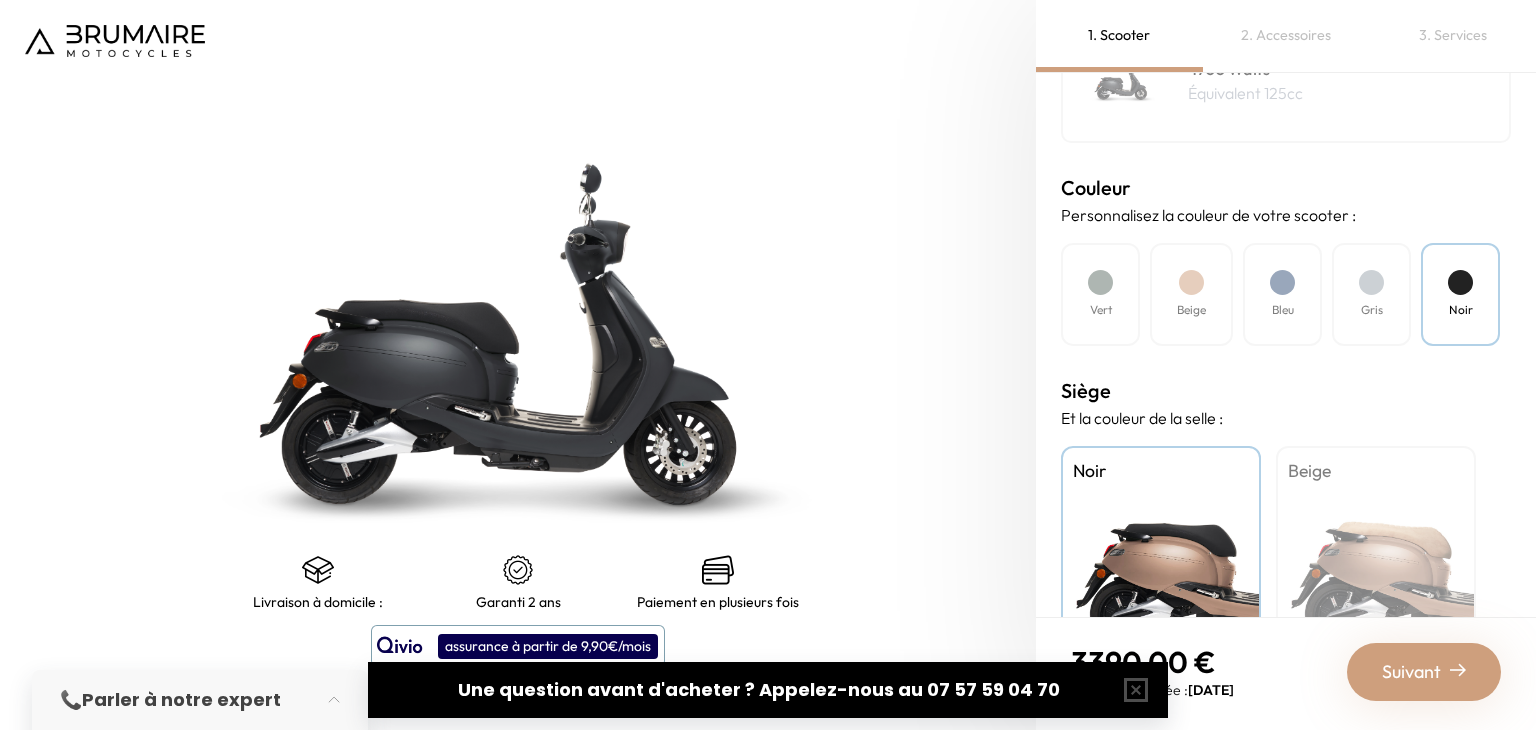 click on "Bleu" at bounding box center [1282, 294] 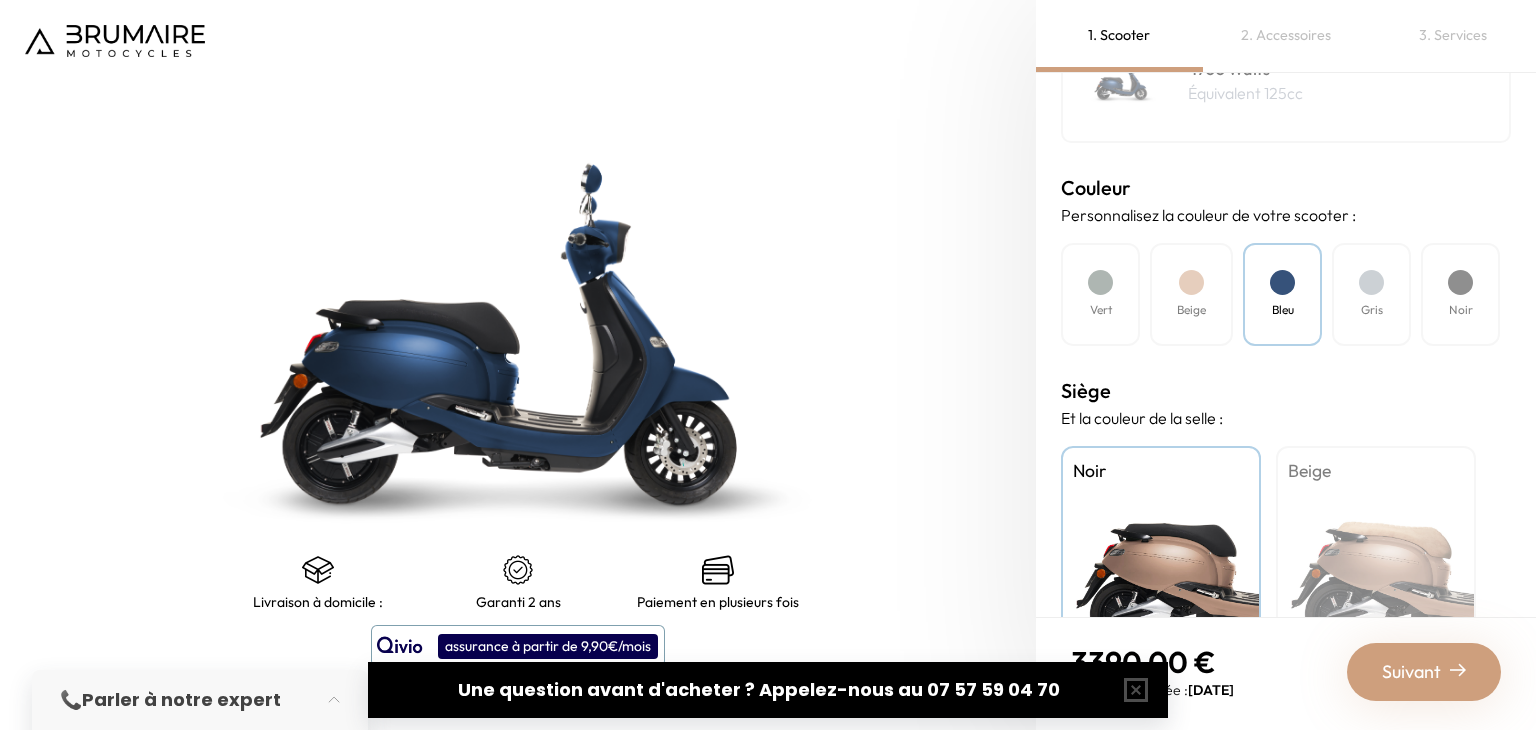 scroll, scrollTop: 607, scrollLeft: 0, axis: vertical 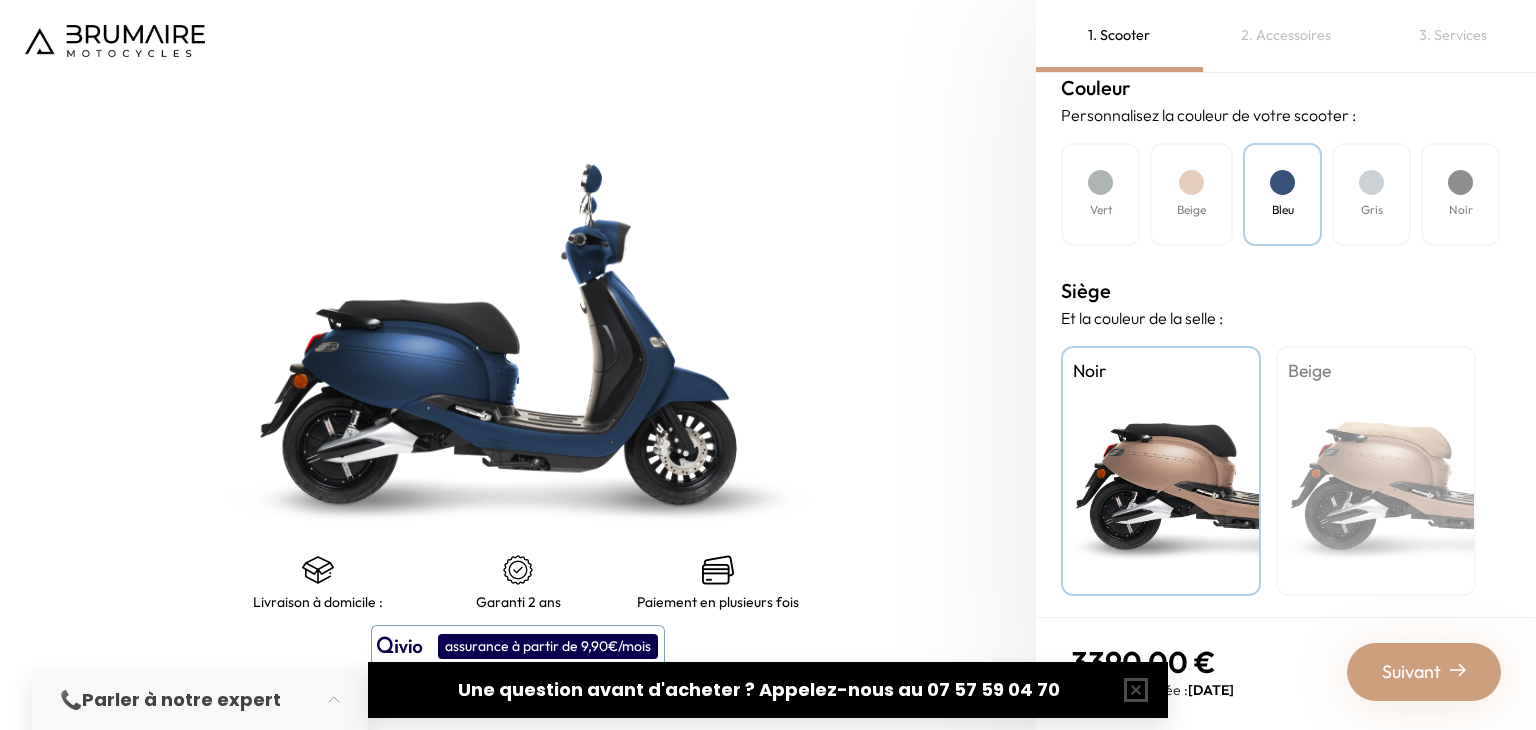 drag, startPoint x: 1318, startPoint y: 425, endPoint x: 1321, endPoint y: 415, distance: 10.440307 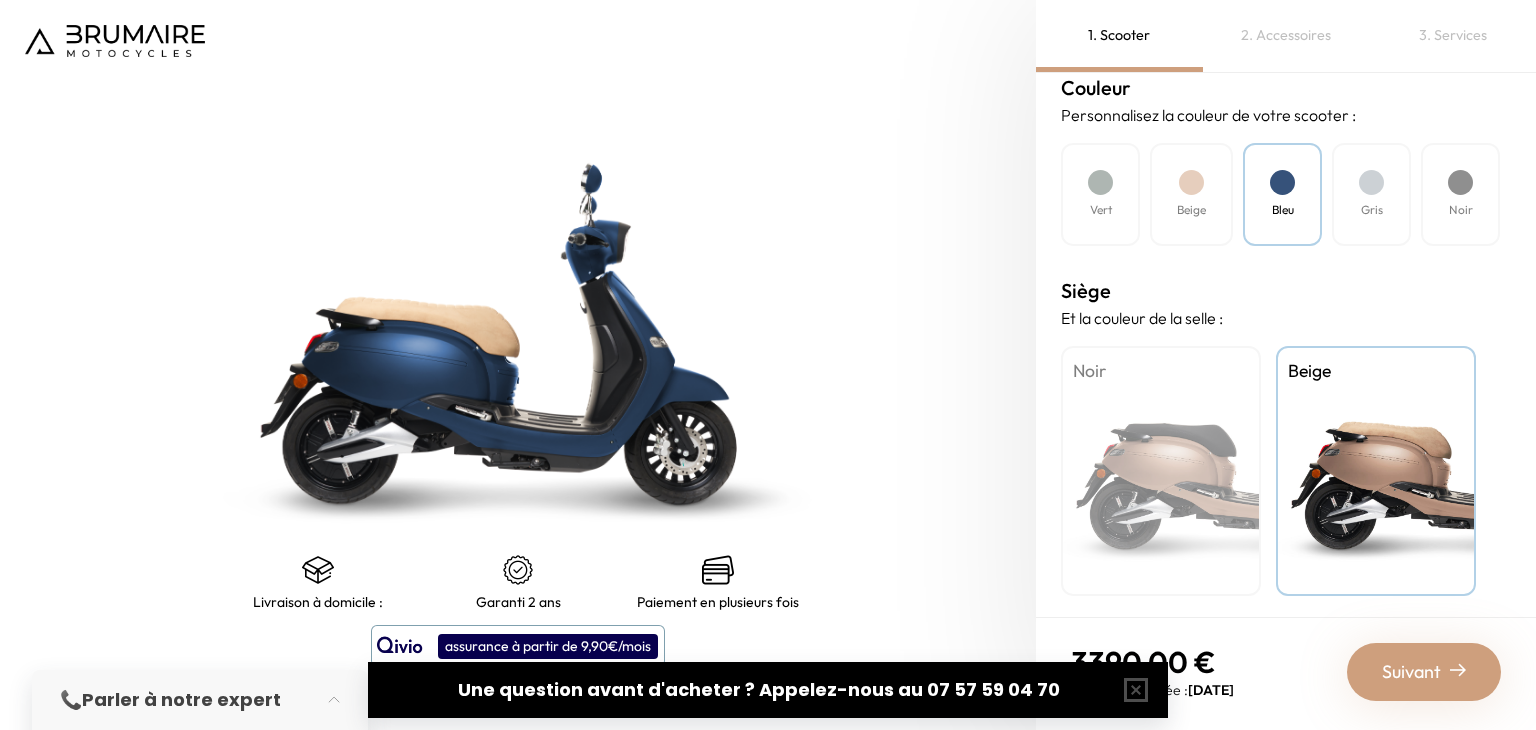 click on "Noir" at bounding box center (1161, 471) 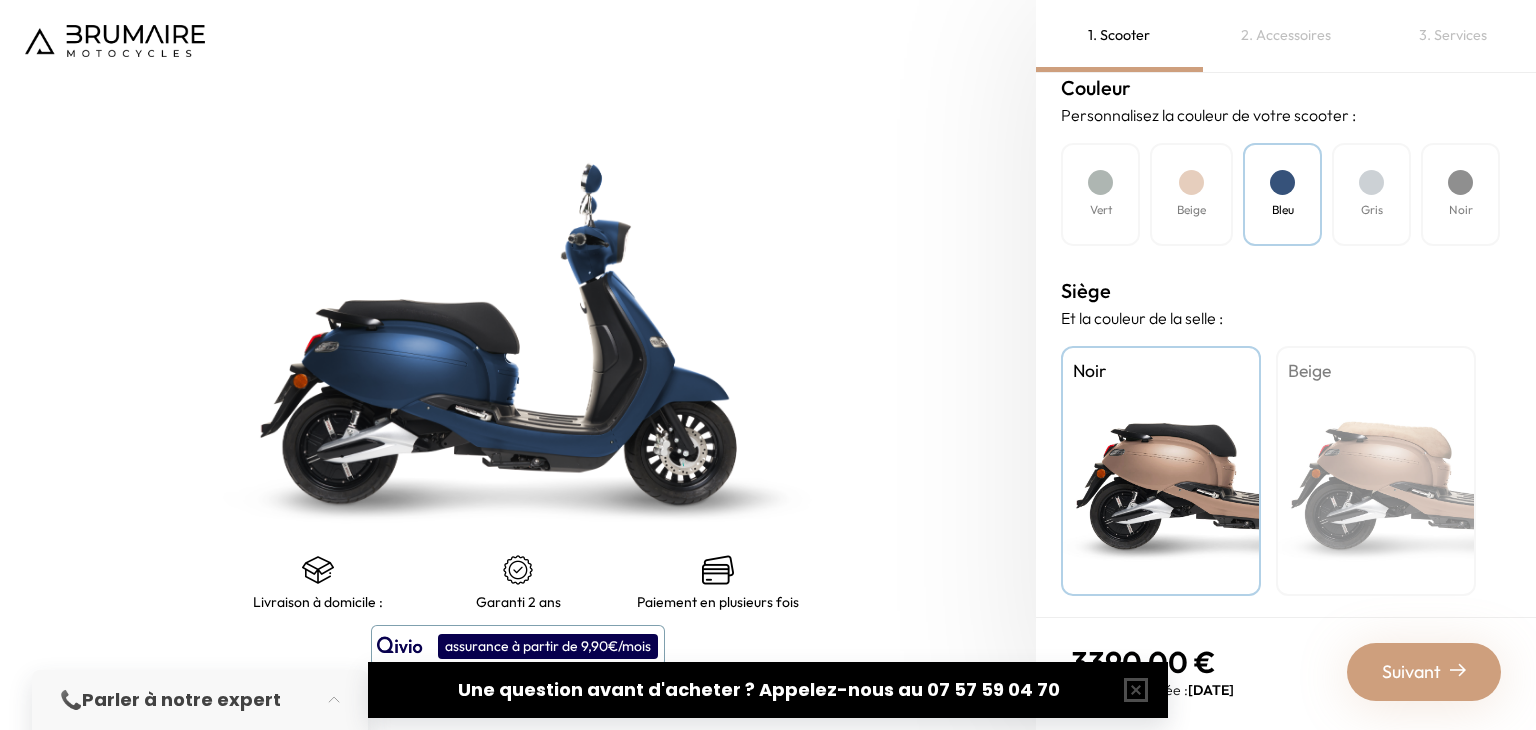 click on "Beige" at bounding box center (1376, 471) 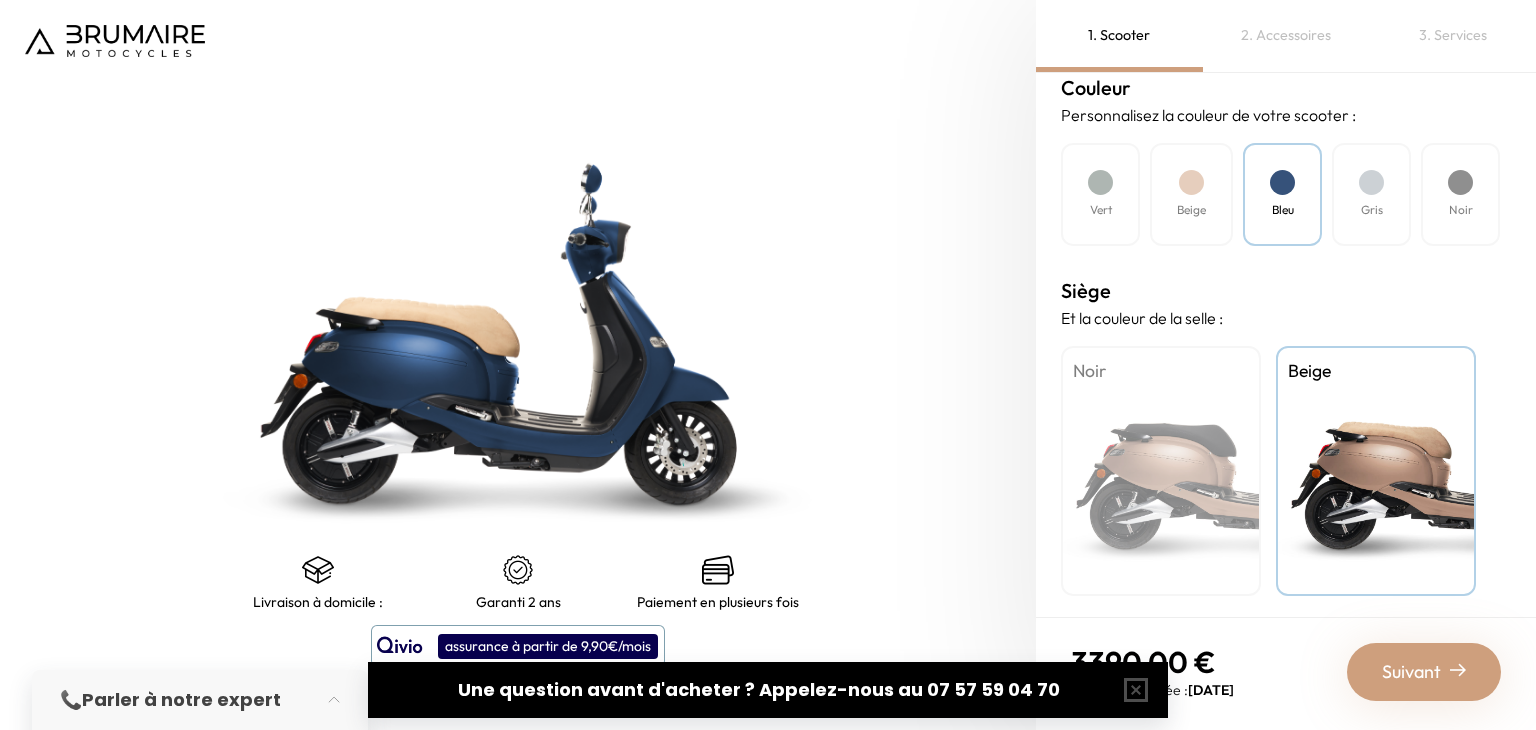 click on "Noir" at bounding box center [1161, 471] 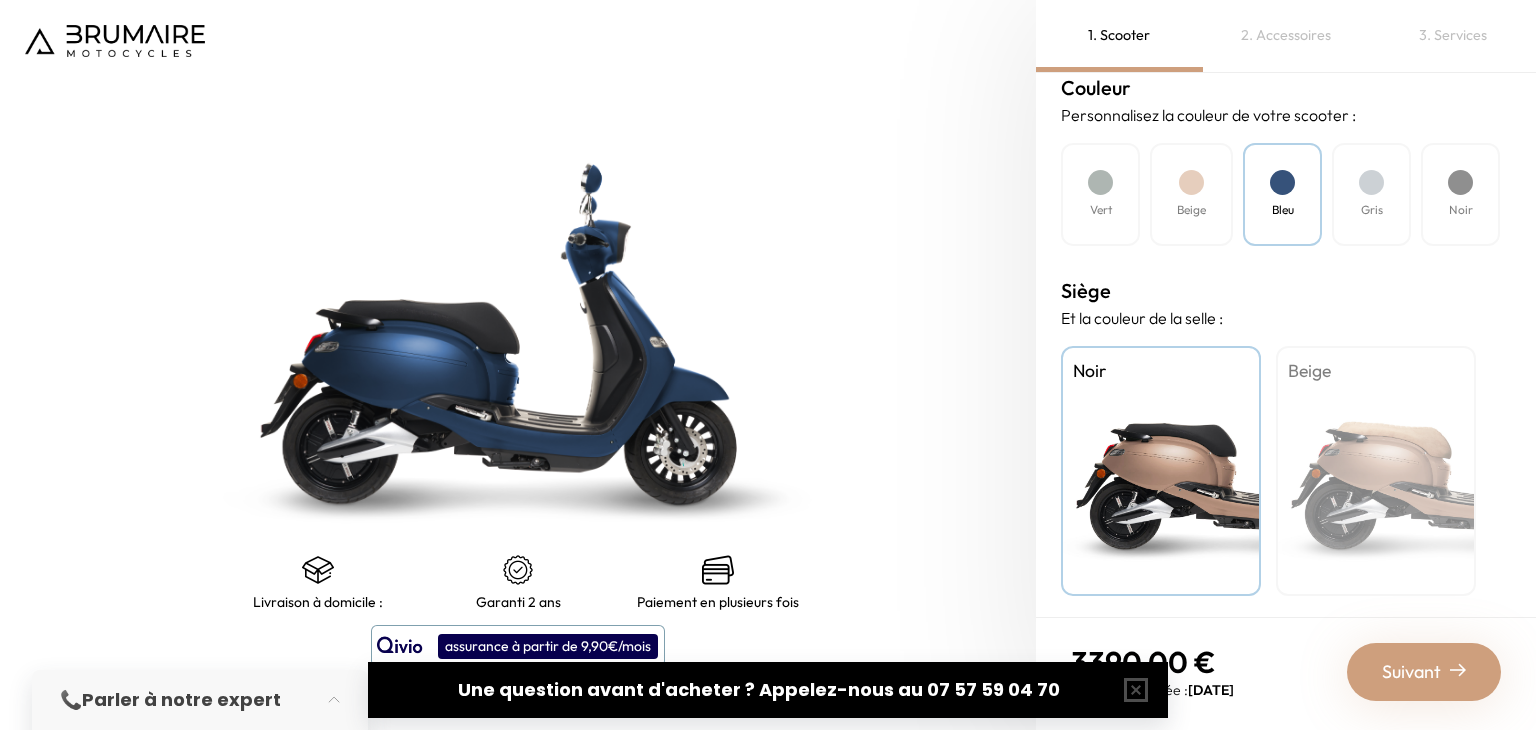 click on "Suivant" at bounding box center [1424, 672] 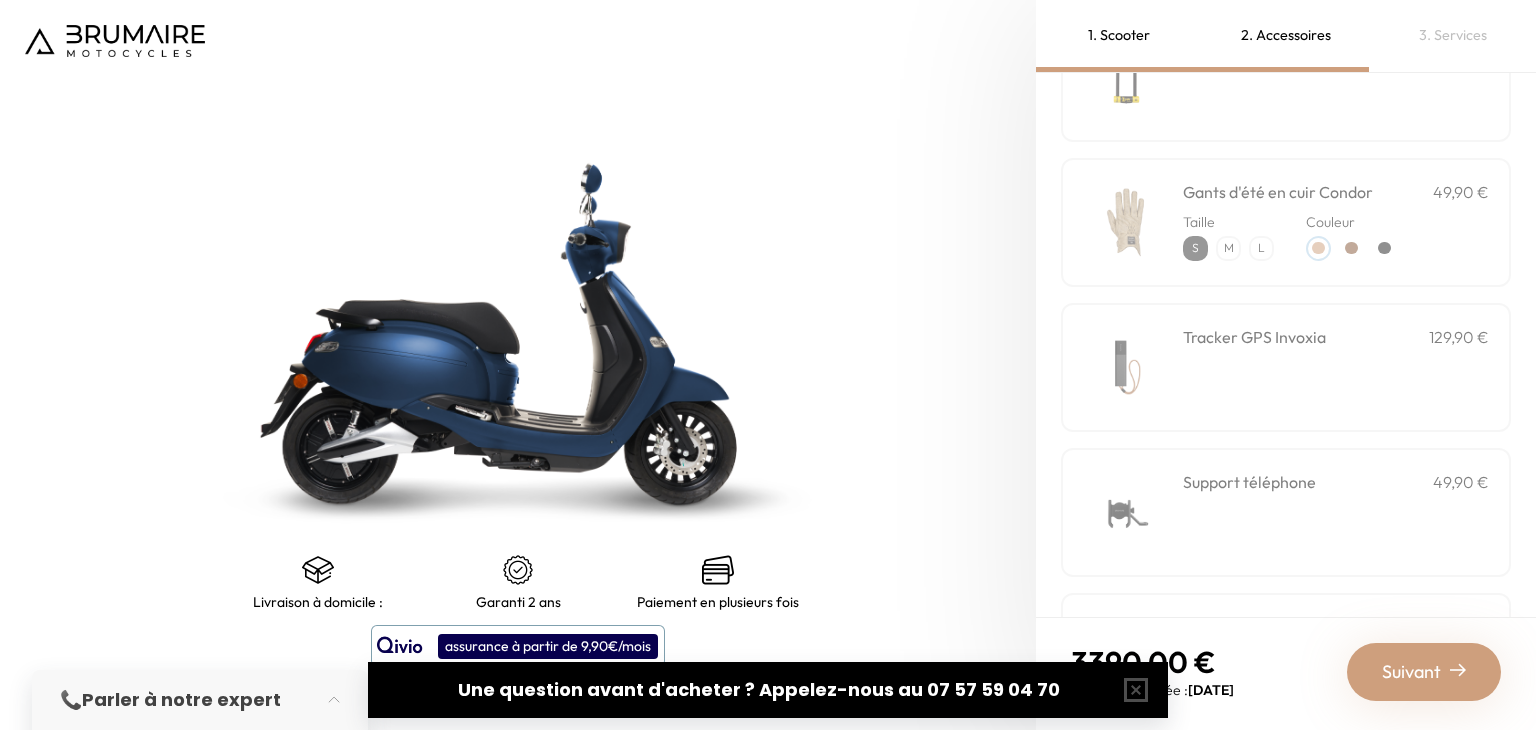 scroll, scrollTop: 0, scrollLeft: 0, axis: both 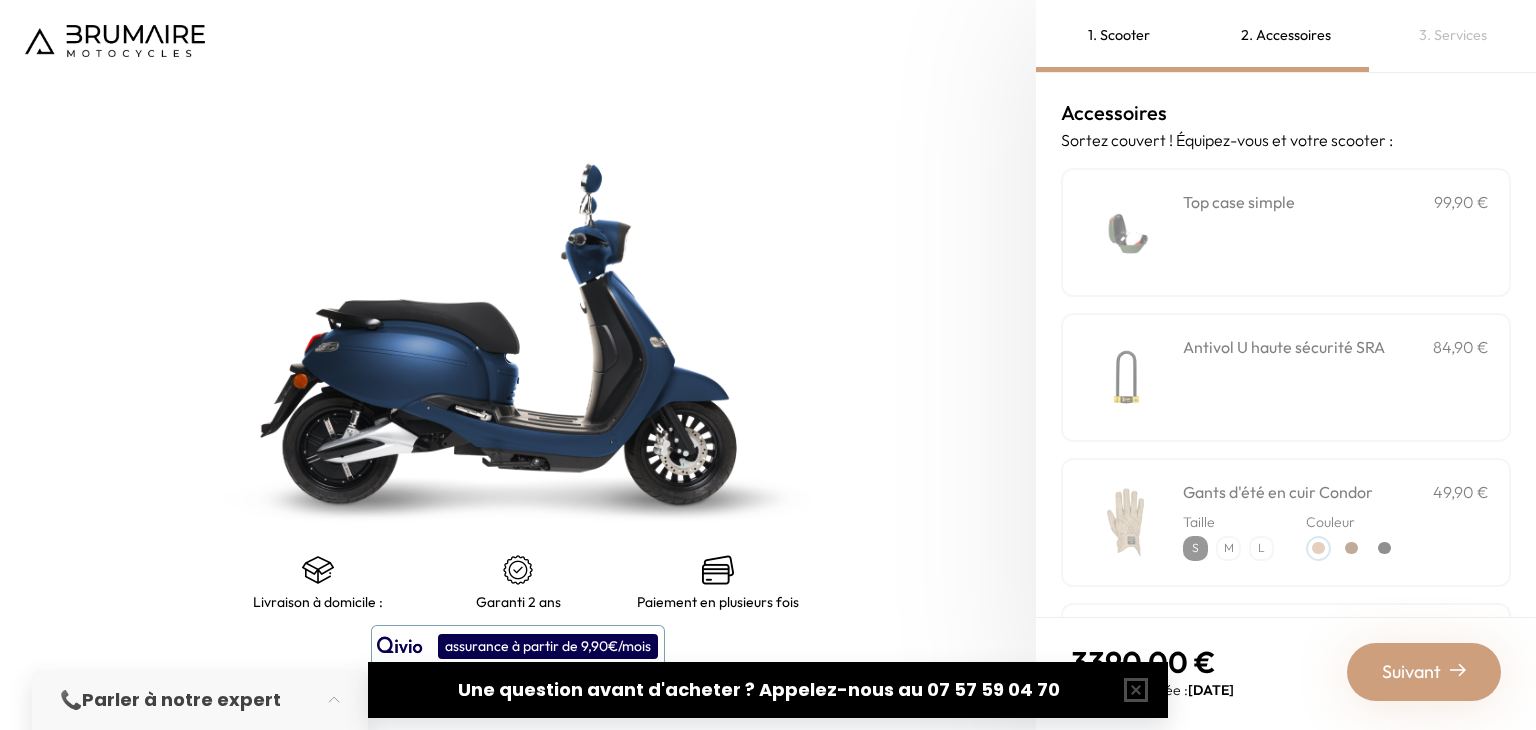 click at bounding box center [518, 334] 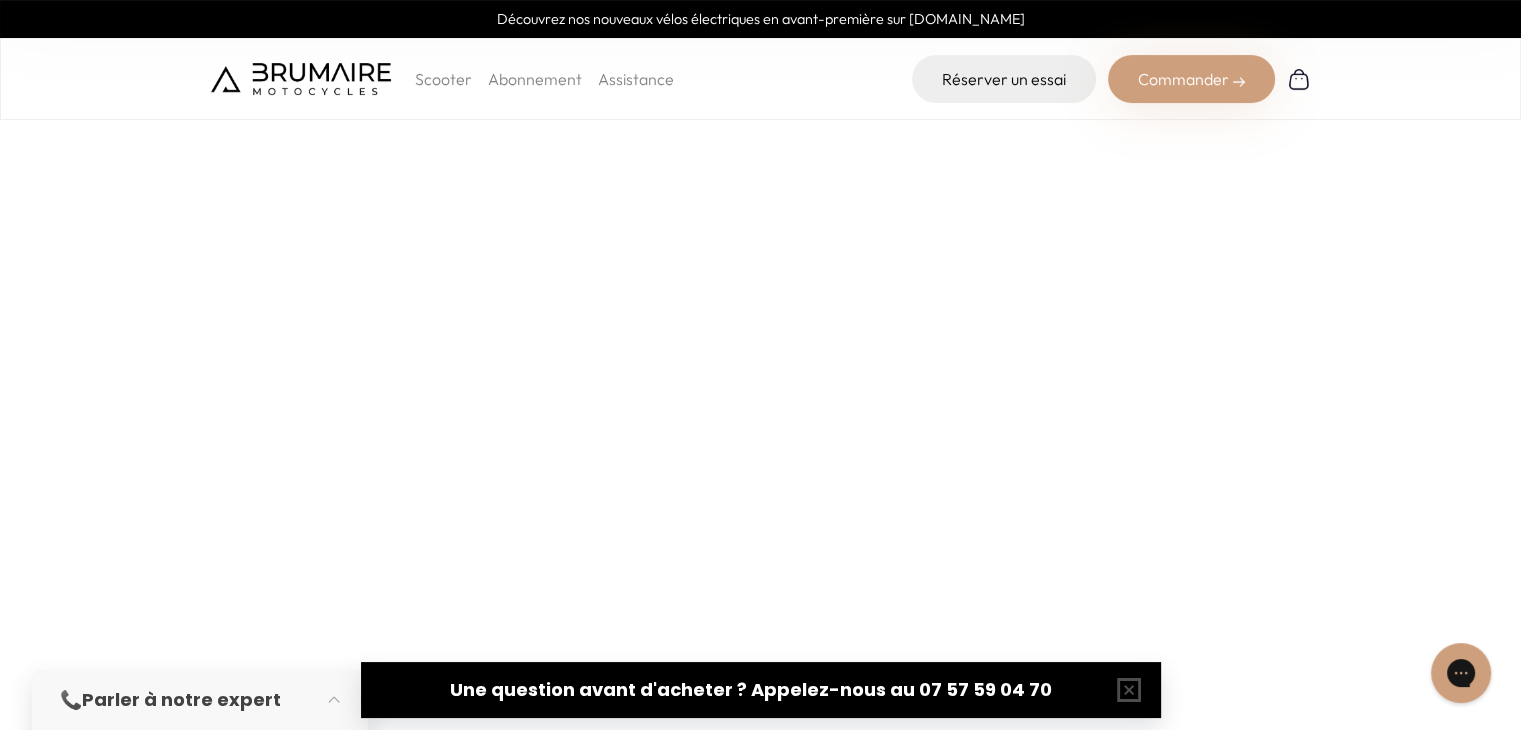 scroll, scrollTop: 0, scrollLeft: 0, axis: both 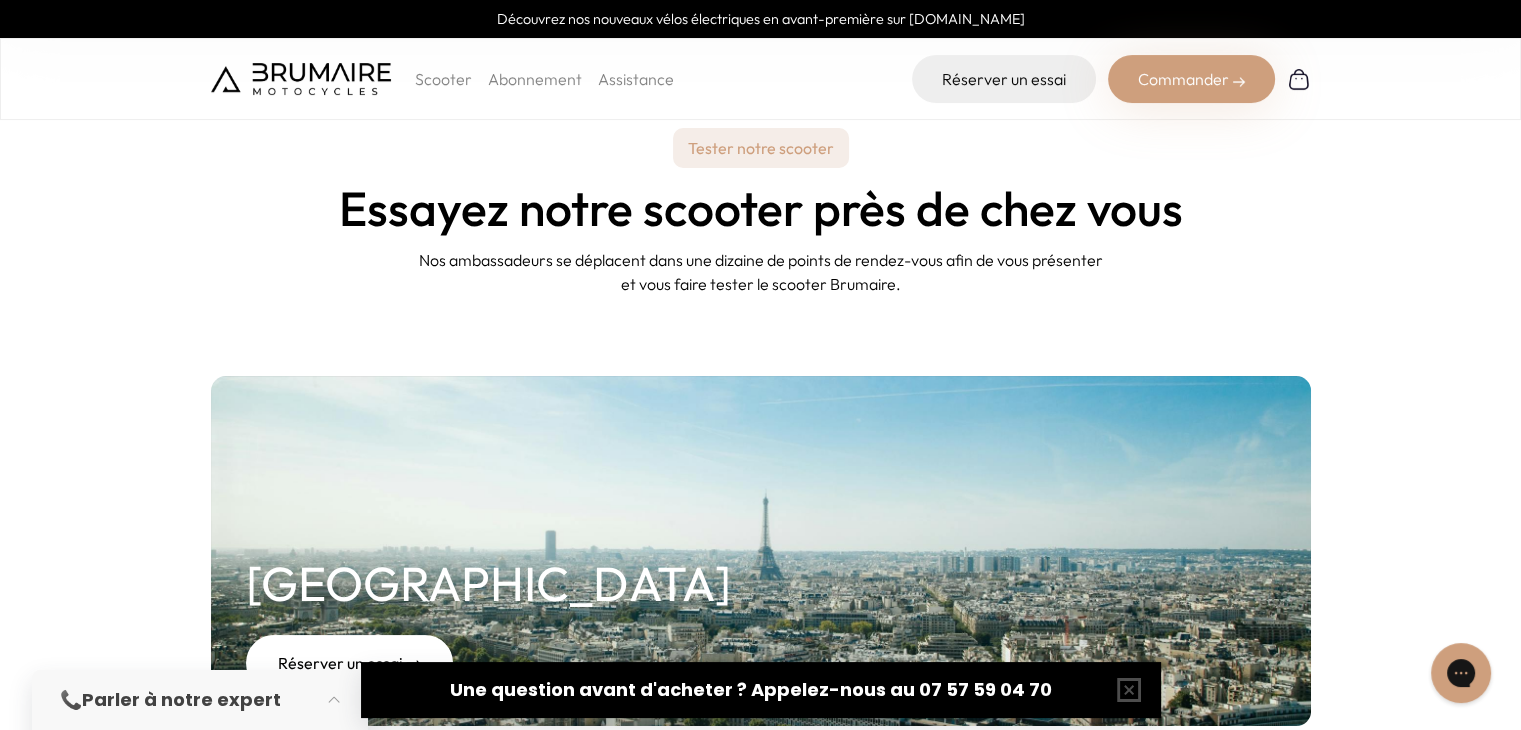 click on "Scooter" at bounding box center [443, 79] 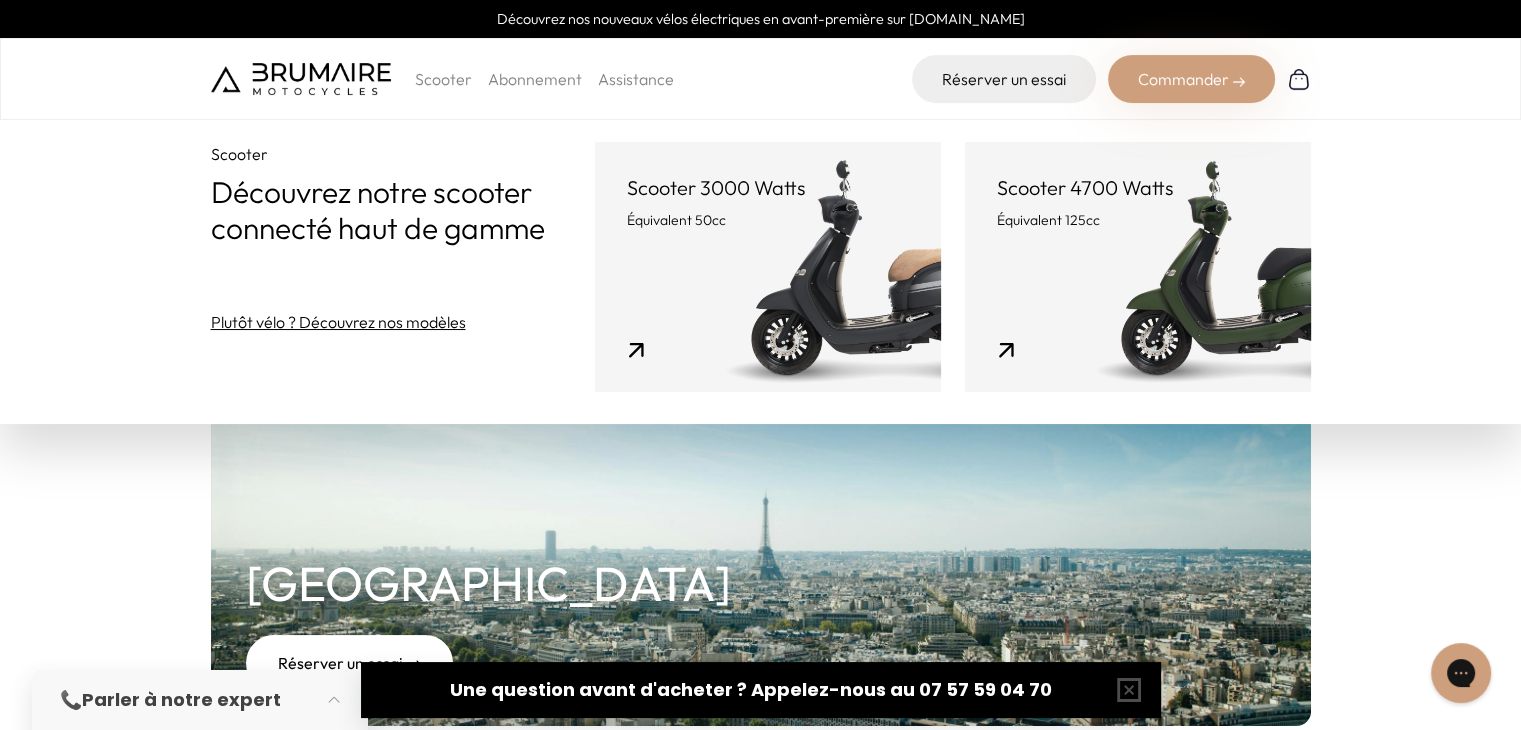 click on "Scooter 3000 Watts
Équivalent 50cc" at bounding box center [768, 267] 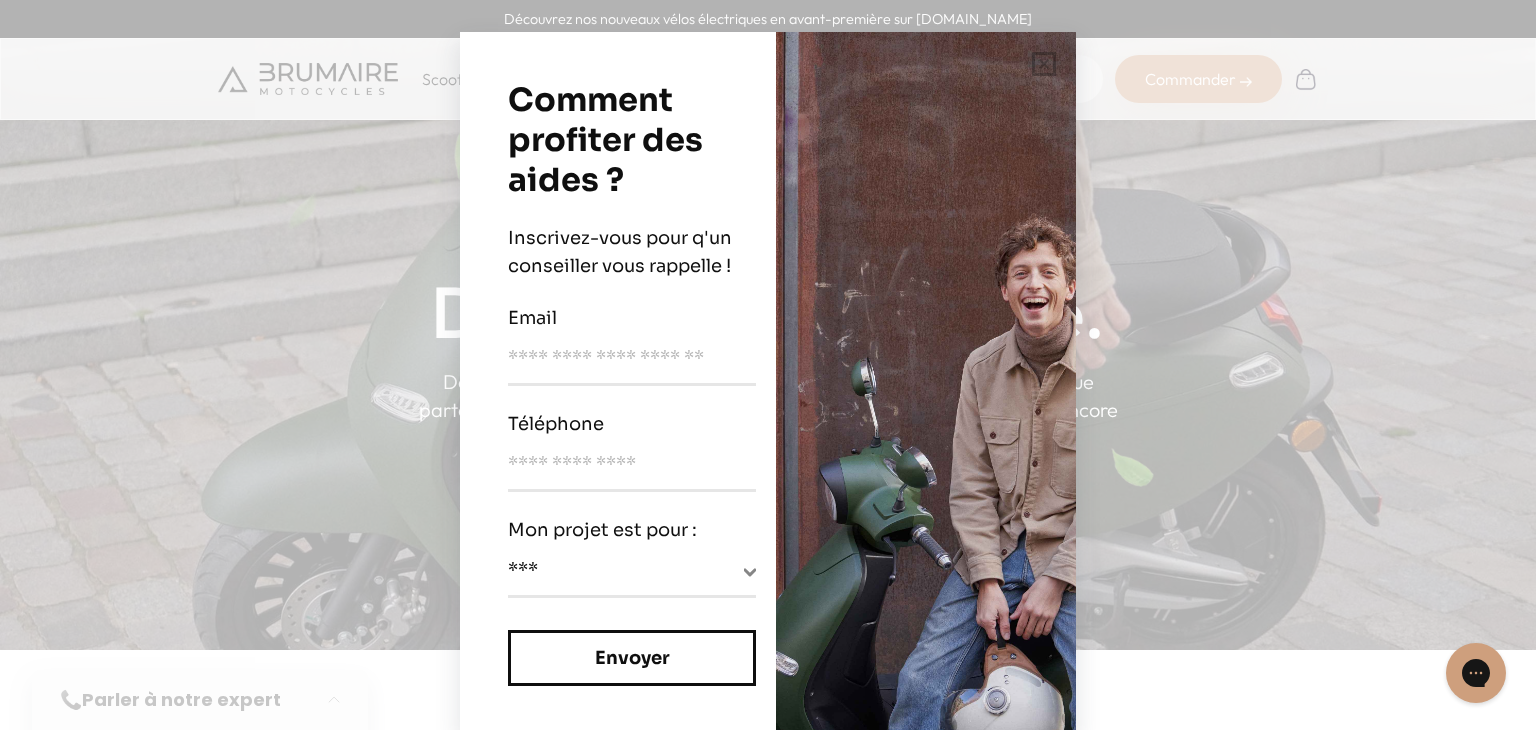 scroll, scrollTop: 0, scrollLeft: 0, axis: both 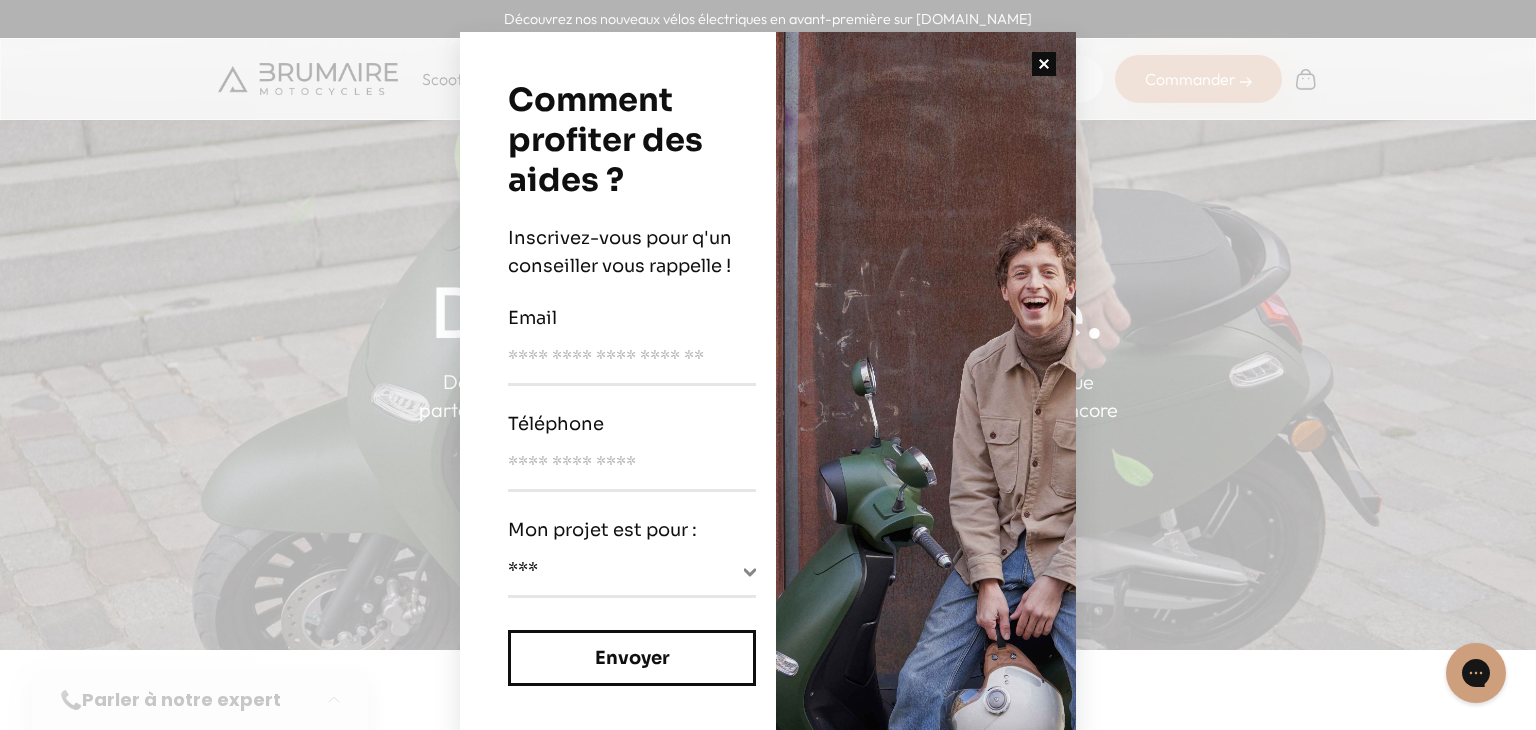 click at bounding box center (1044, 64) 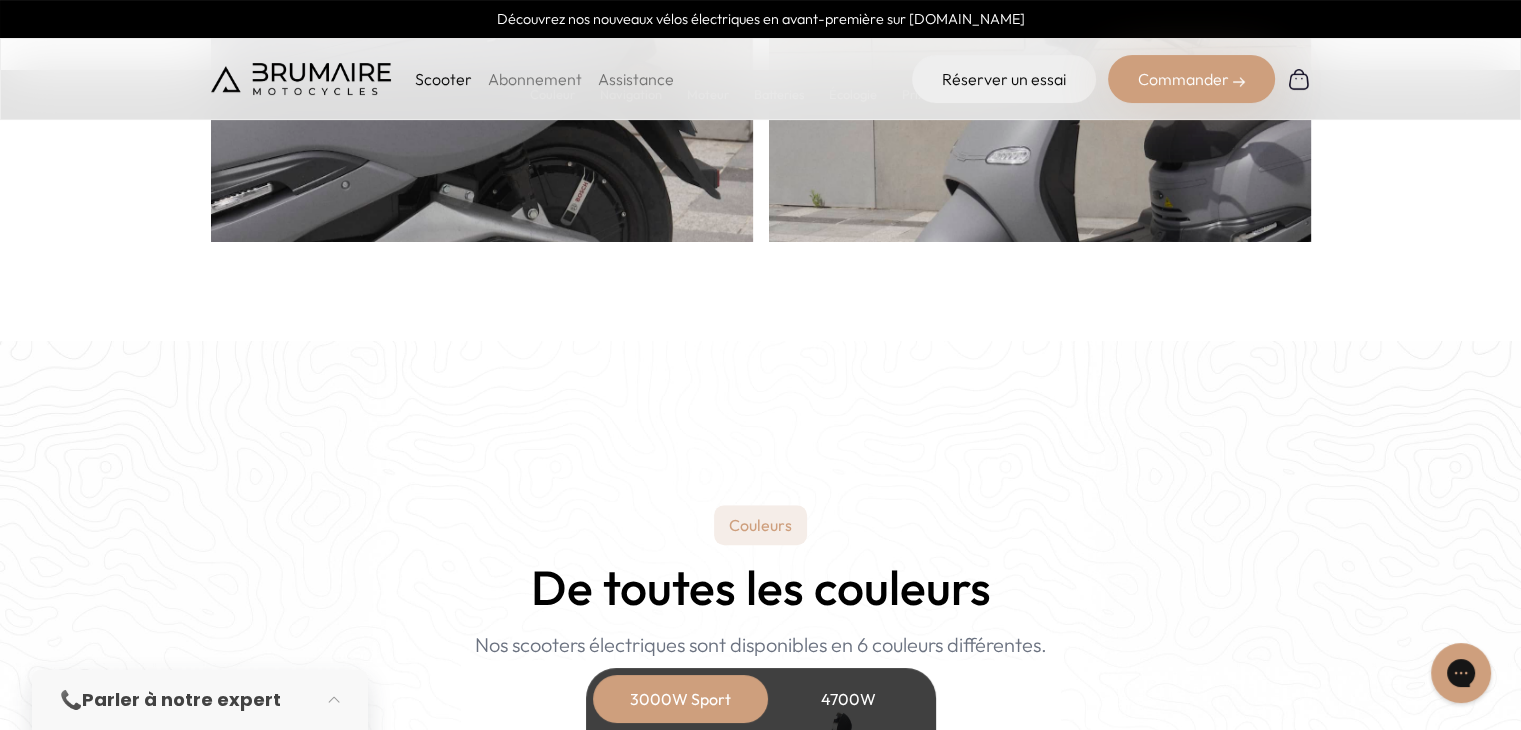scroll, scrollTop: 1600, scrollLeft: 0, axis: vertical 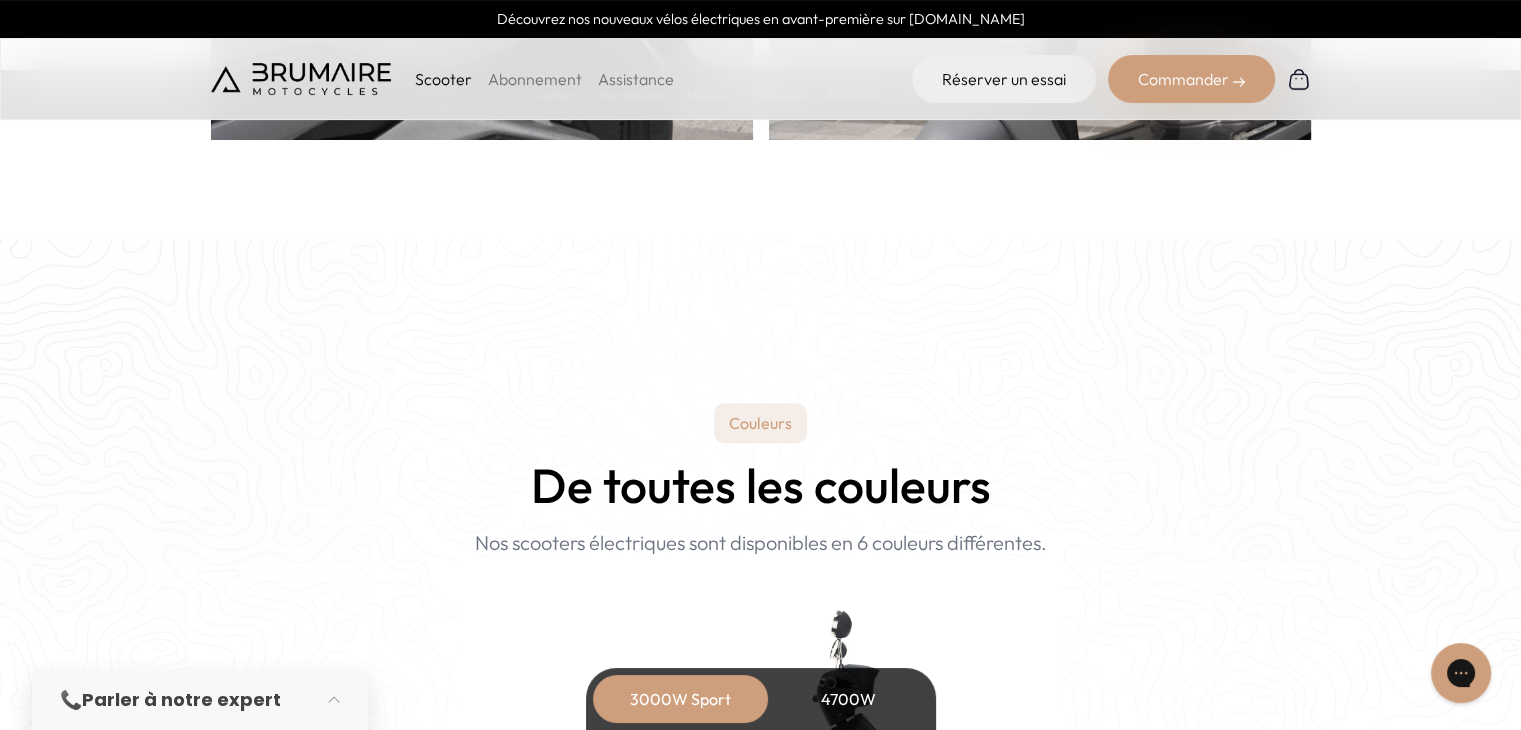 click on "3000W Sport" at bounding box center (681, 699) 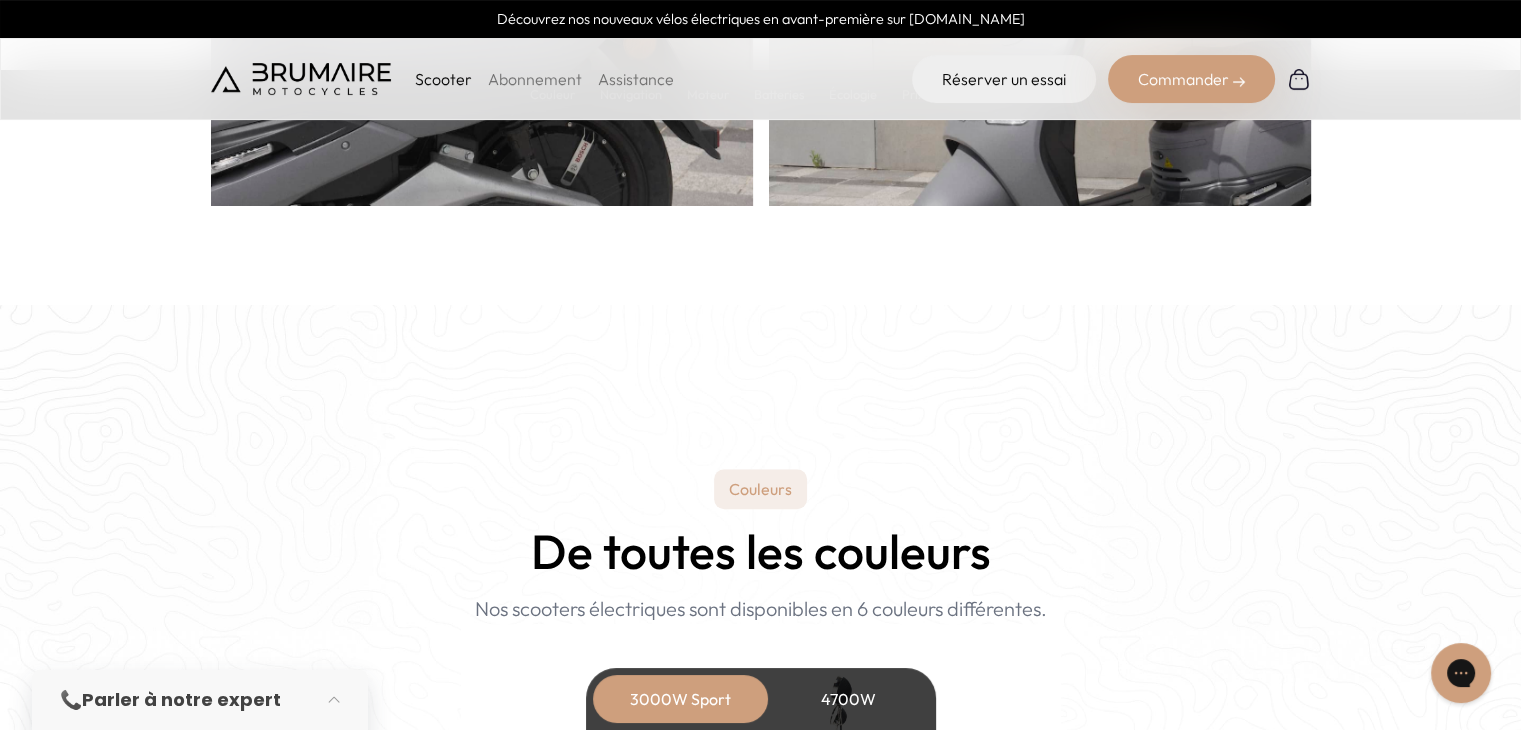 scroll, scrollTop: 1500, scrollLeft: 0, axis: vertical 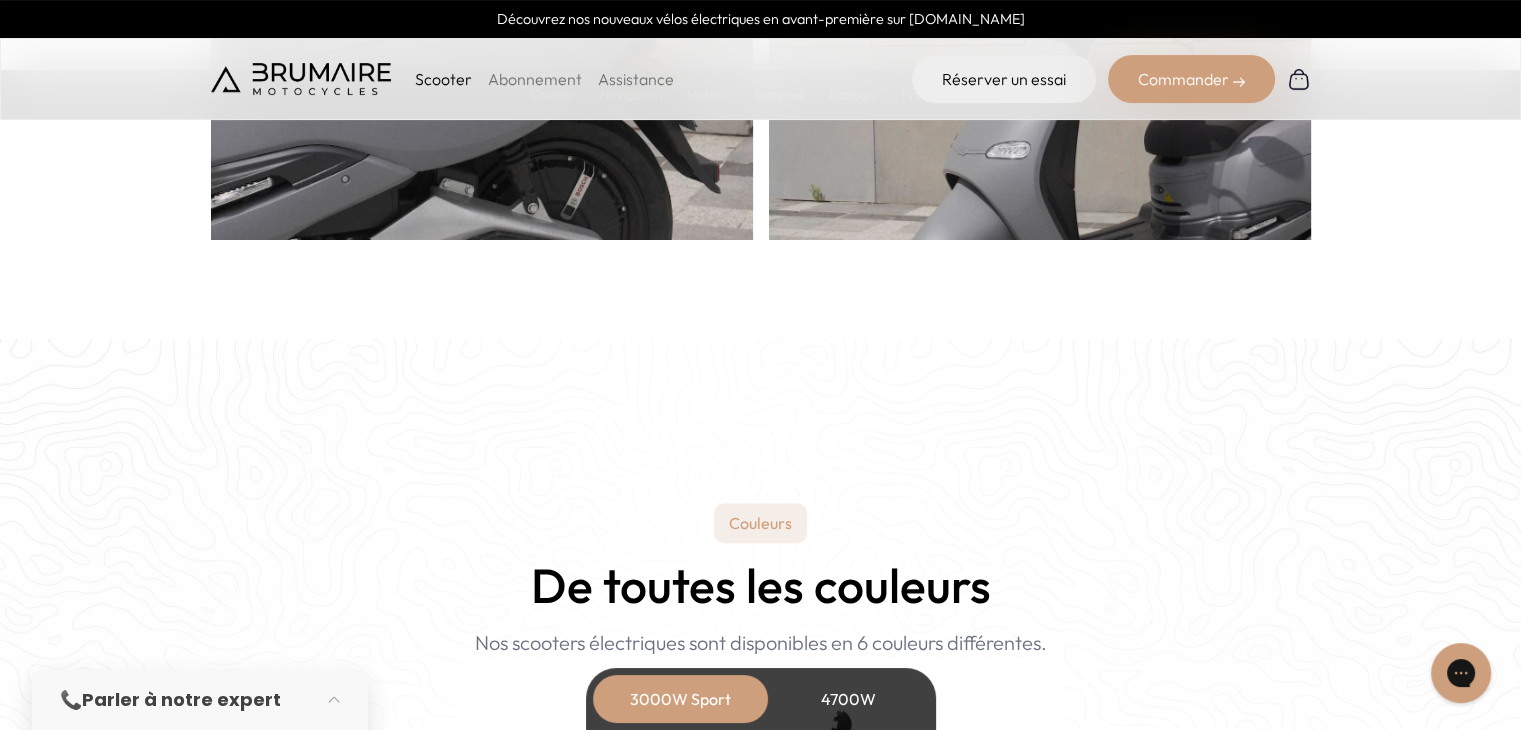 click on "Commander" at bounding box center [1191, 79] 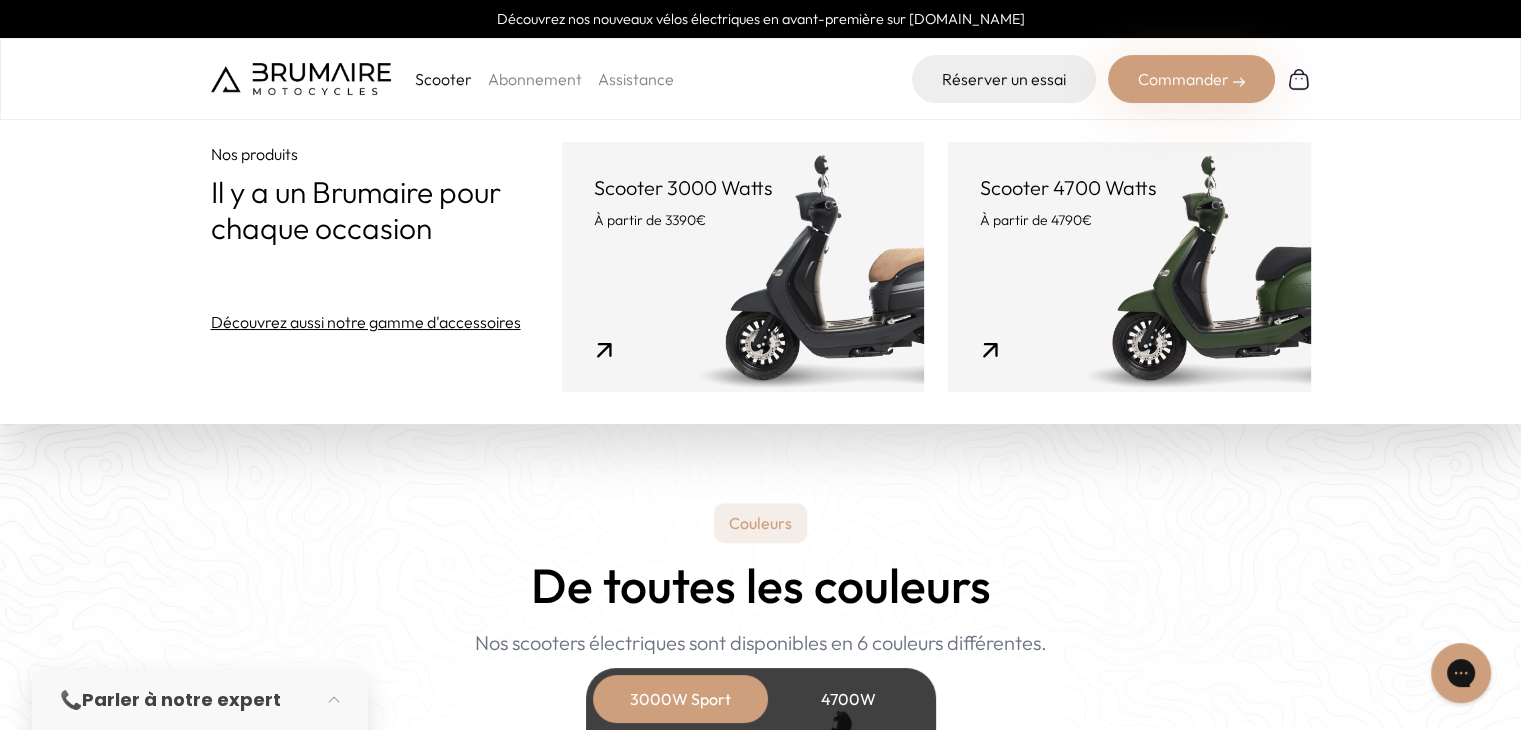 click on "Scooter 3000 Watts
À partir de 3390€" at bounding box center [743, 267] 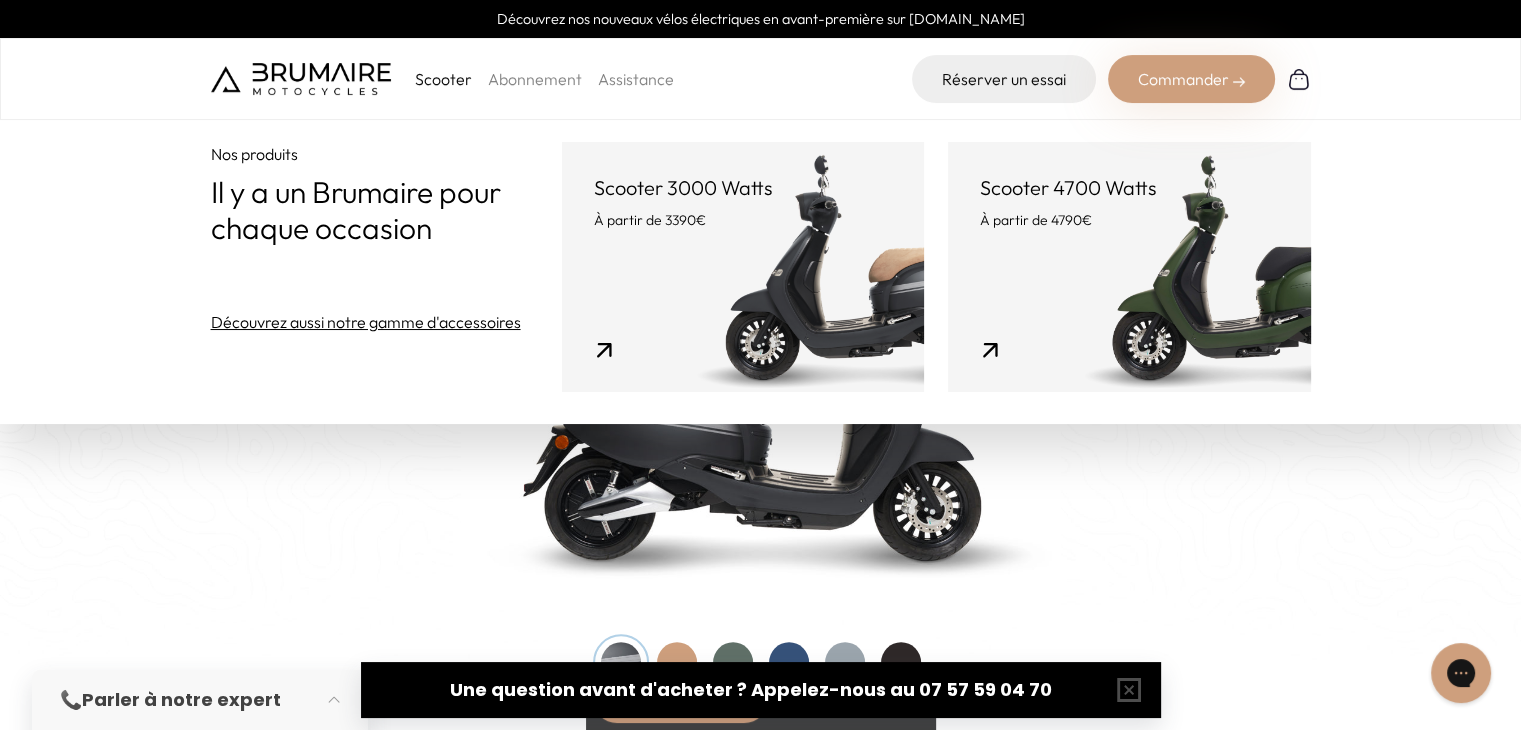 scroll, scrollTop: 2200, scrollLeft: 0, axis: vertical 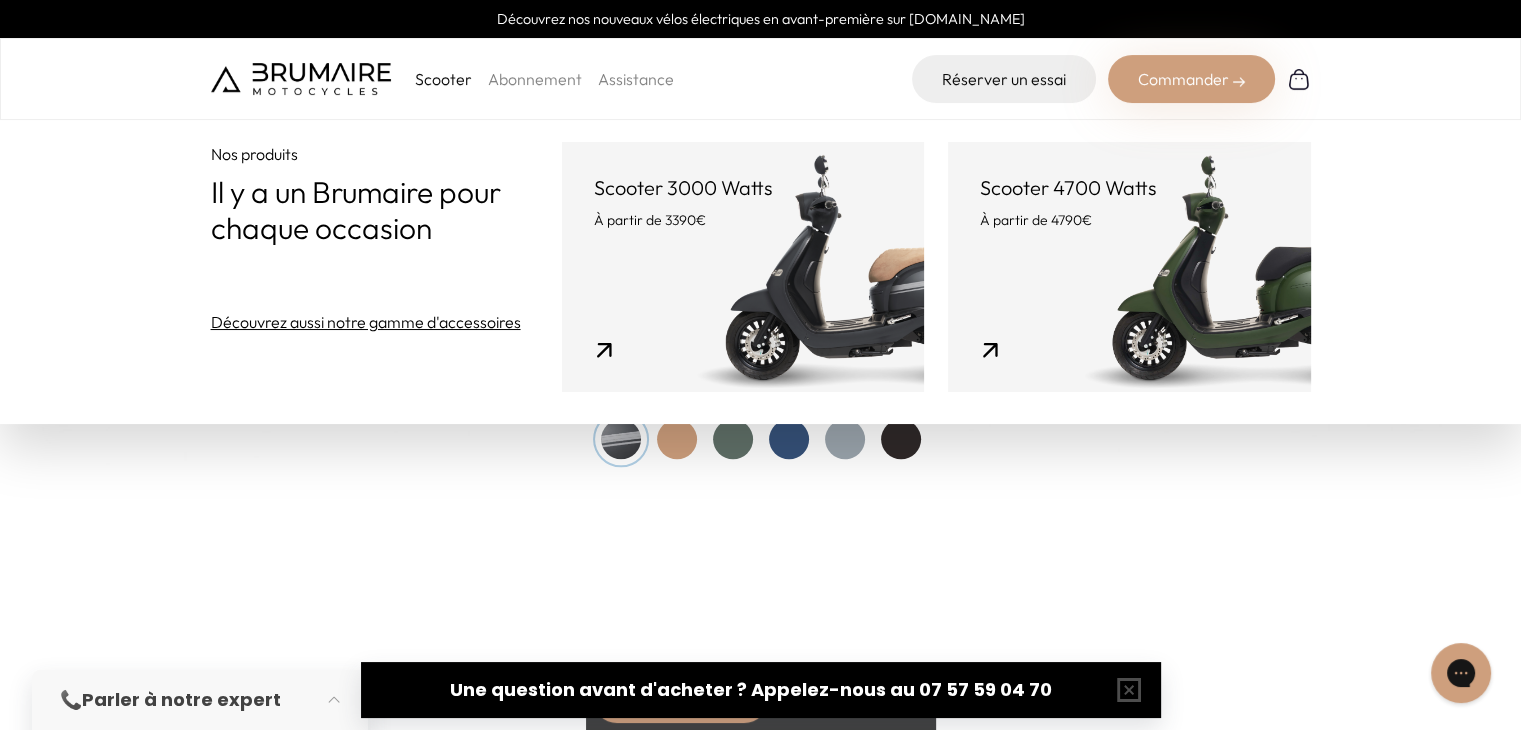click on "Navigation
2  modes de conduite.
Choisissez le mode de conduite le plus adapté à votre environnement.
Mode Eco
Un mode pour la ville afin de rouler plus prudemment et d'économiser vos batteries.
120  Km
Autonomie
30  Km/h
Vitesse moyenne
Mode Confort
Un mode plus souple qui convient à toute situation.
80 Km
Autonomie
70 Km/h
Vitesse moyenne
Mode Sport
100" at bounding box center (760, 933) 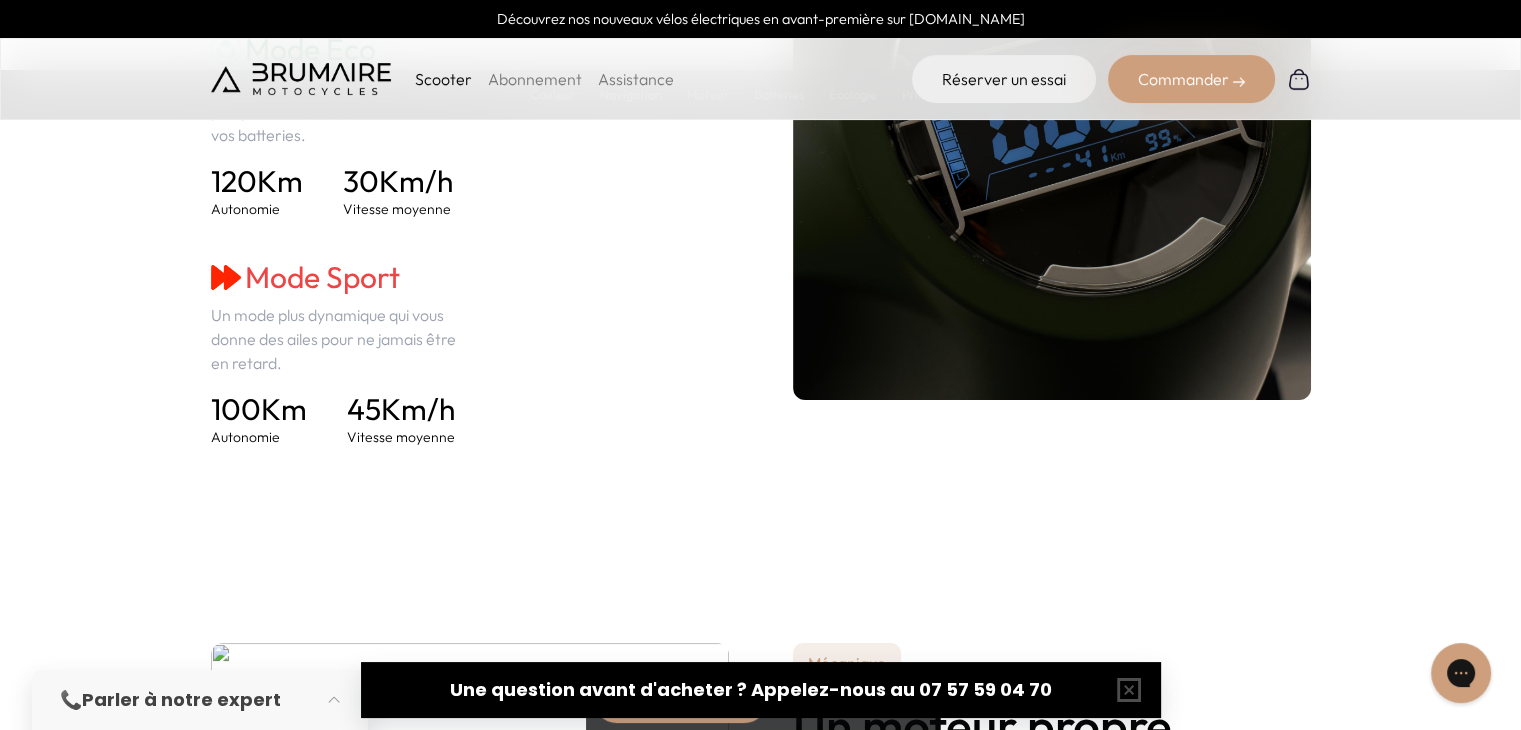 scroll, scrollTop: 3000, scrollLeft: 0, axis: vertical 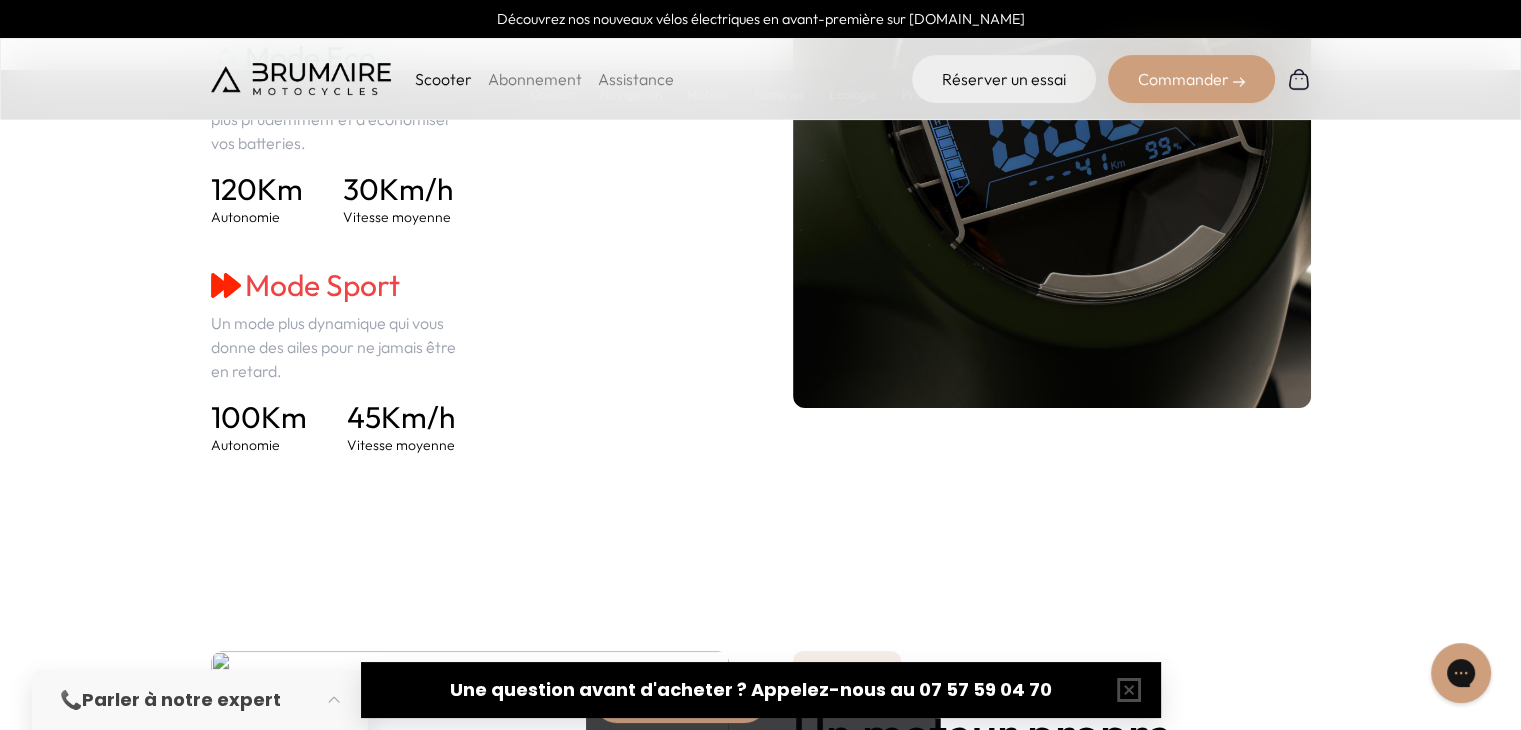 click on "Commander" at bounding box center (1191, 79) 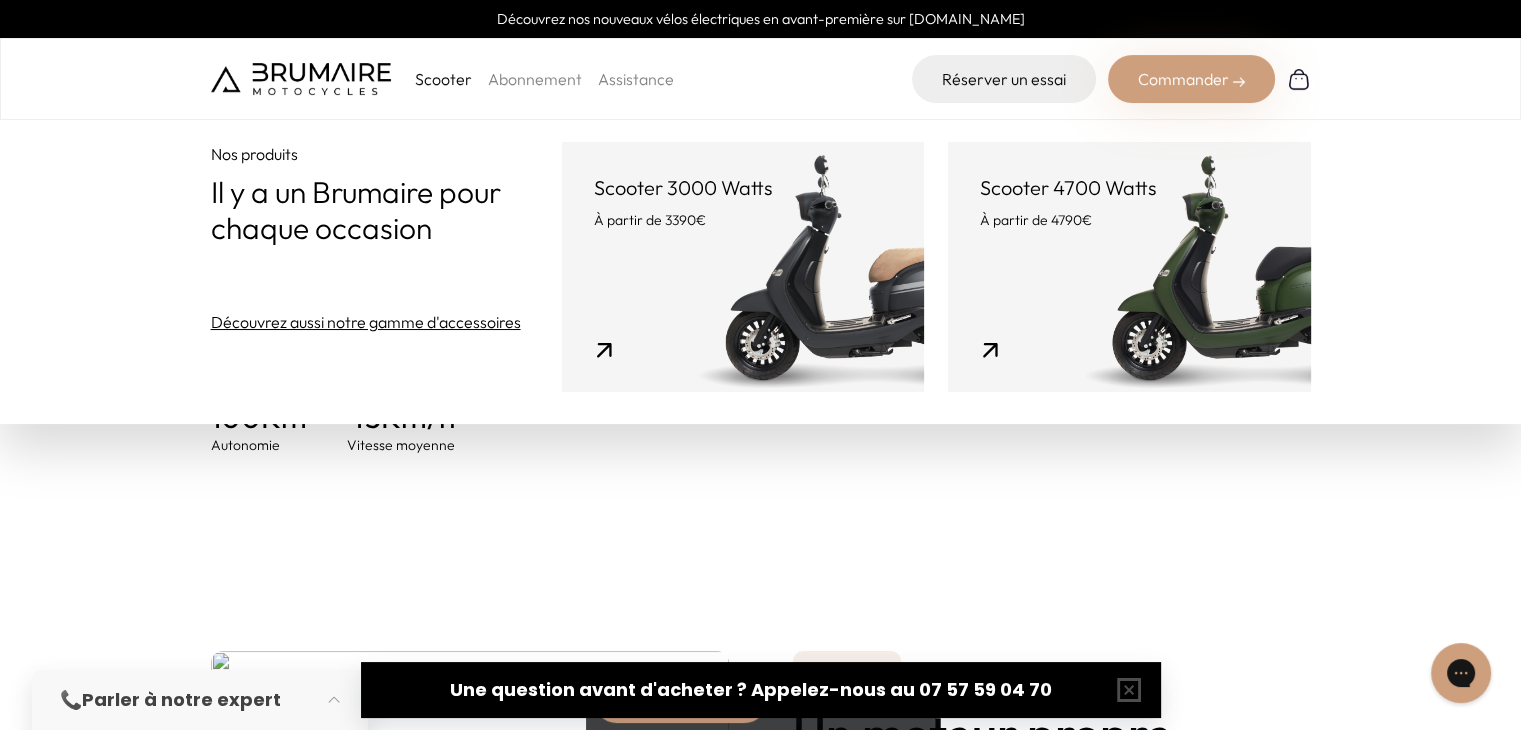 click on "Scooter 3000 Watts
À partir de 3390€" at bounding box center (743, 267) 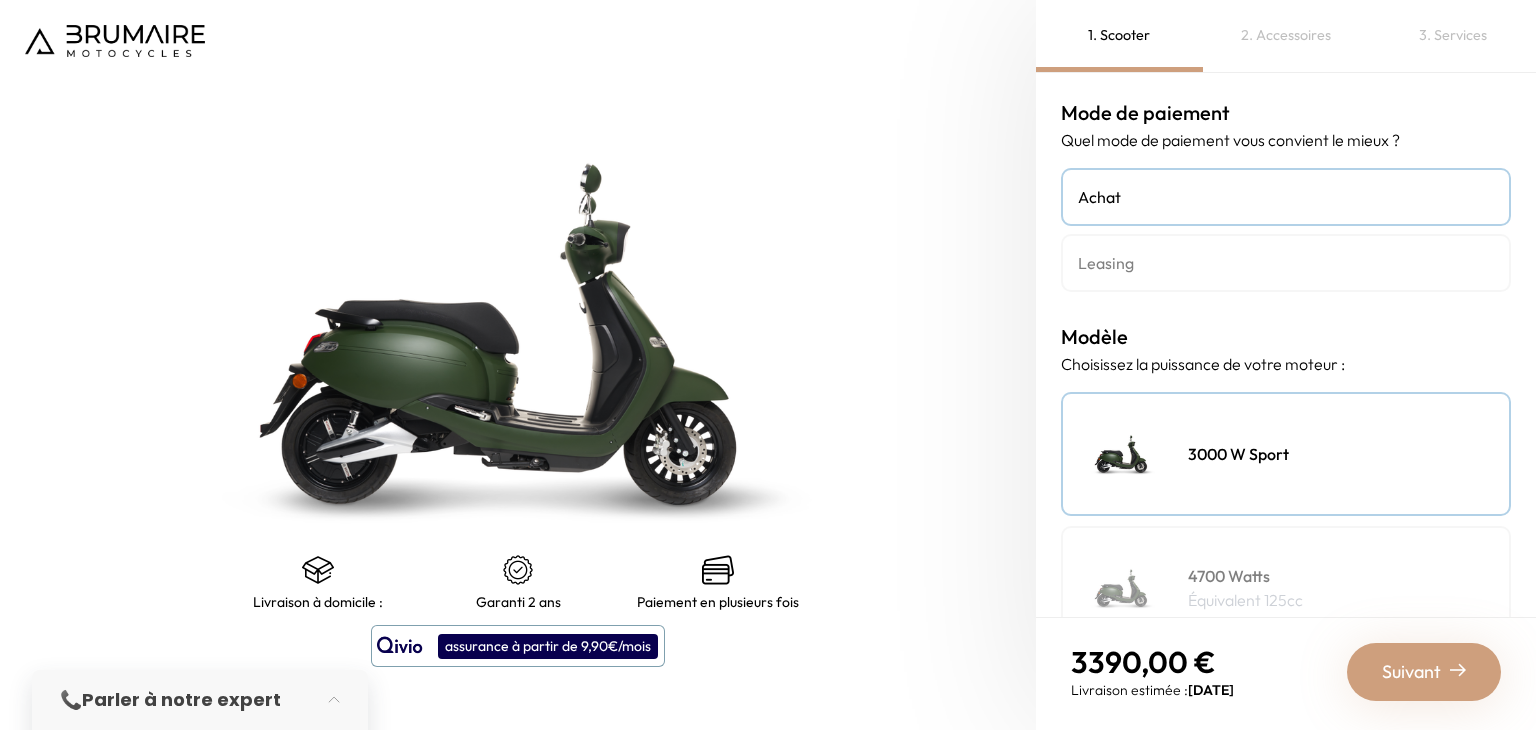 scroll, scrollTop: 0, scrollLeft: 0, axis: both 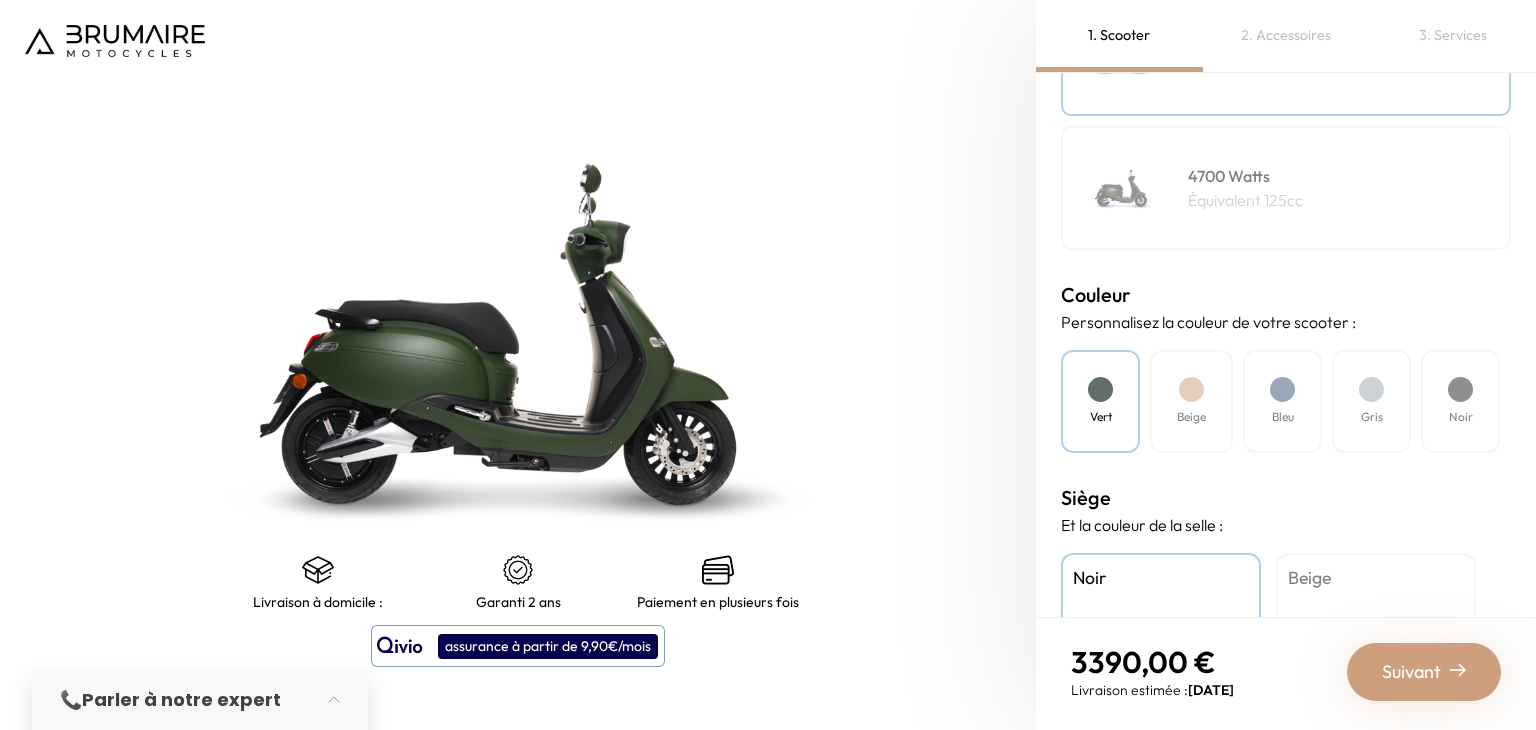 click on "Bleu" at bounding box center [1282, 401] 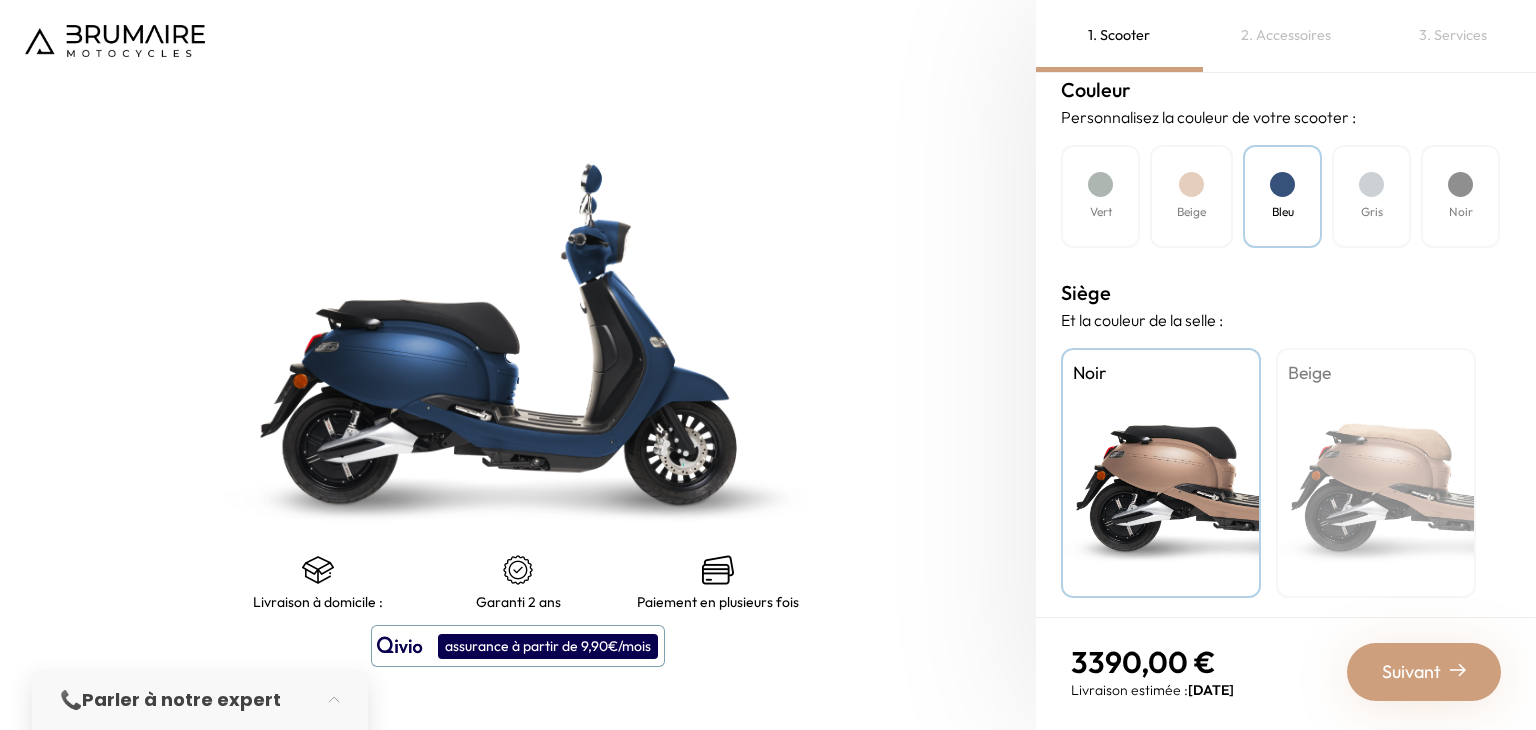 scroll, scrollTop: 607, scrollLeft: 0, axis: vertical 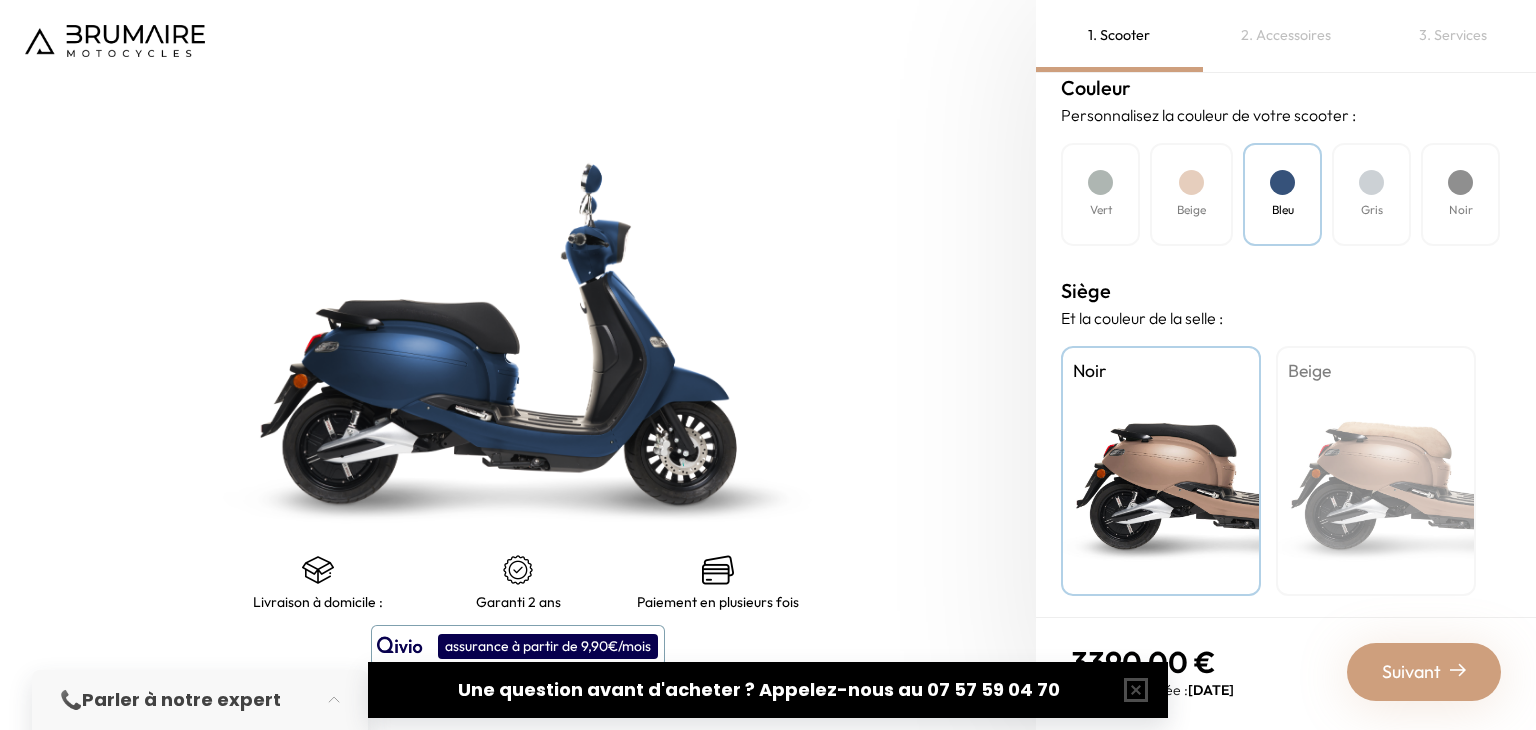 click on "Suivant" at bounding box center (1411, 672) 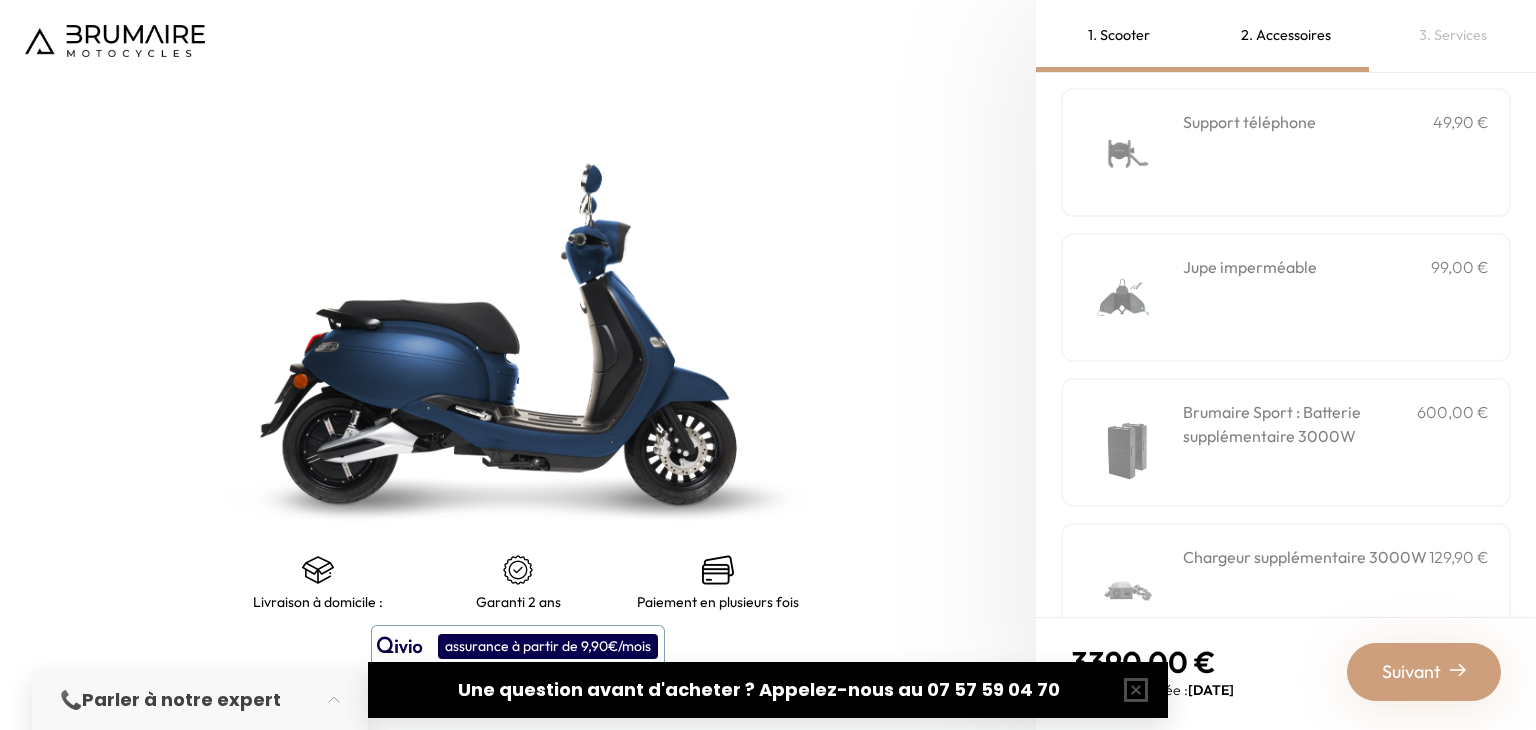 scroll, scrollTop: 713, scrollLeft: 0, axis: vertical 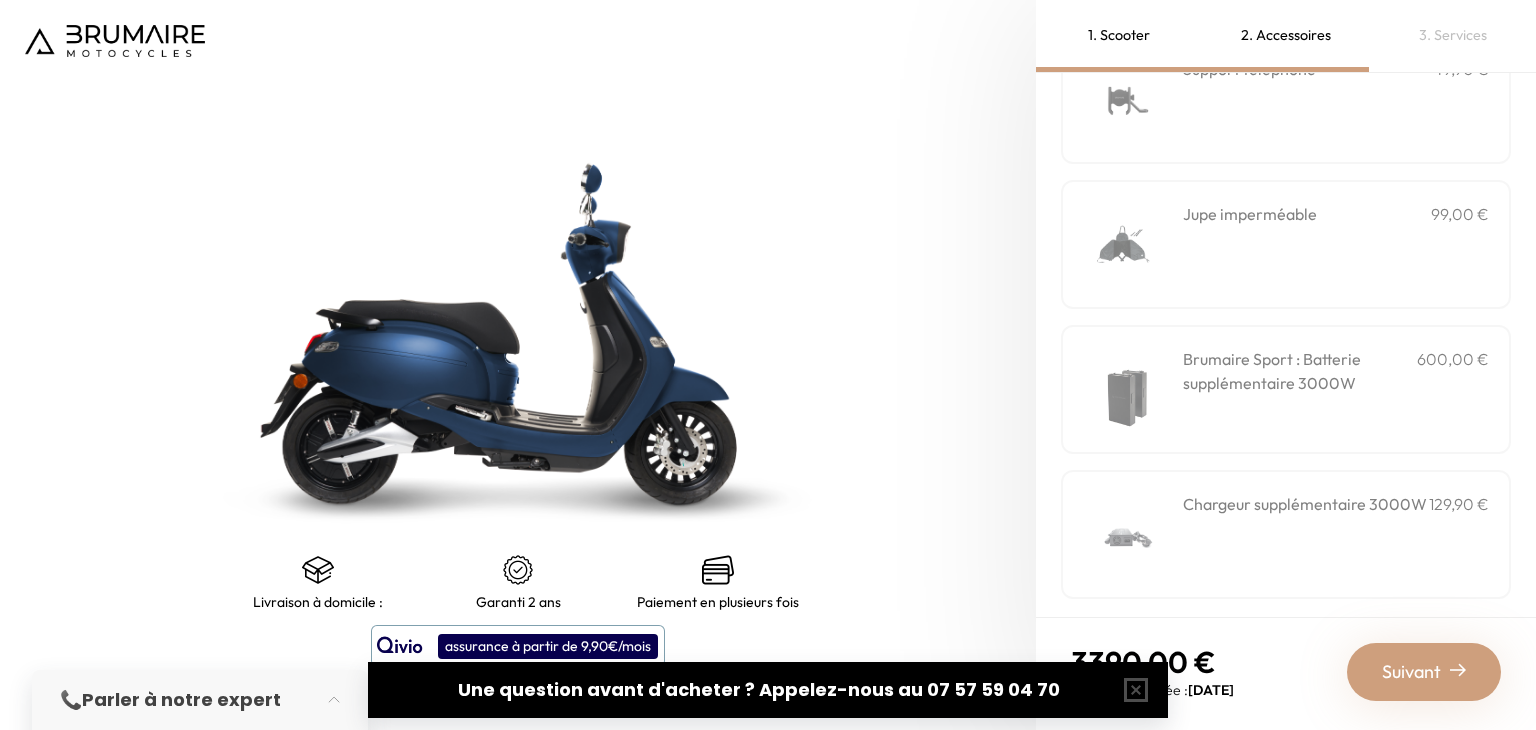 click at bounding box center (518, 334) 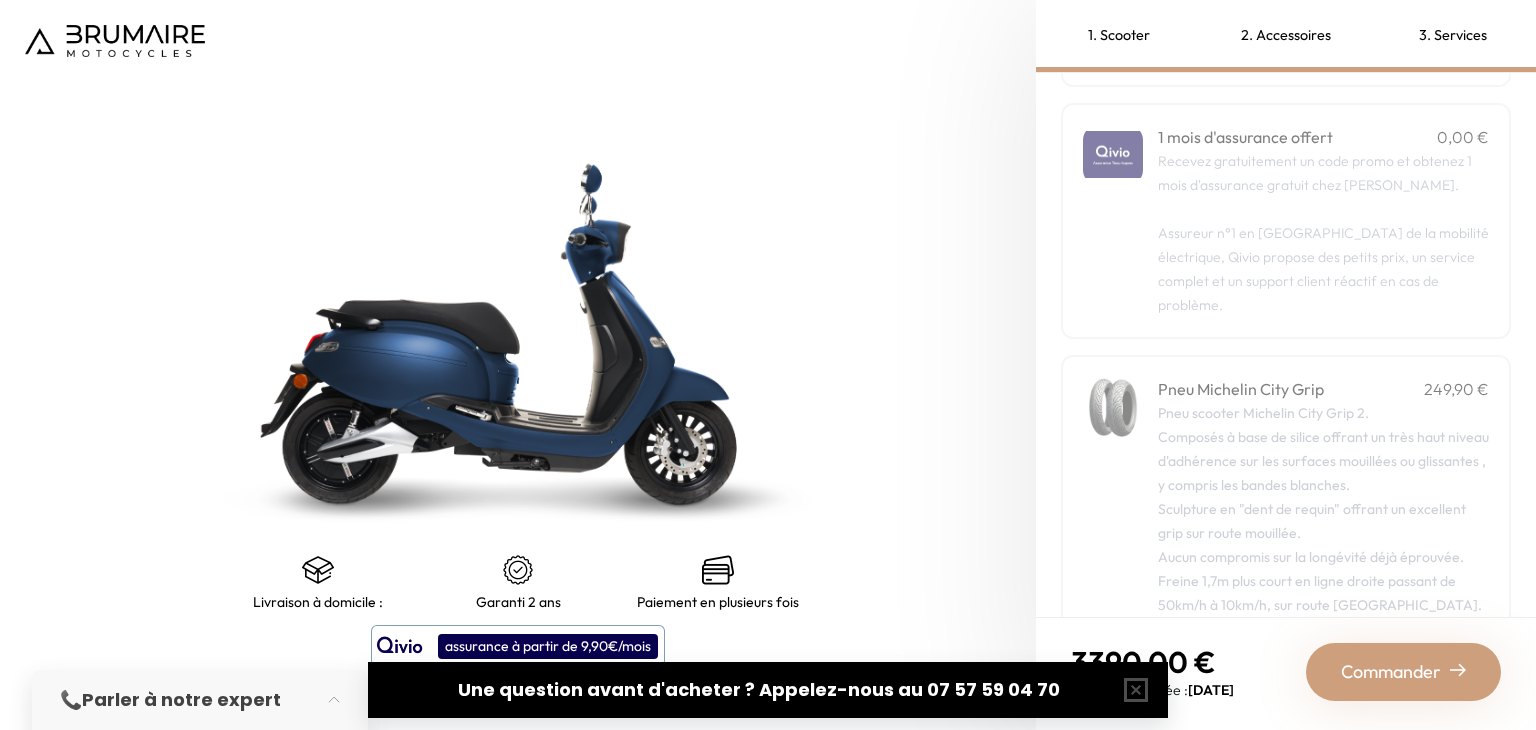 scroll, scrollTop: 0, scrollLeft: 0, axis: both 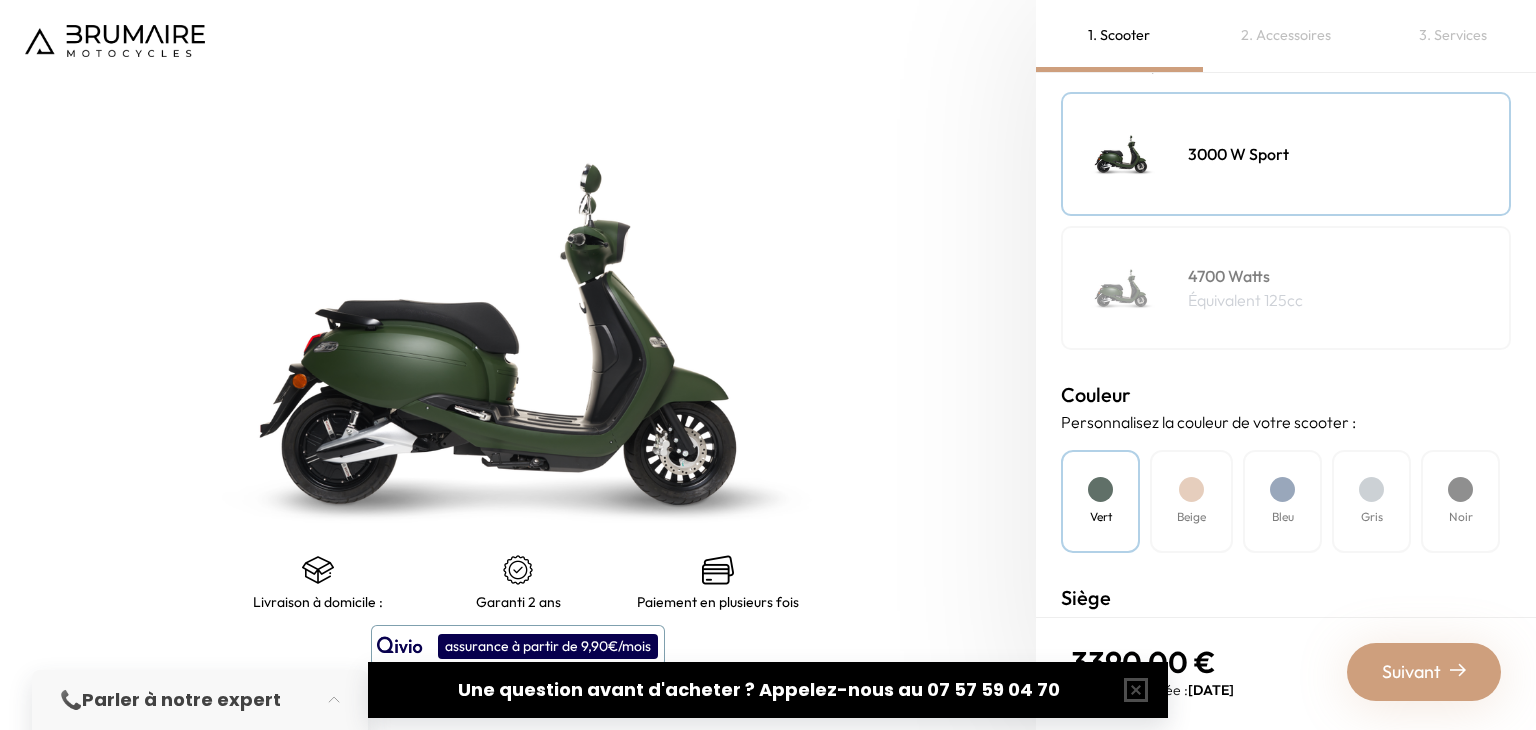 click on "Bleu" at bounding box center (1282, 501) 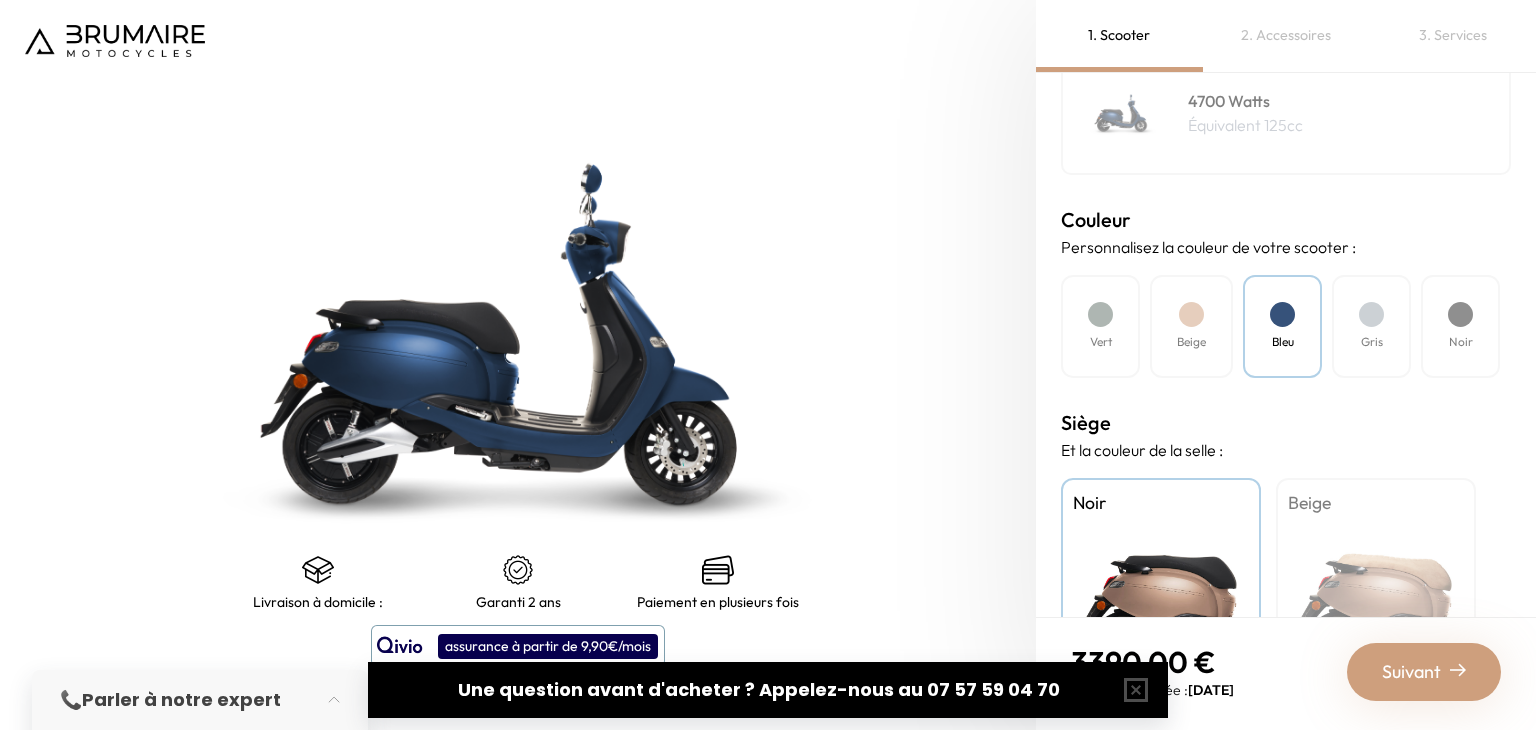 scroll, scrollTop: 607, scrollLeft: 0, axis: vertical 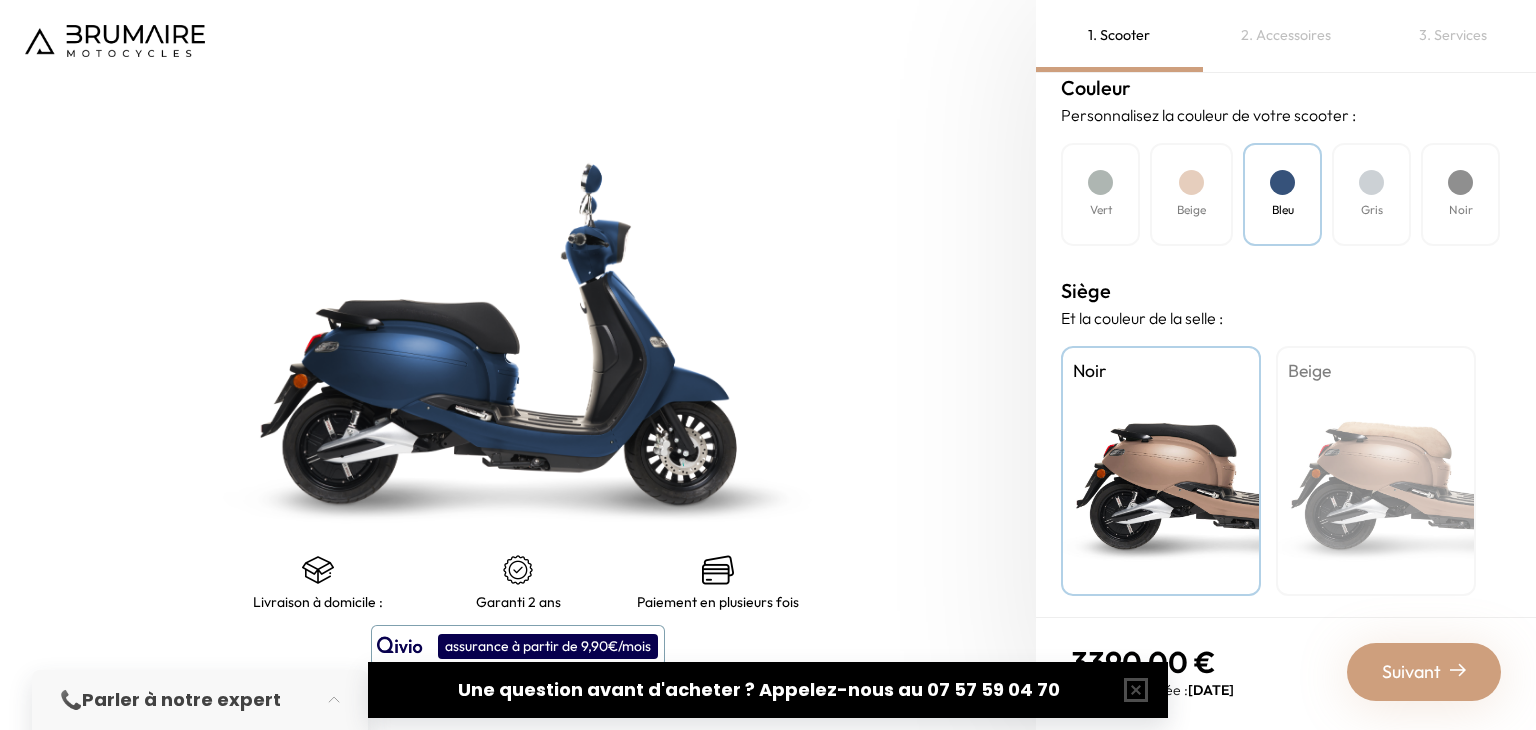 click on "Suivant" at bounding box center (1411, 672) 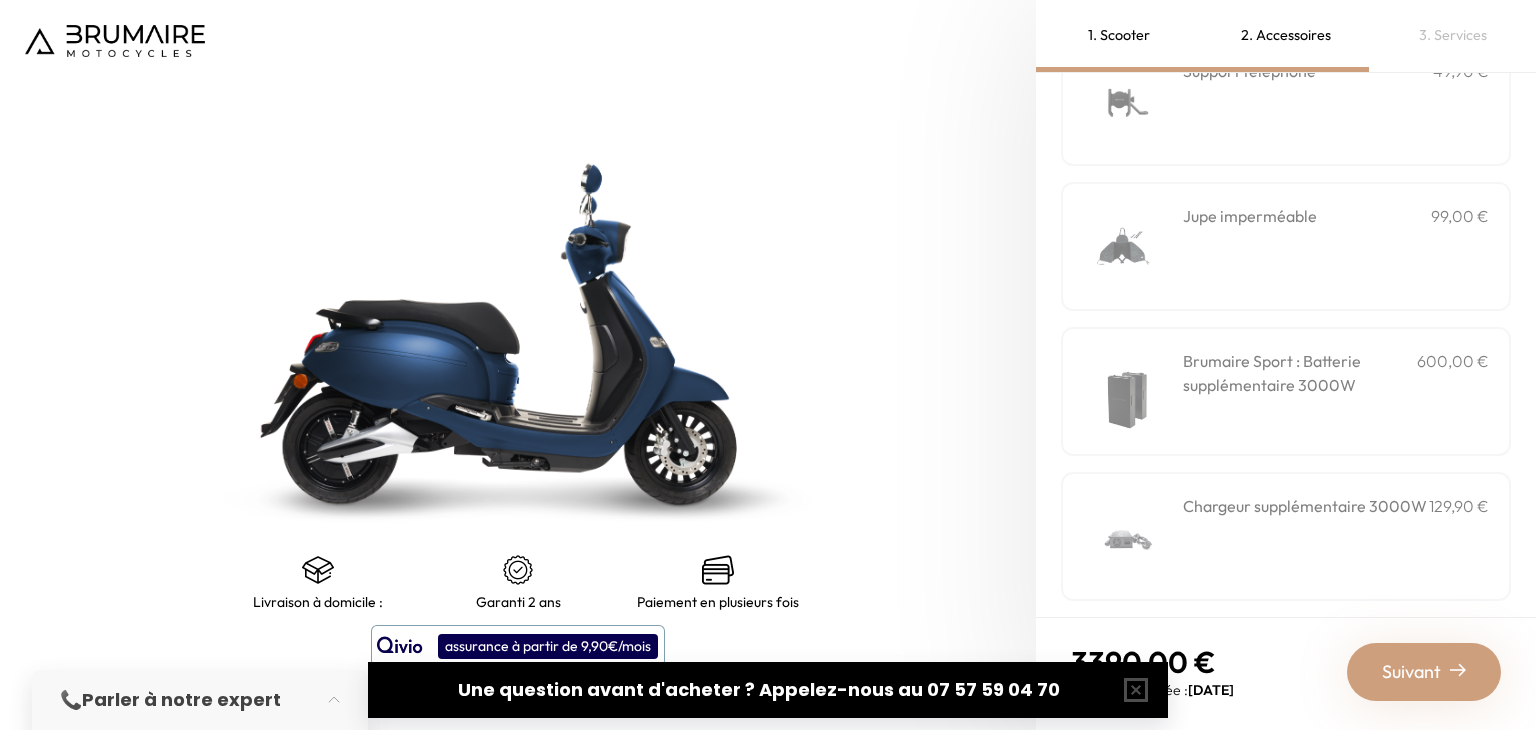 scroll, scrollTop: 713, scrollLeft: 0, axis: vertical 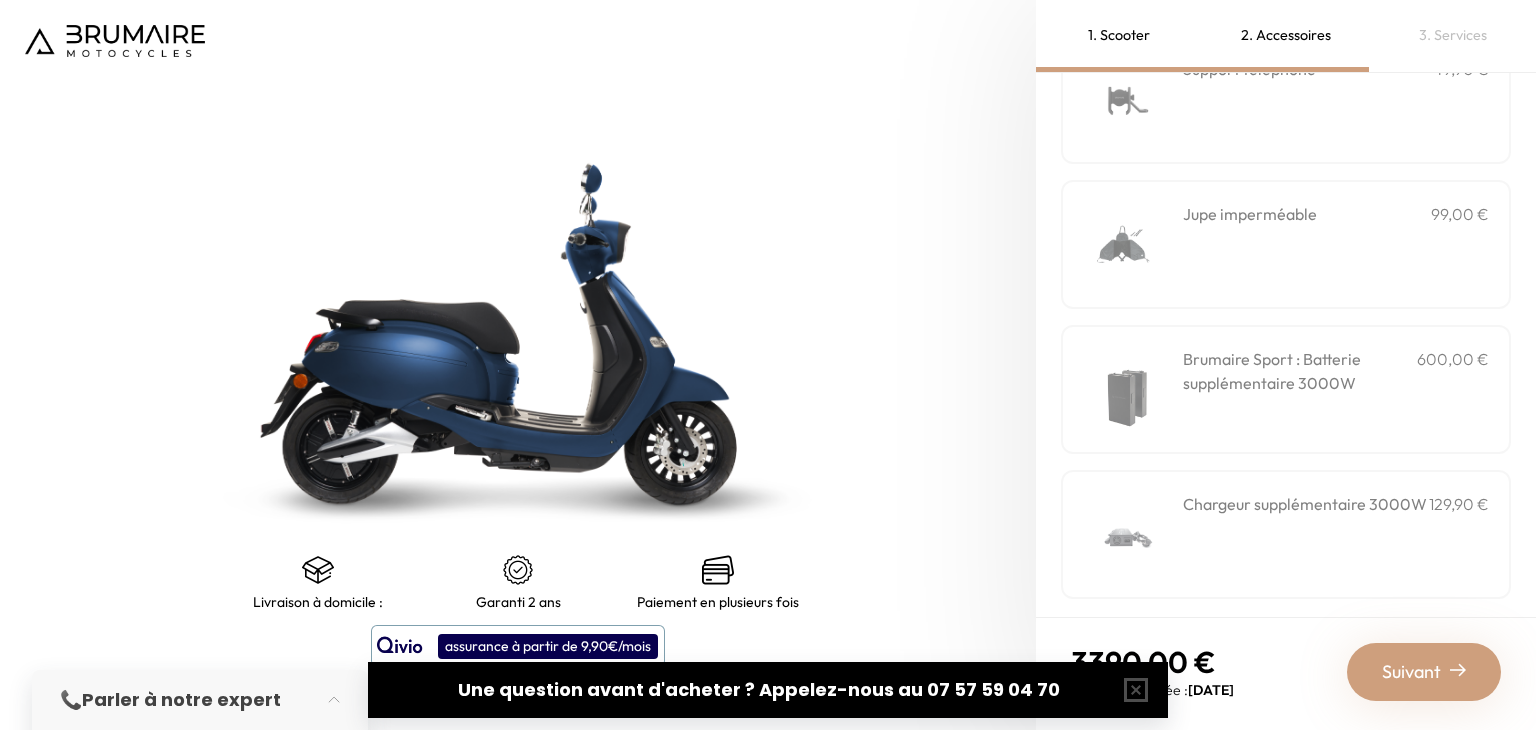 click on "Suivant" at bounding box center [1411, 672] 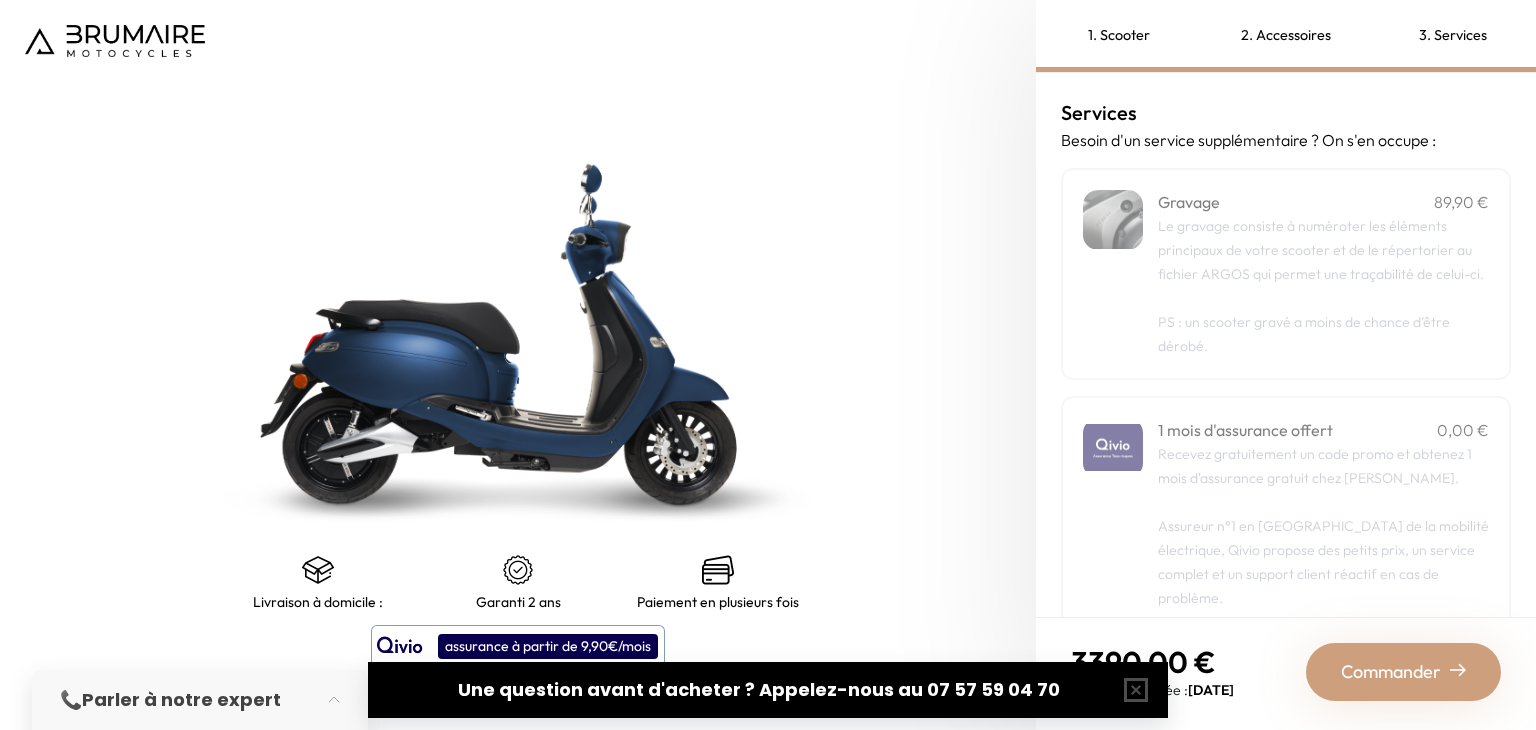 click on "Commander" at bounding box center (1391, 672) 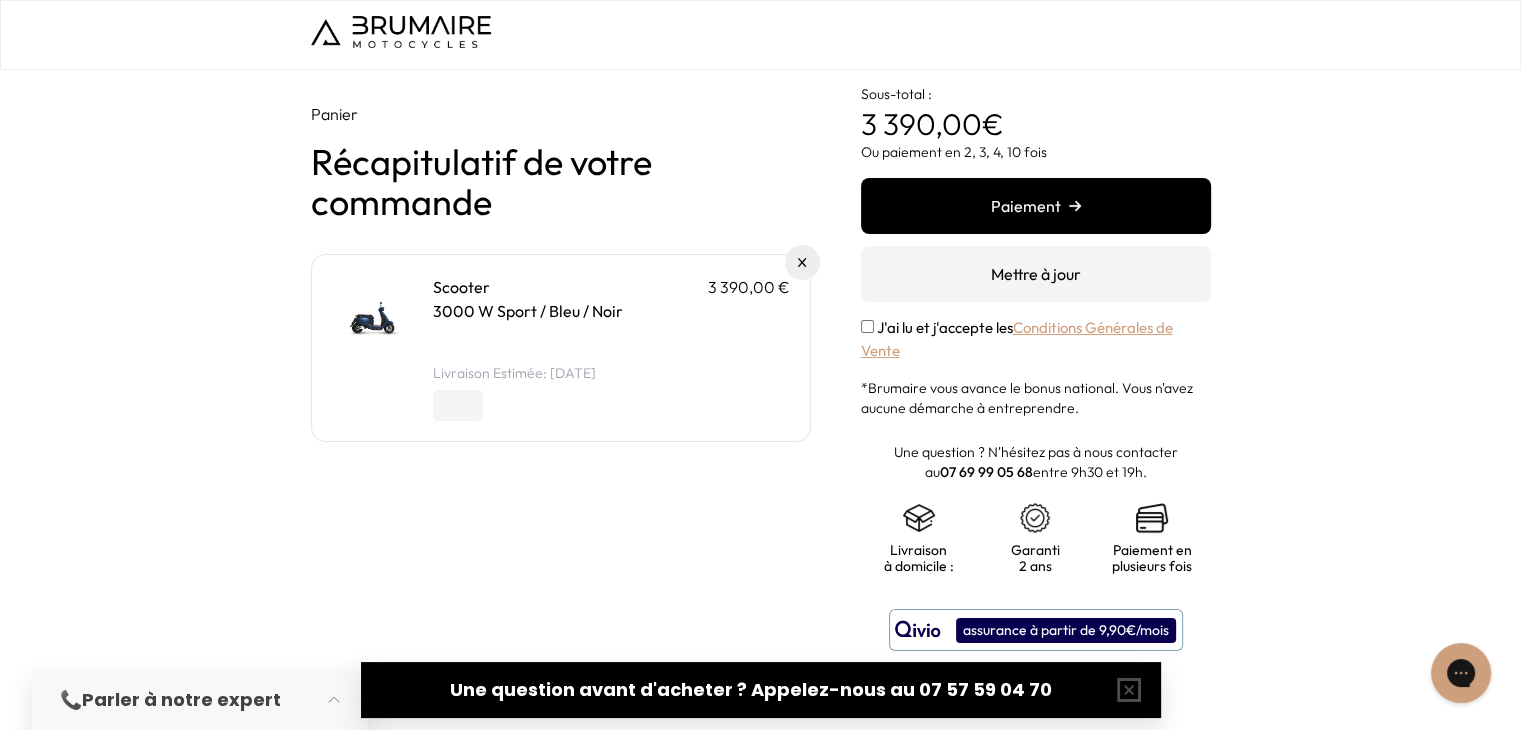scroll, scrollTop: 0, scrollLeft: 0, axis: both 